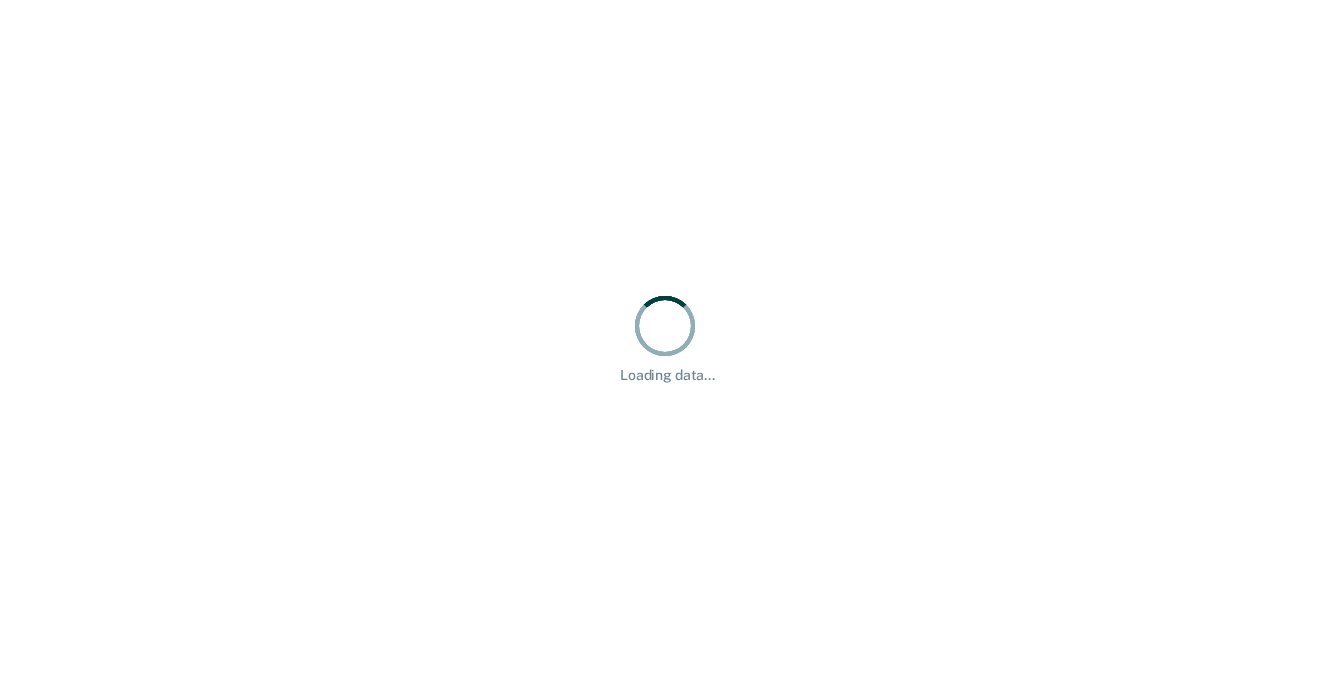 scroll, scrollTop: 0, scrollLeft: 0, axis: both 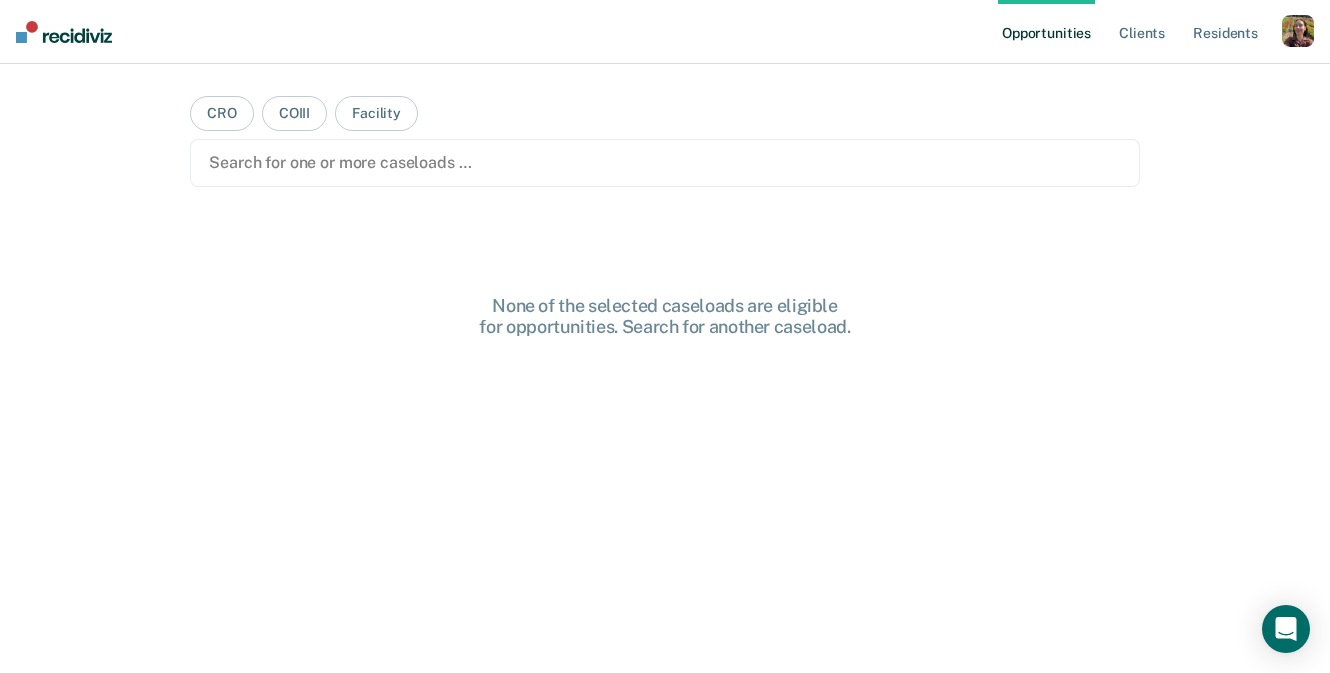 click at bounding box center [1298, 31] 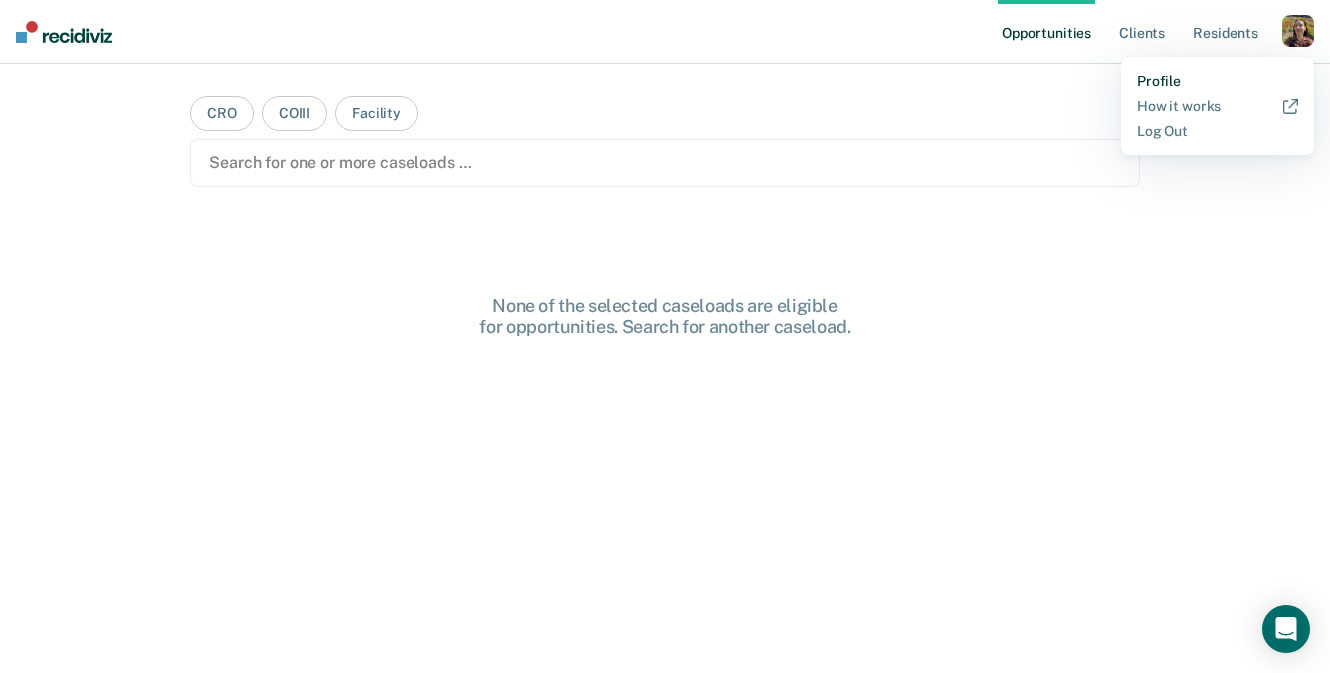 click on "Profile" at bounding box center (1217, 81) 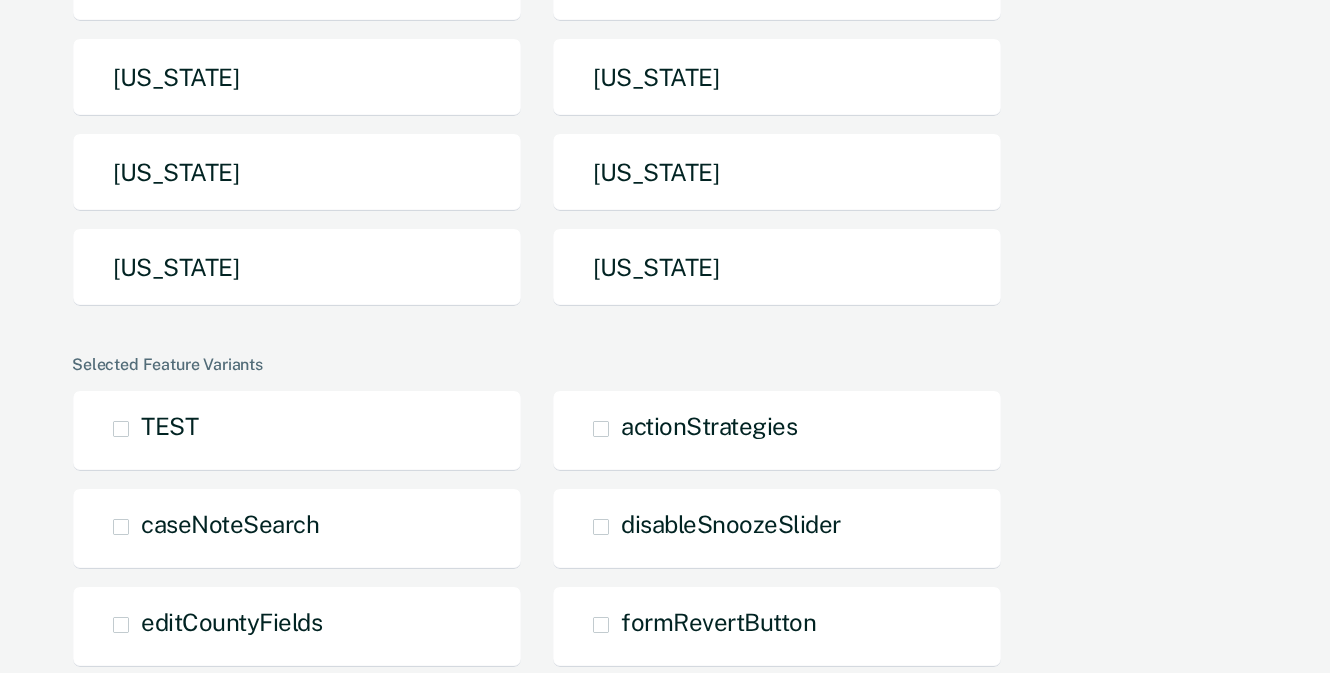 scroll, scrollTop: 593, scrollLeft: 0, axis: vertical 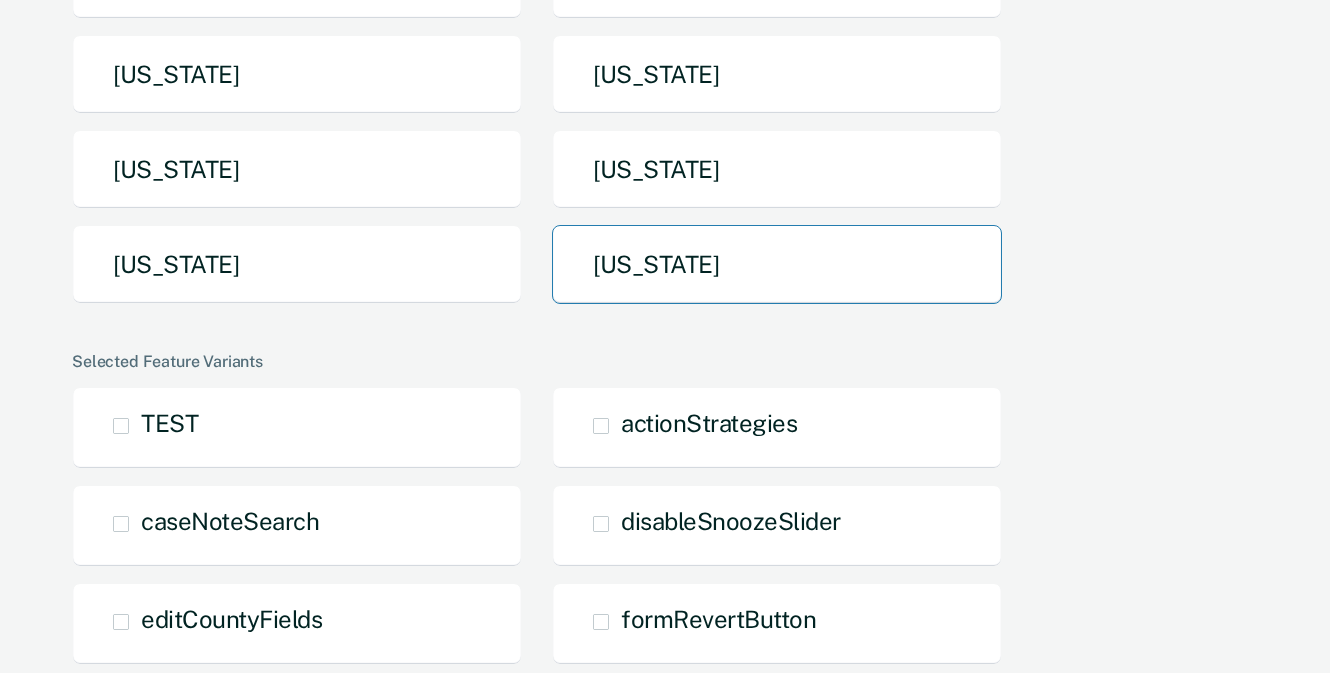 click on "Utah" at bounding box center [777, 264] 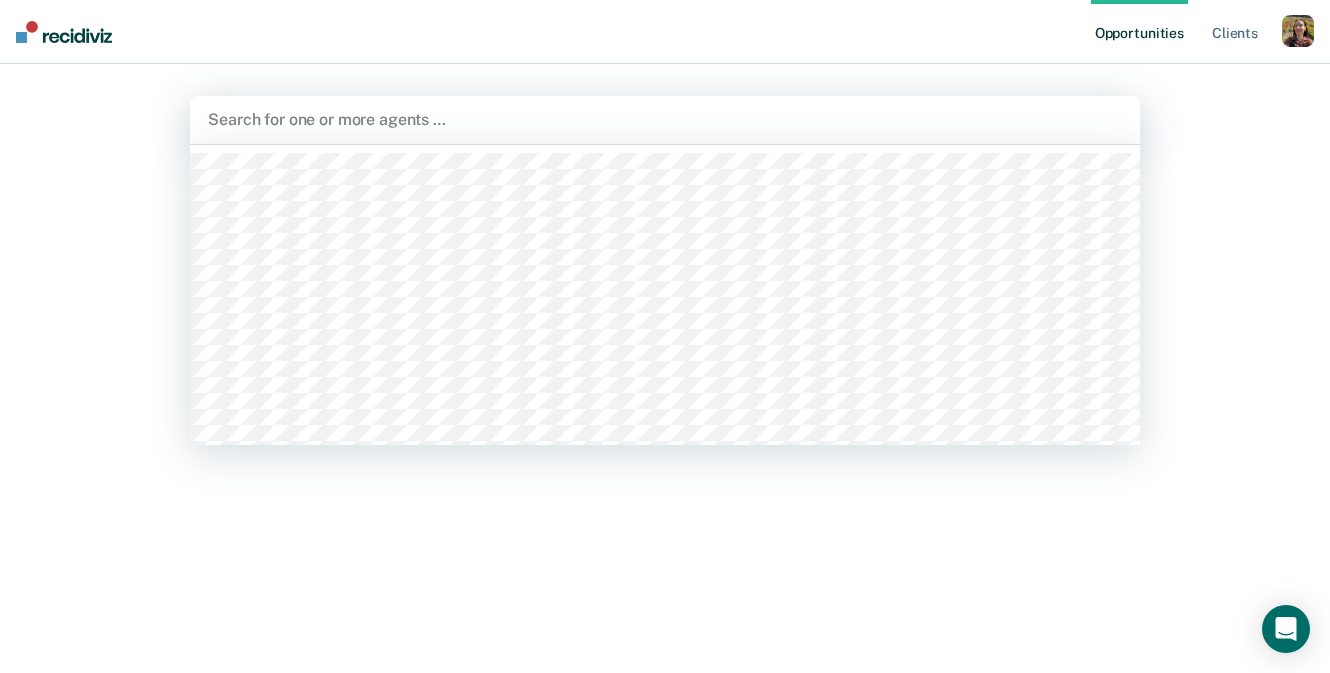 click on "Search for one or more agents …" at bounding box center (665, 120) 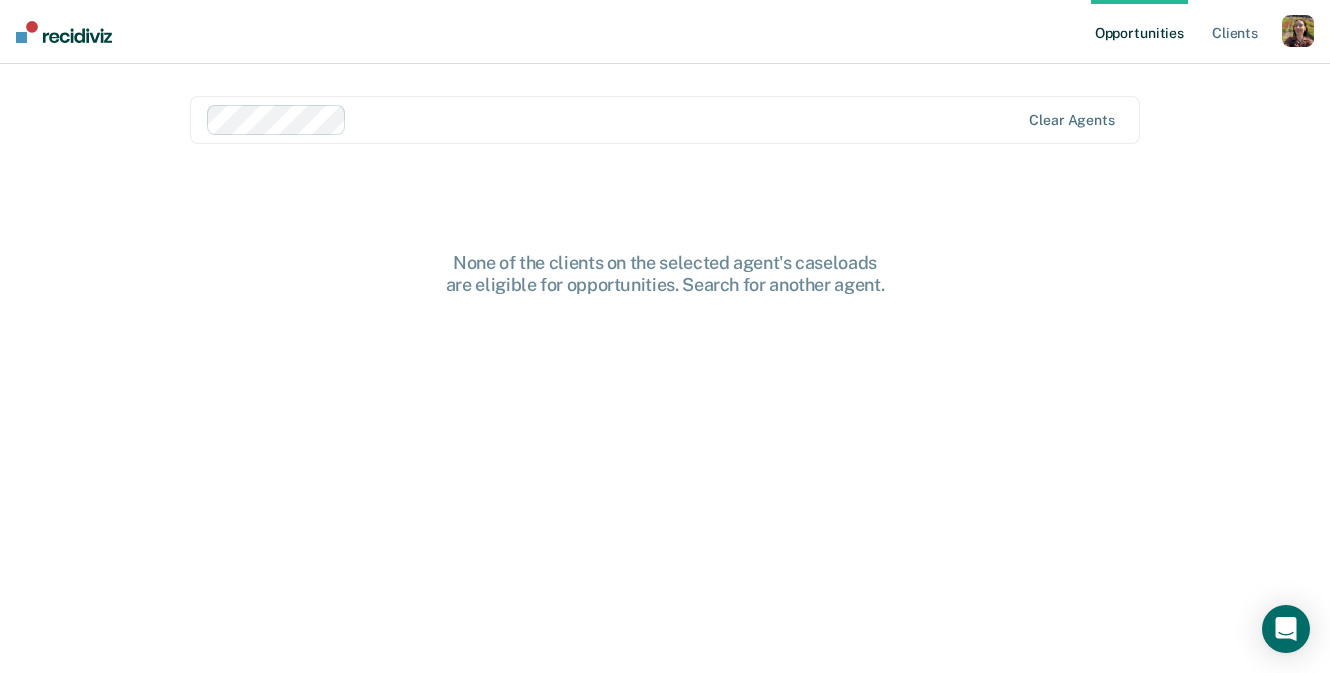 click at bounding box center (687, 119) 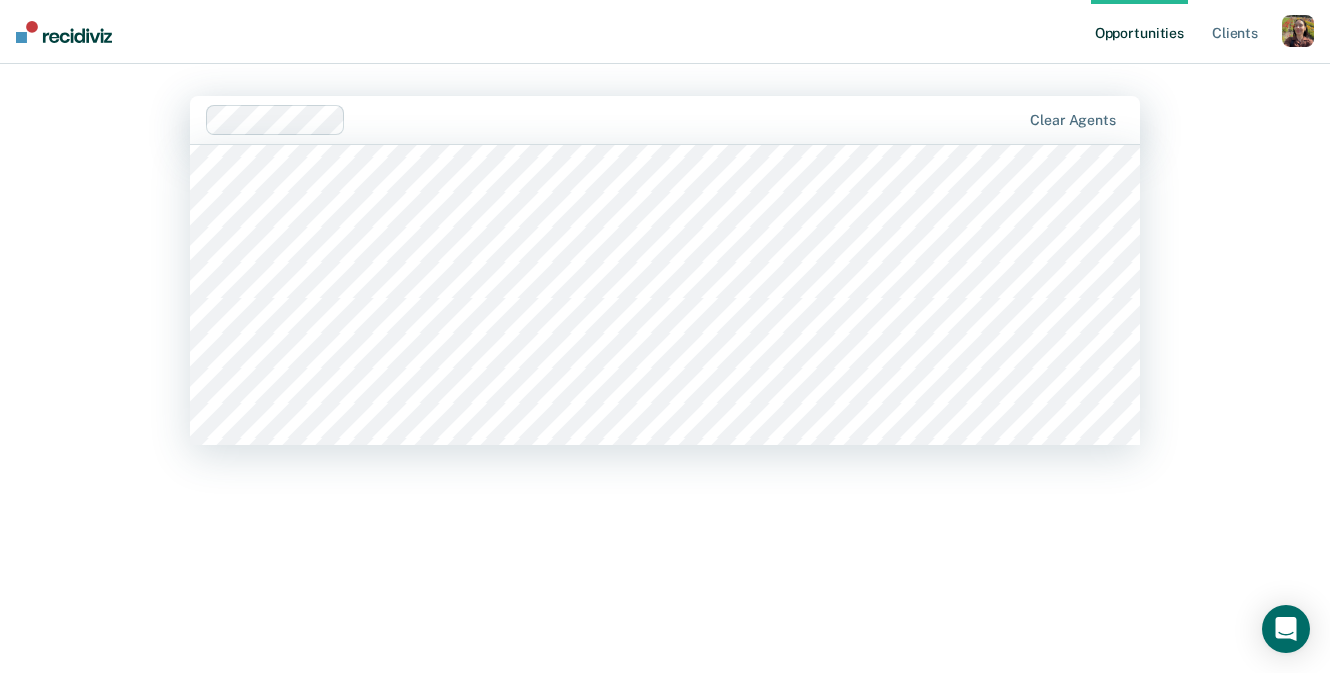 scroll, scrollTop: 3659, scrollLeft: 0, axis: vertical 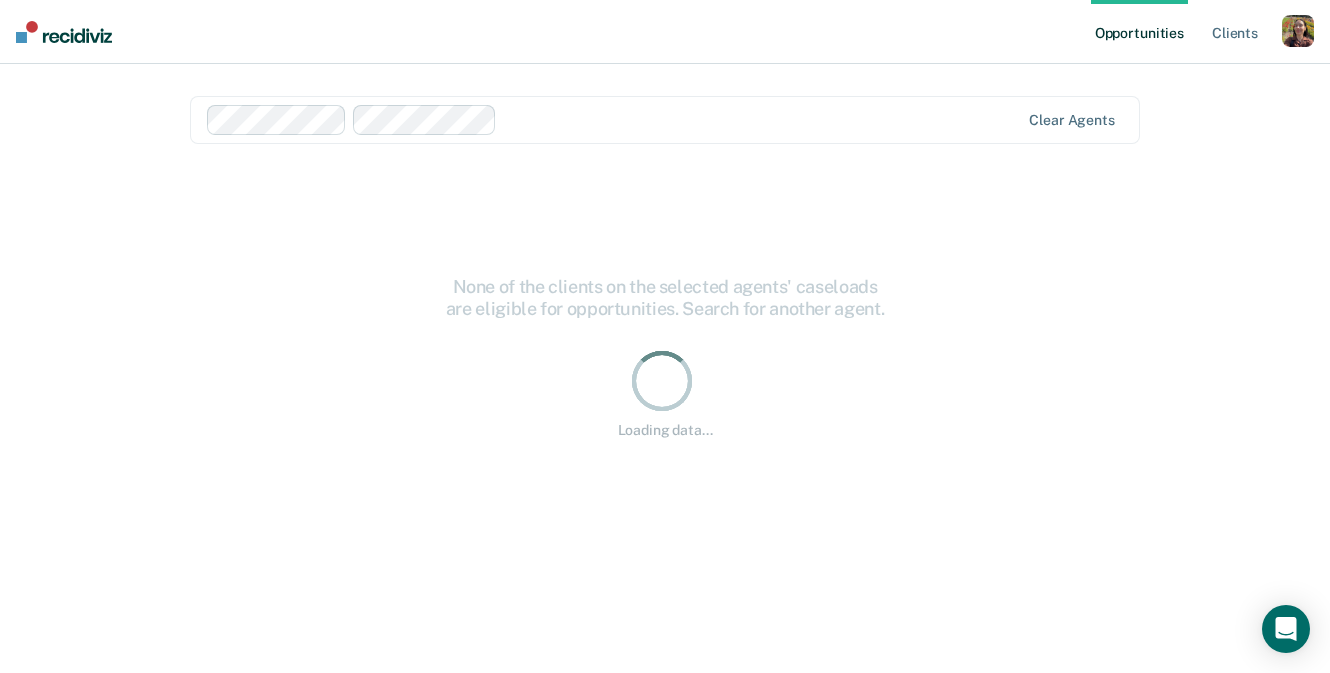 click on "Clear   agents" at bounding box center (665, 120) 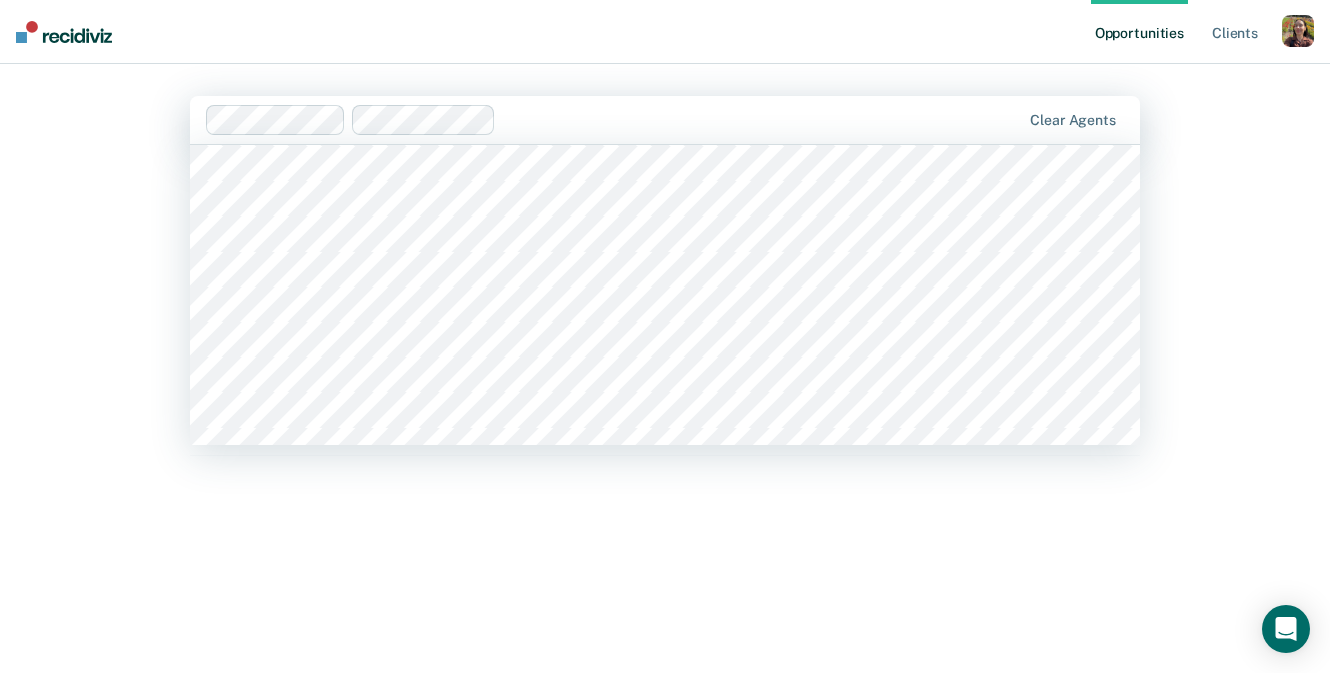 scroll, scrollTop: 2210, scrollLeft: 0, axis: vertical 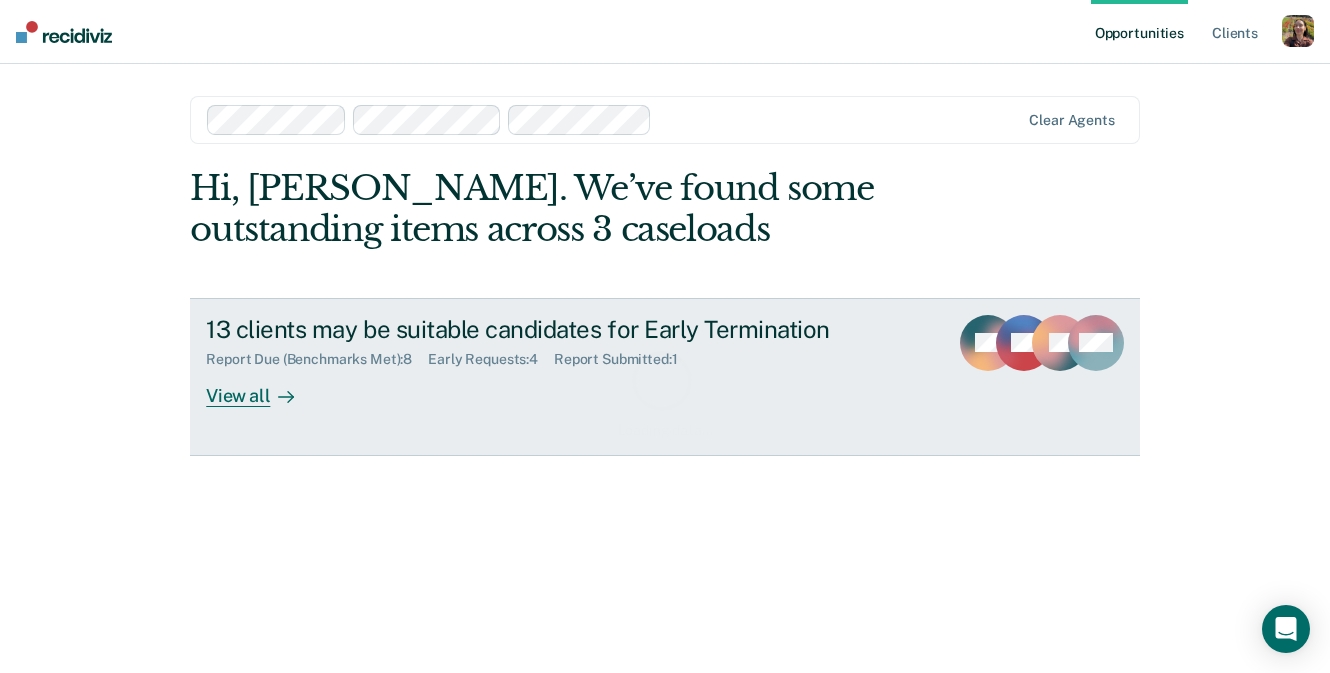 click on "13 clients may be suitable candidates for Early Termination Report Due (Benchmarks Met) :  8 Early Requests :  4 Report Submitted :  1 View all   SB EA JK + 10" at bounding box center [665, 377] 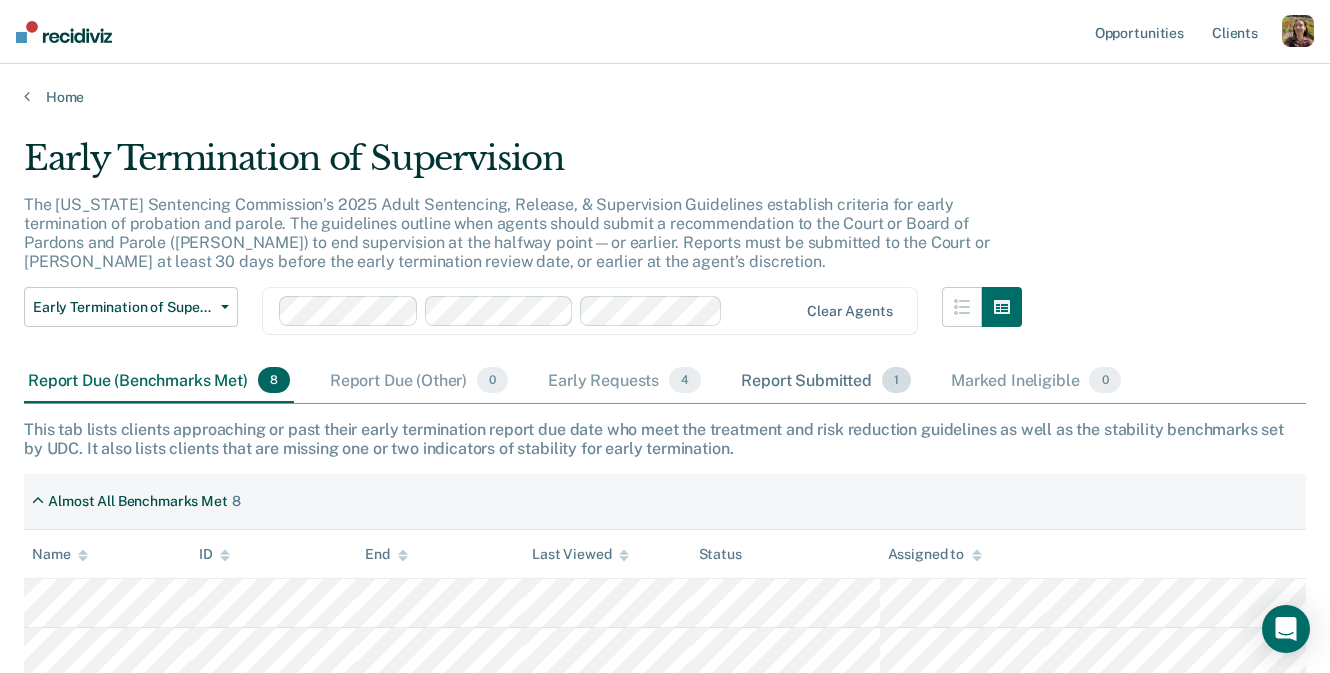 click on "Report Submitted 1" at bounding box center (826, 381) 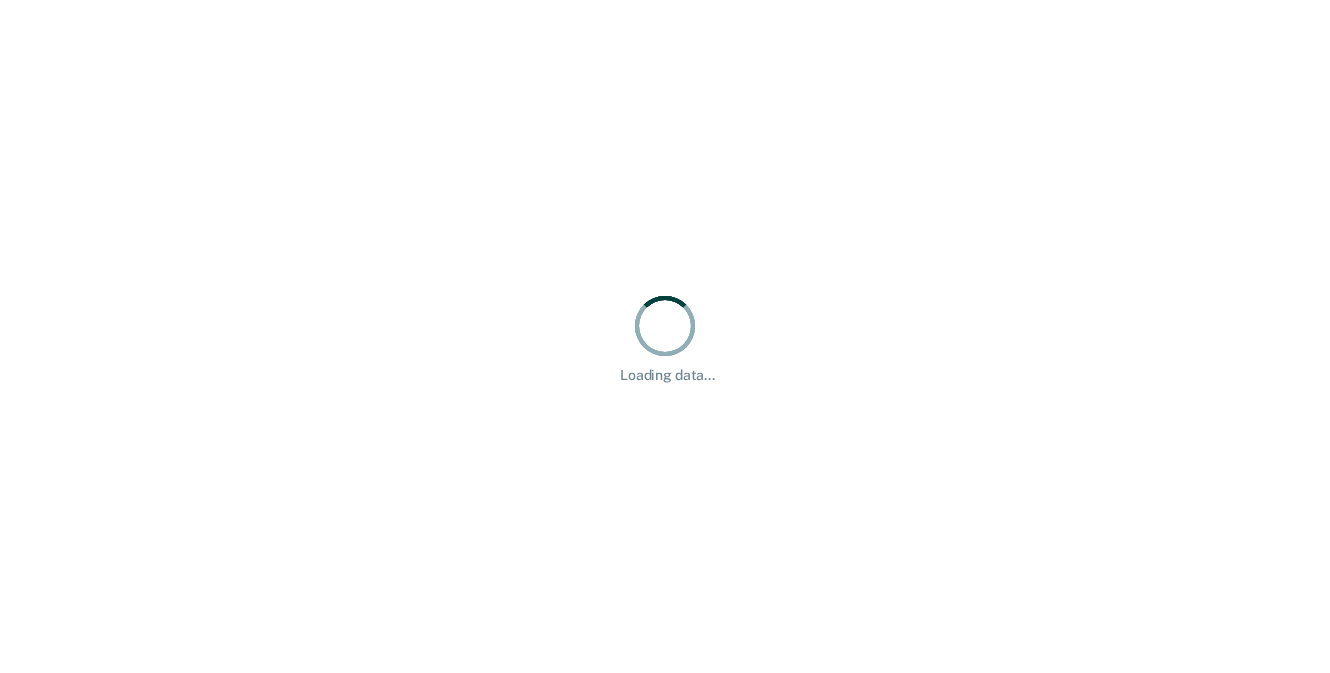scroll, scrollTop: 0, scrollLeft: 0, axis: both 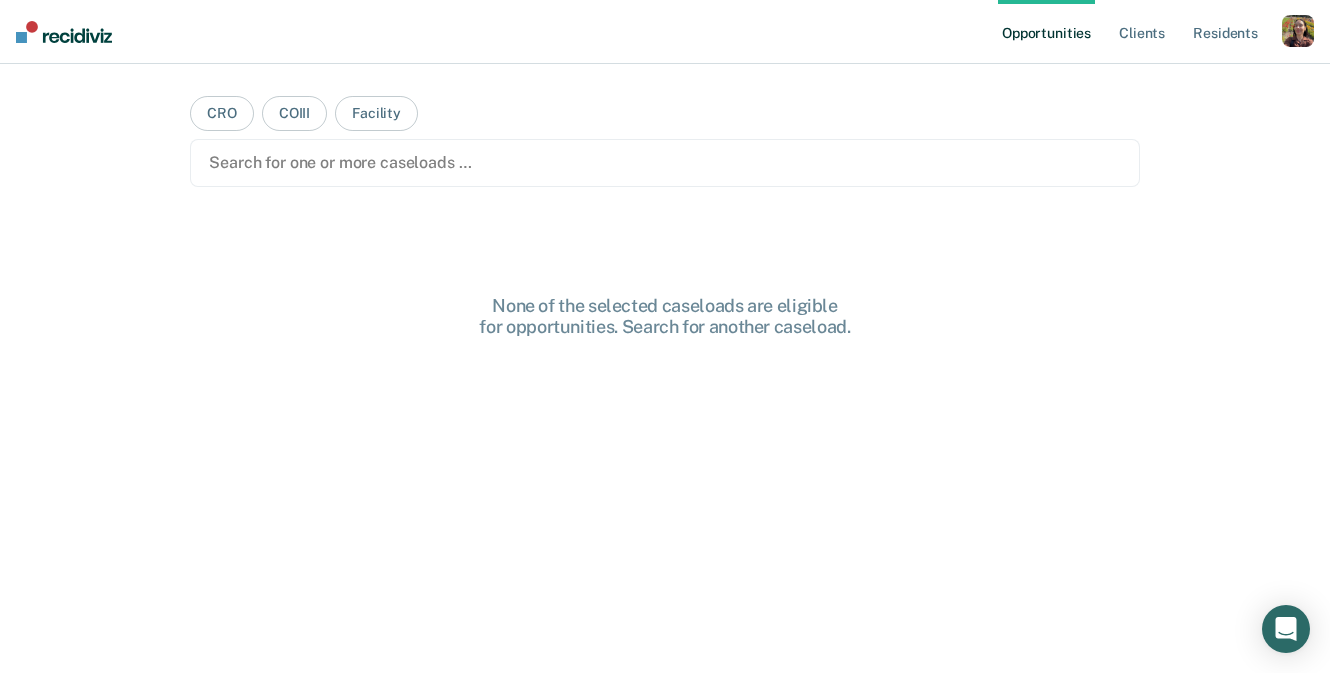 click at bounding box center [1298, 31] 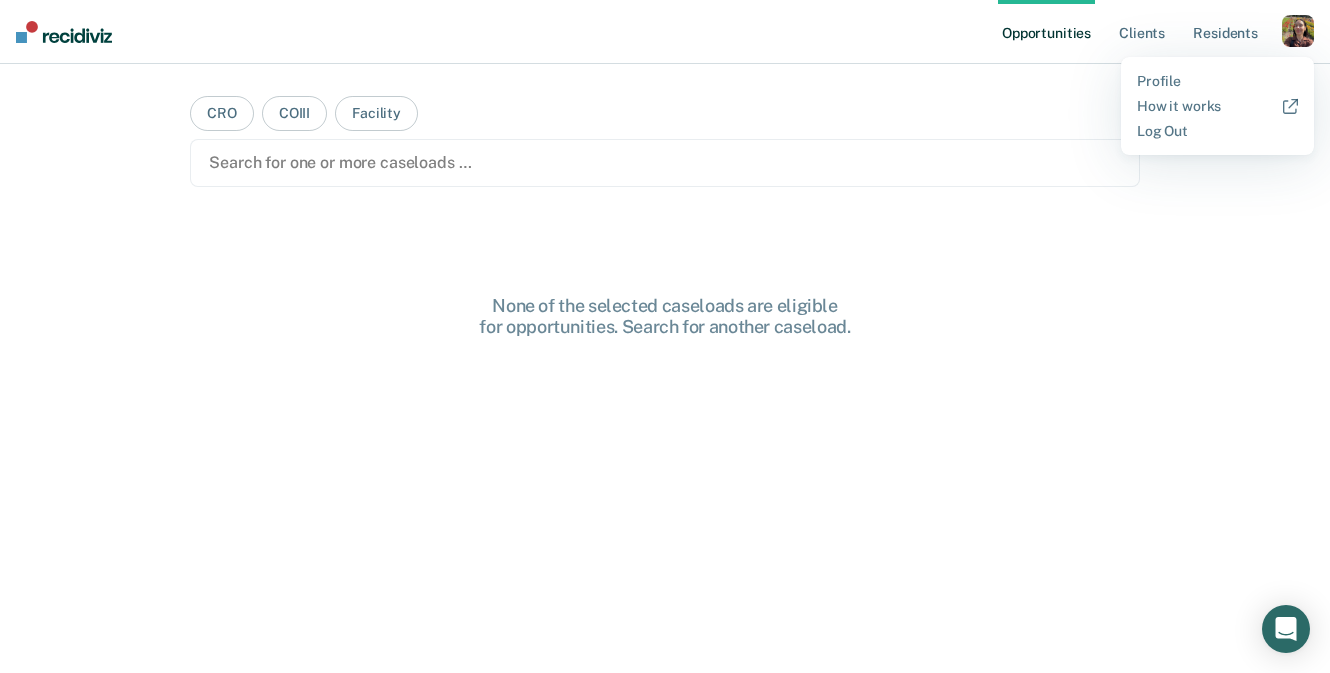 click on "Profile How it works Log Out" at bounding box center (1217, 106) 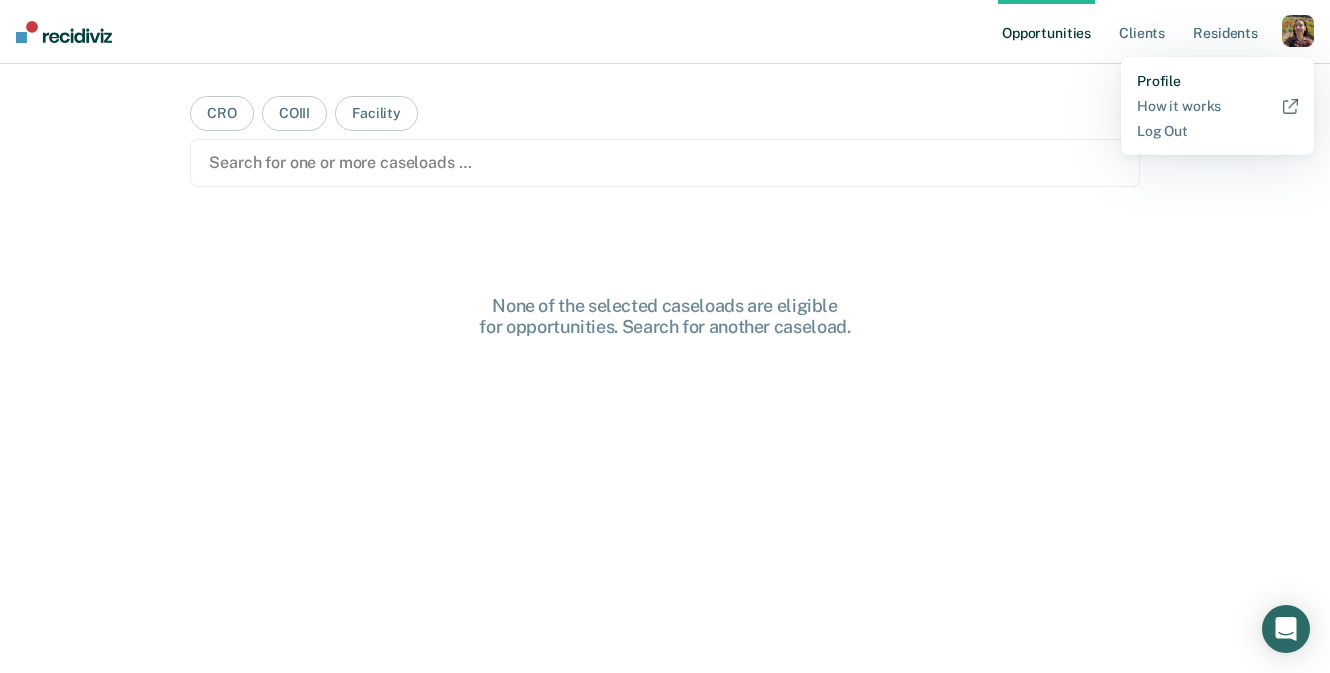 click on "Profile" at bounding box center (1217, 81) 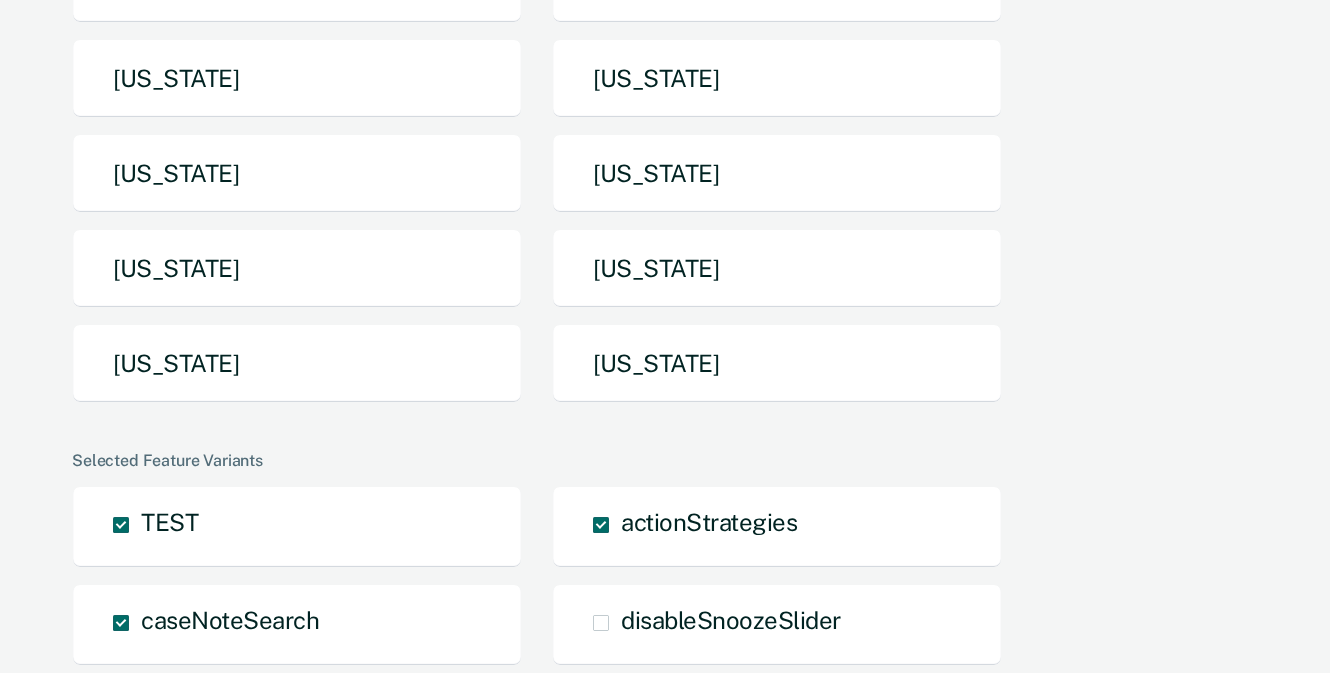 scroll, scrollTop: 493, scrollLeft: 0, axis: vertical 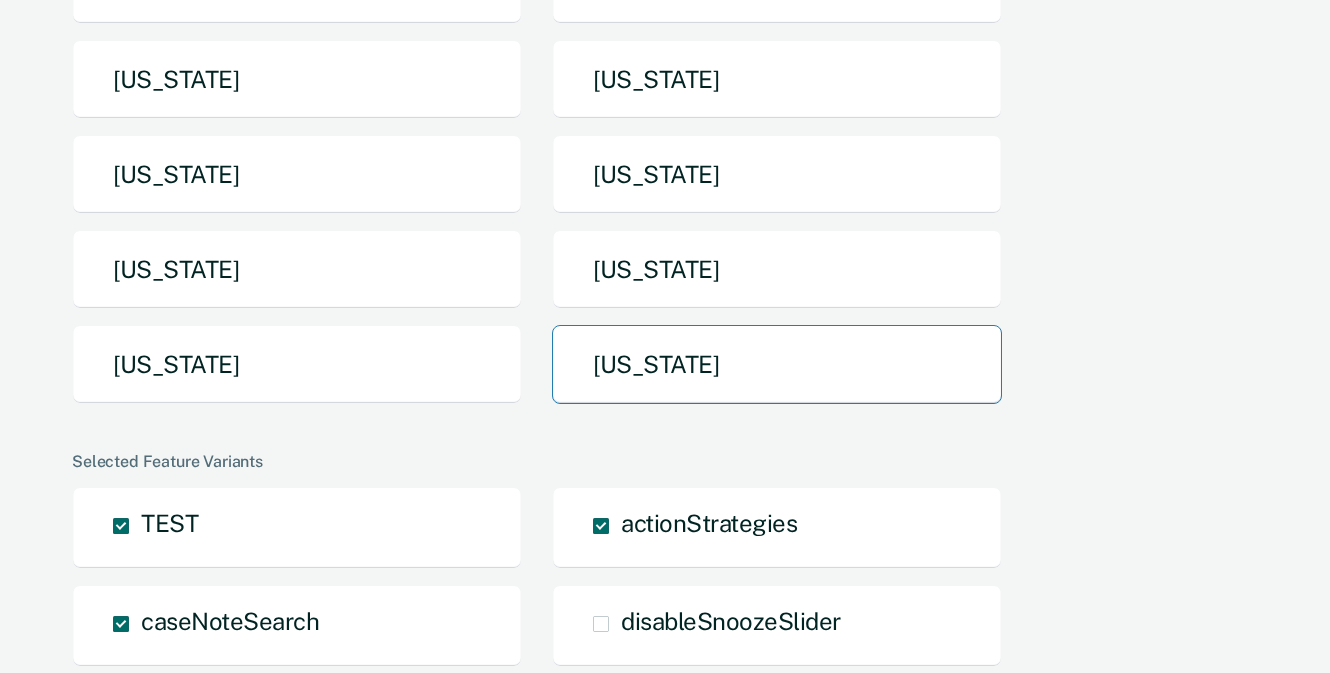 click on "Utah" at bounding box center (777, 364) 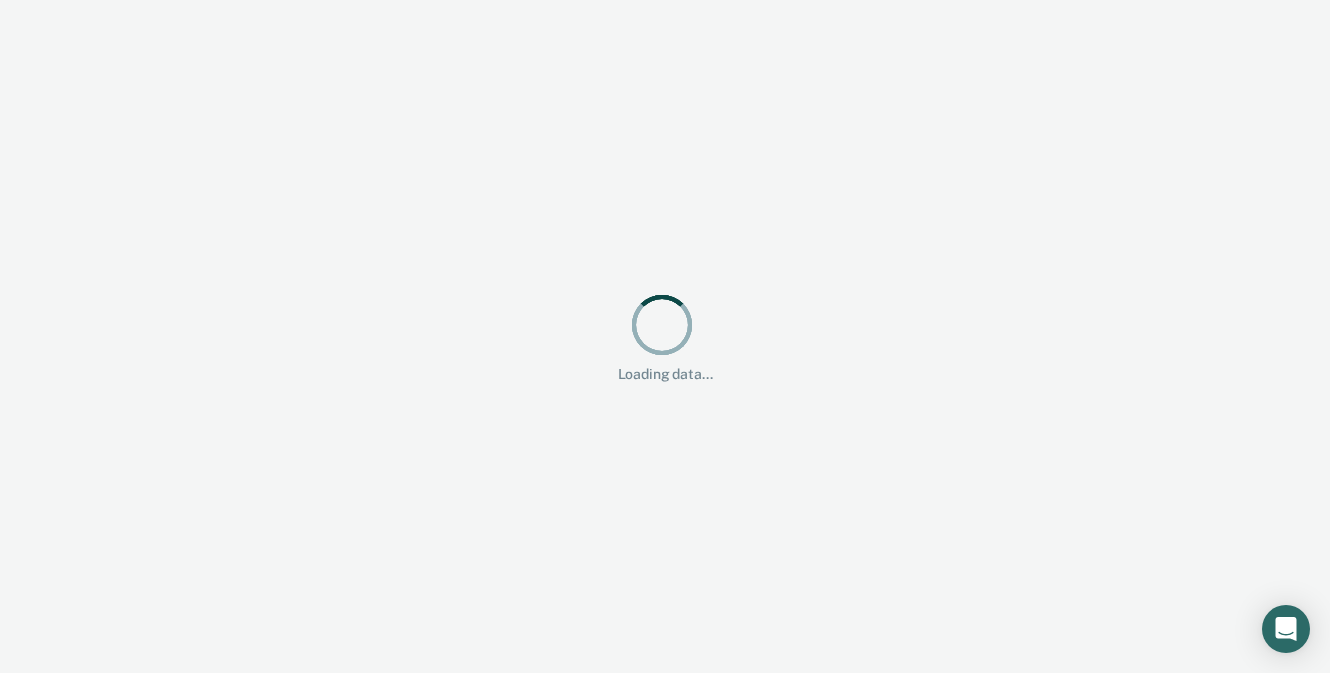 scroll, scrollTop: 0, scrollLeft: 0, axis: both 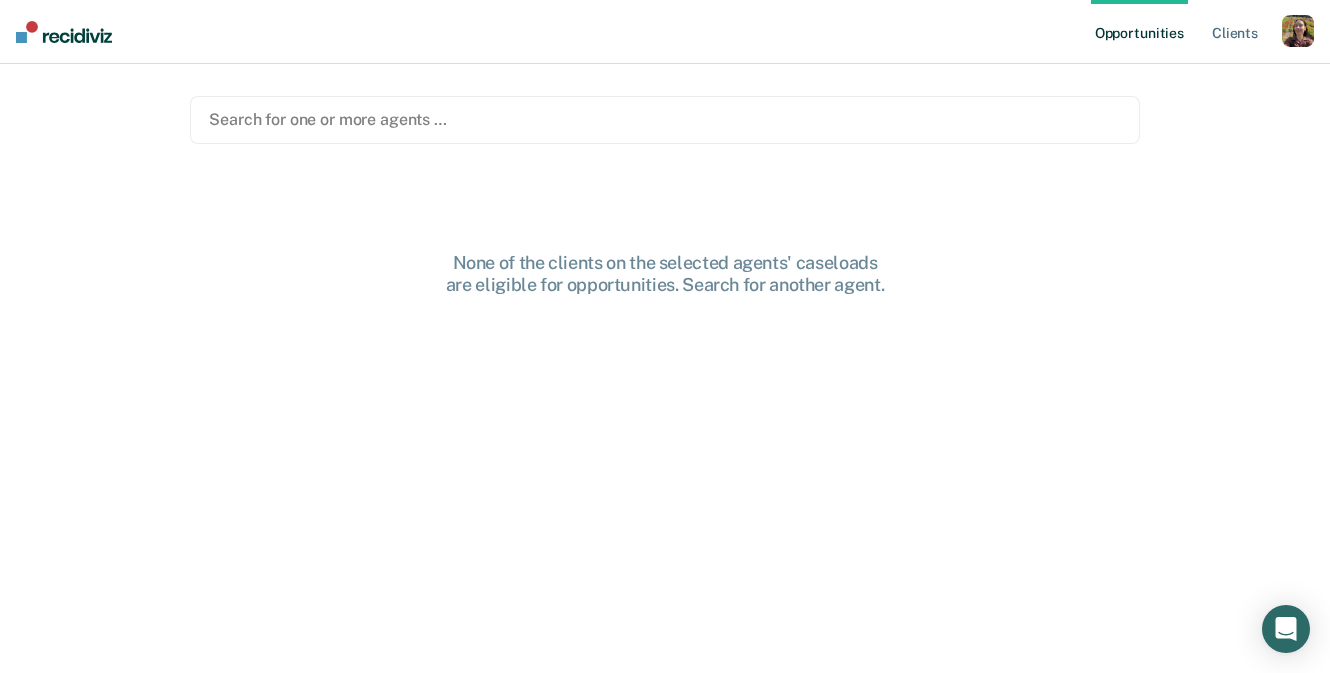 click on "Search for one or more agents …" at bounding box center [665, 120] 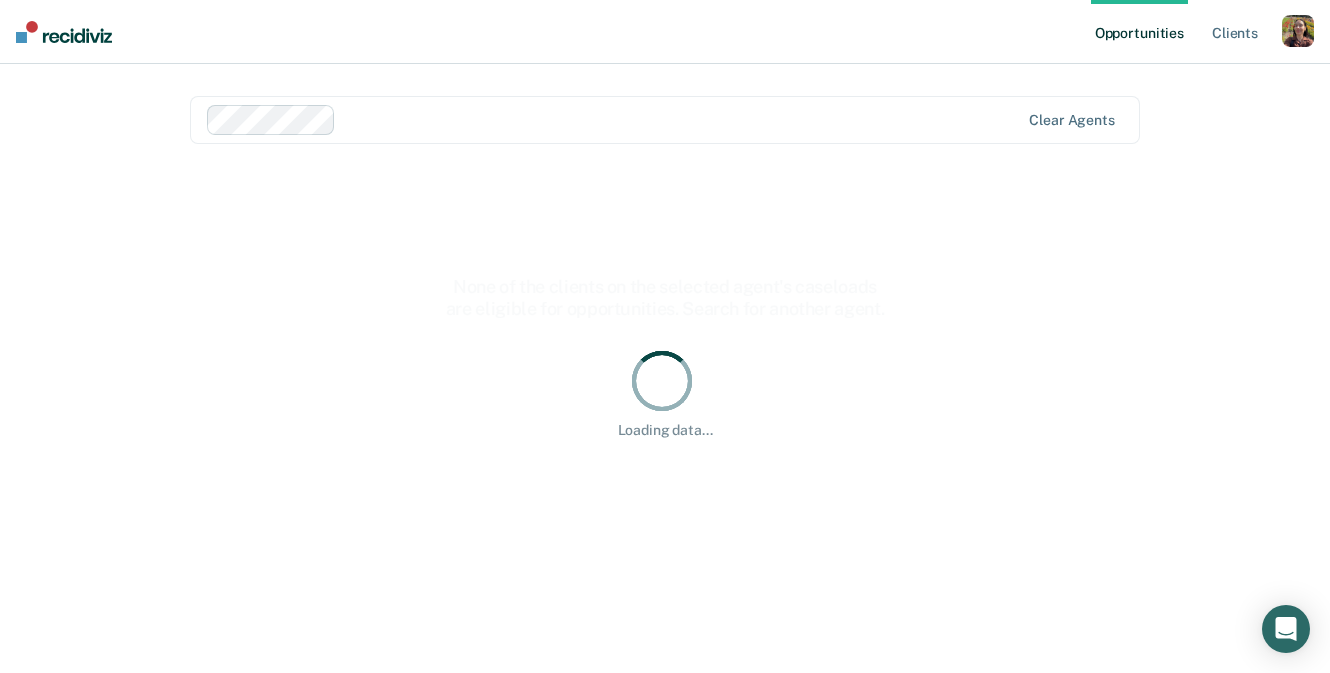 click at bounding box center (681, 119) 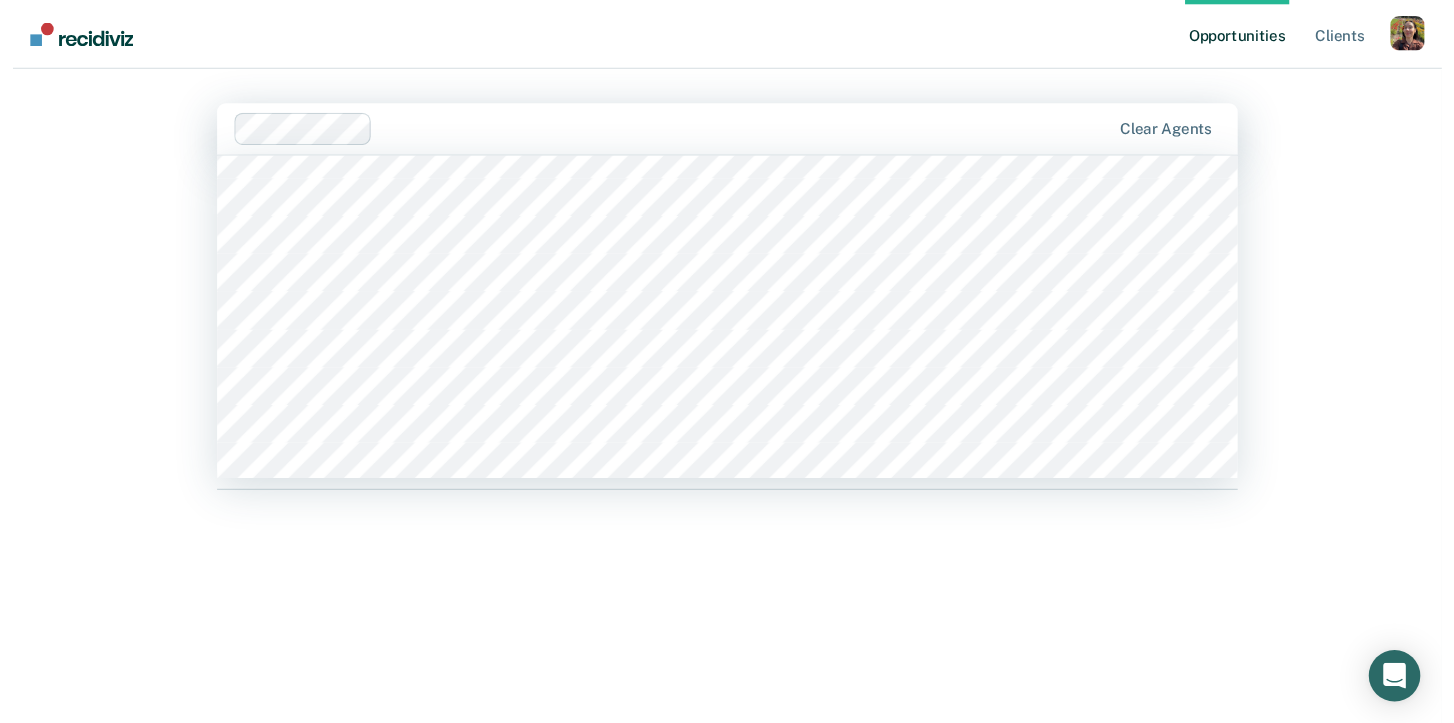 scroll, scrollTop: 3048, scrollLeft: 0, axis: vertical 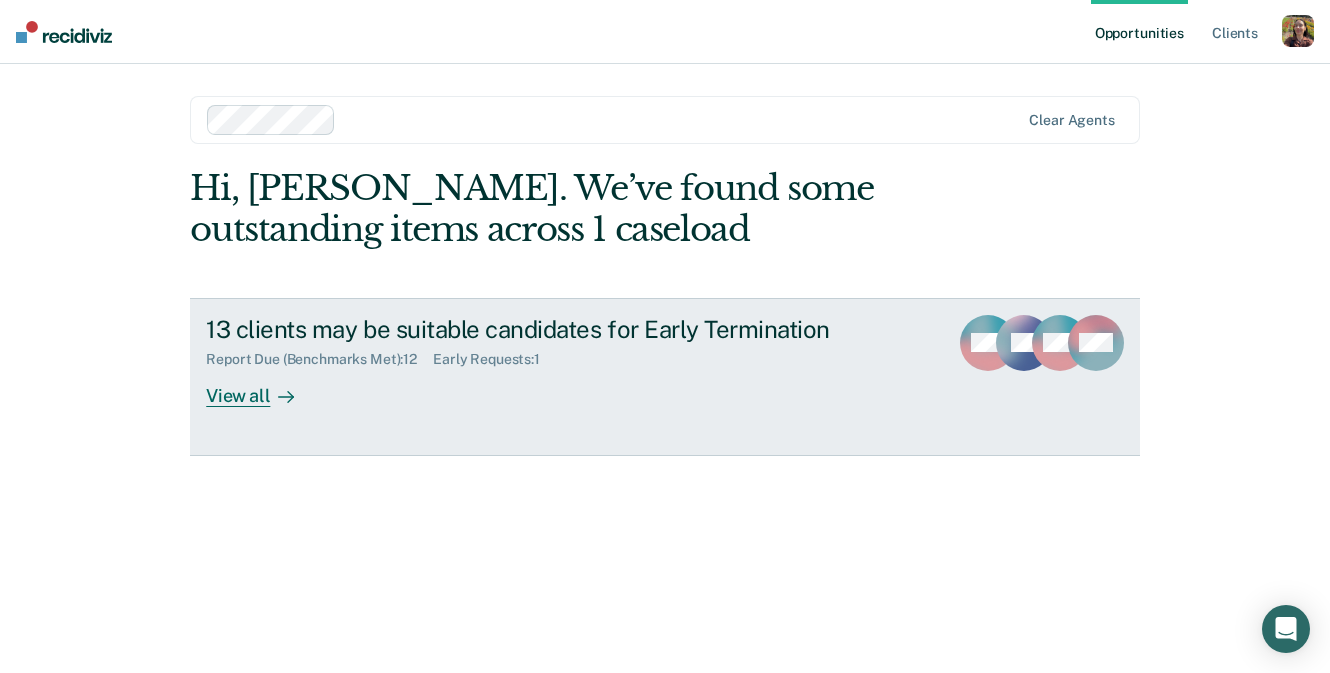 click on "13 clients may be suitable candidates for Early Termination Report Due (Benchmarks Met) :  12 Early Requests :  1 View all   MM AF MM + 10" at bounding box center [665, 377] 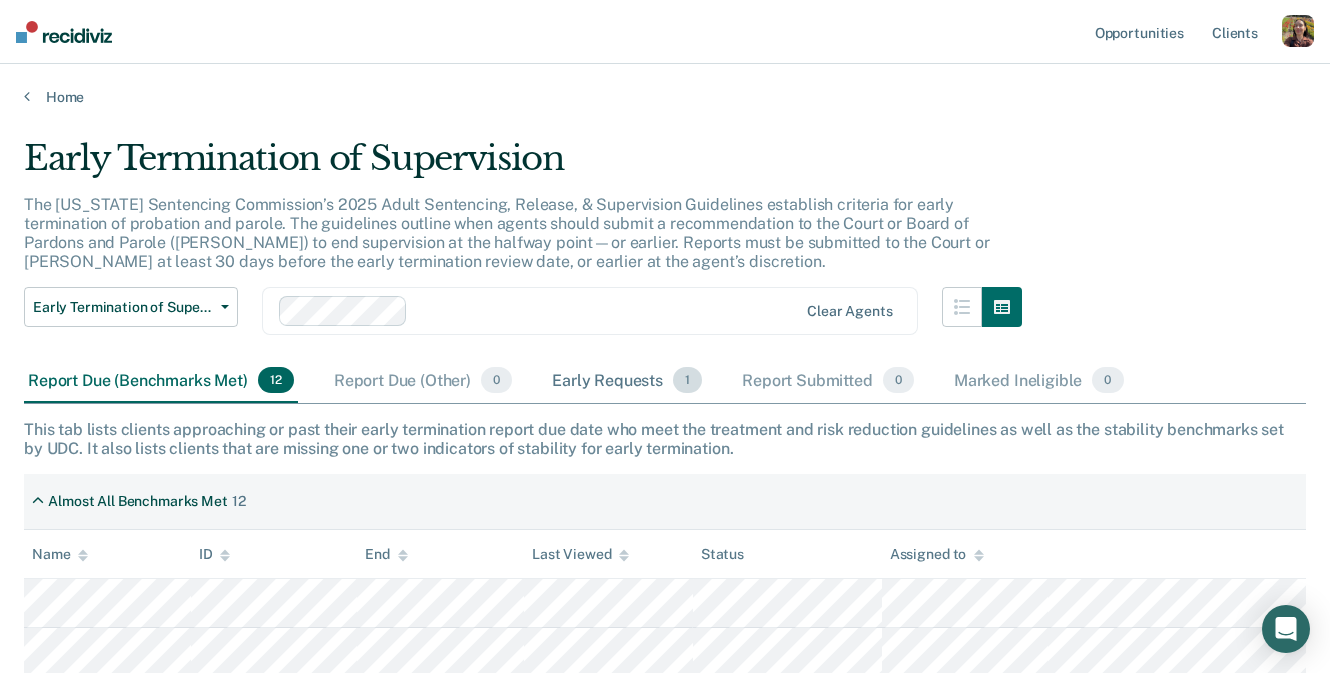 click on "Early Requests 1" at bounding box center (627, 381) 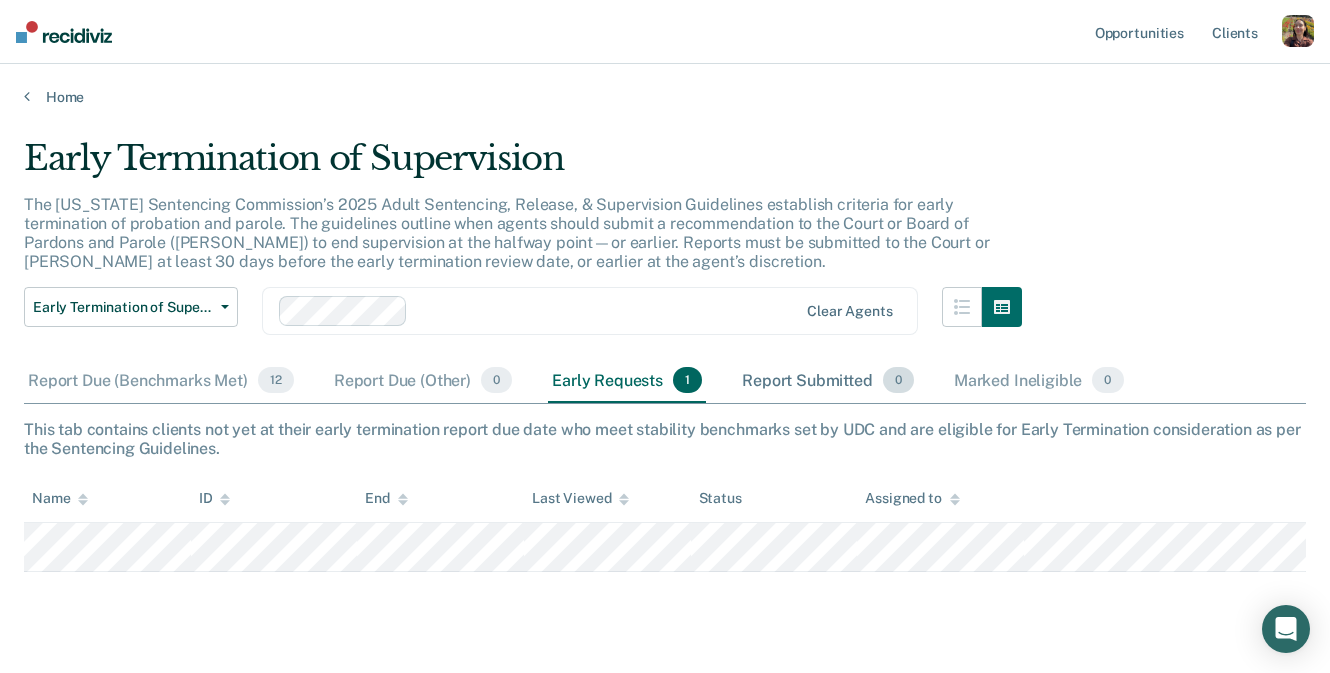 click on "Report Submitted 0" at bounding box center (828, 381) 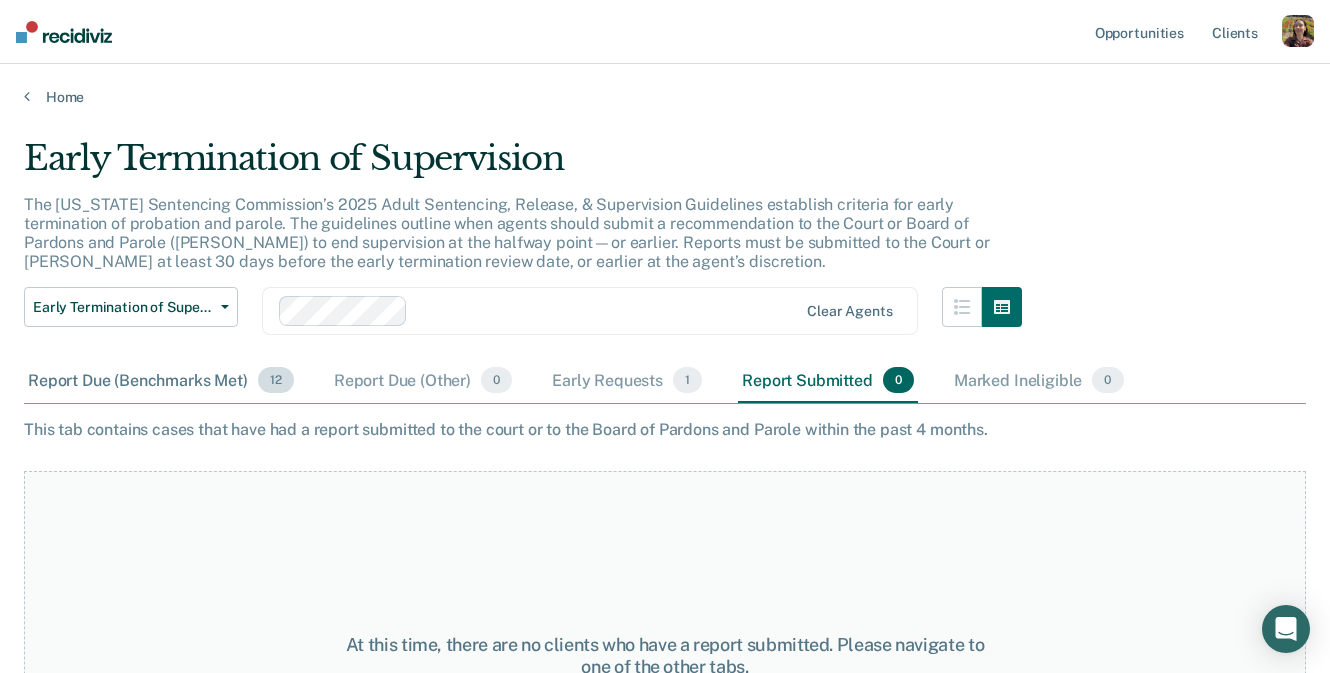 click on "Report Due (Benchmarks Met) 12" at bounding box center (161, 381) 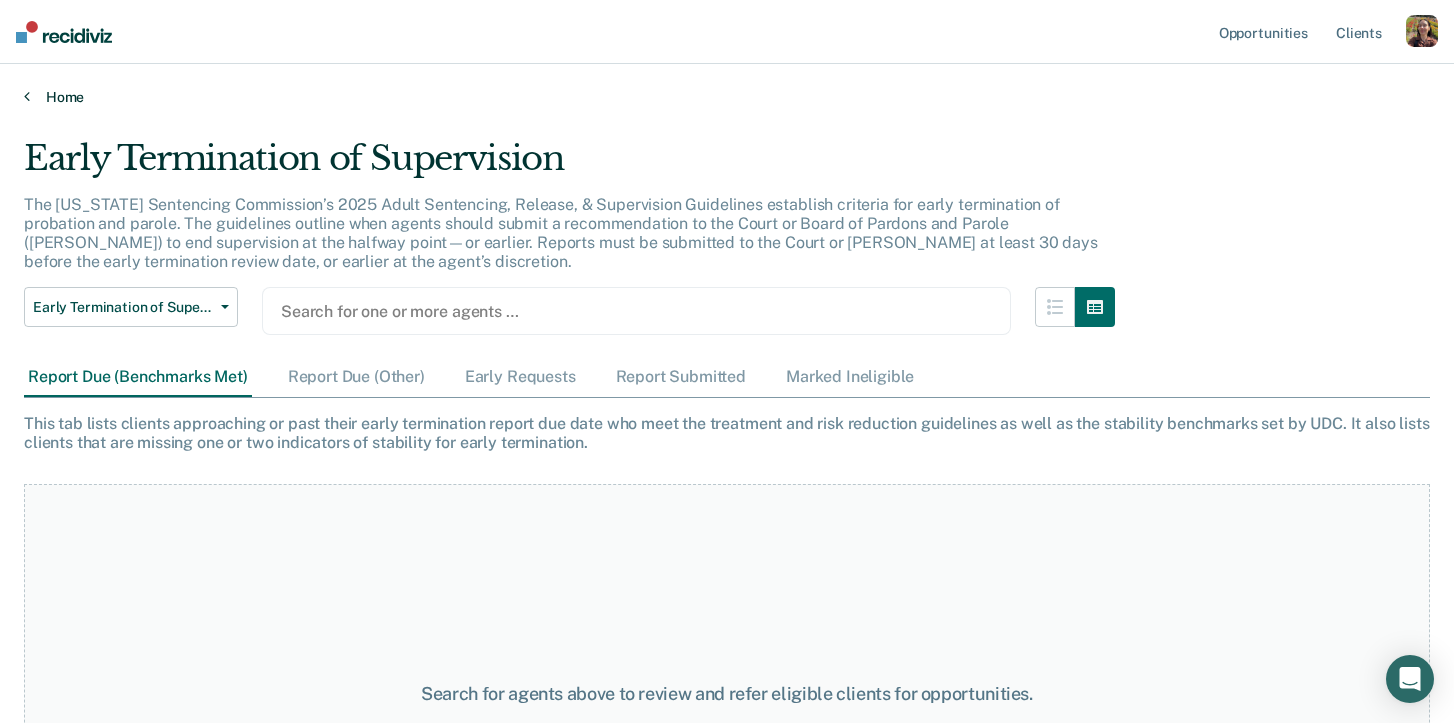 click on "Home" at bounding box center [727, 97] 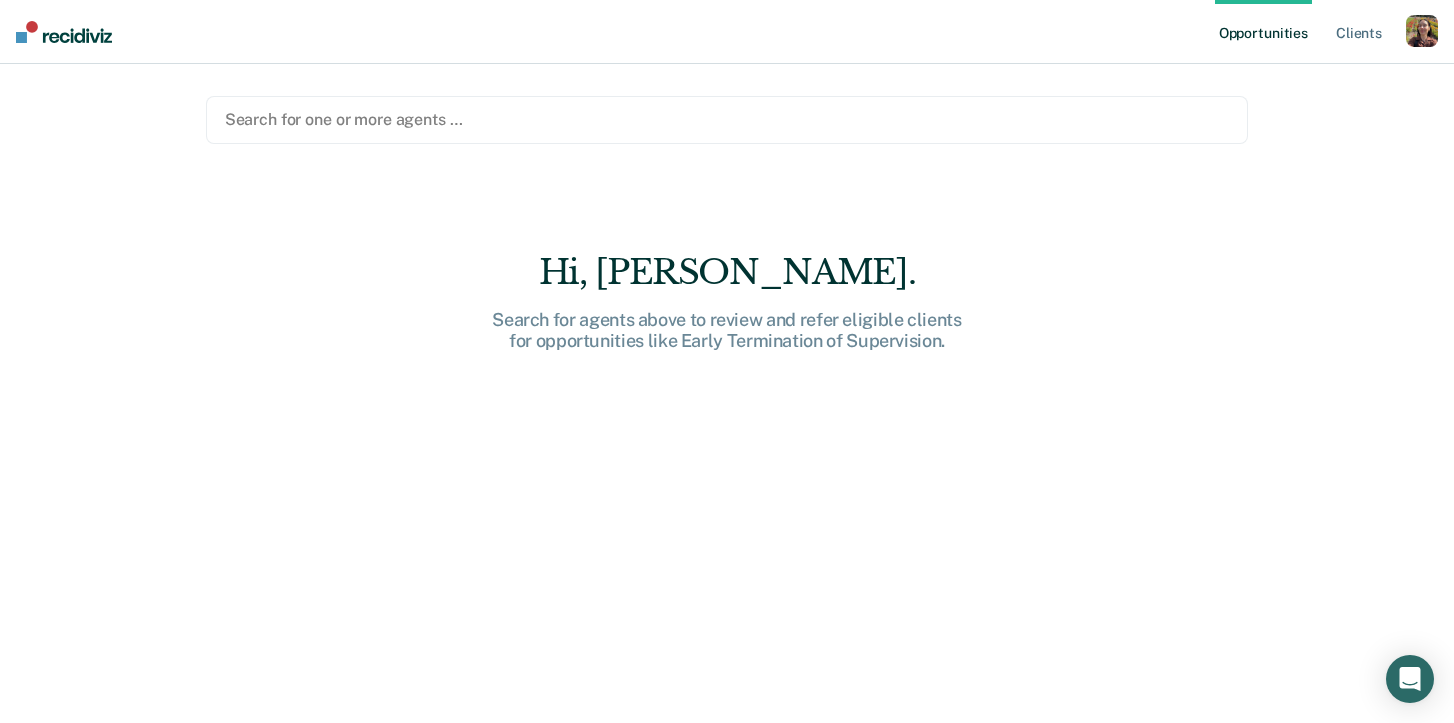 click at bounding box center (1422, 31) 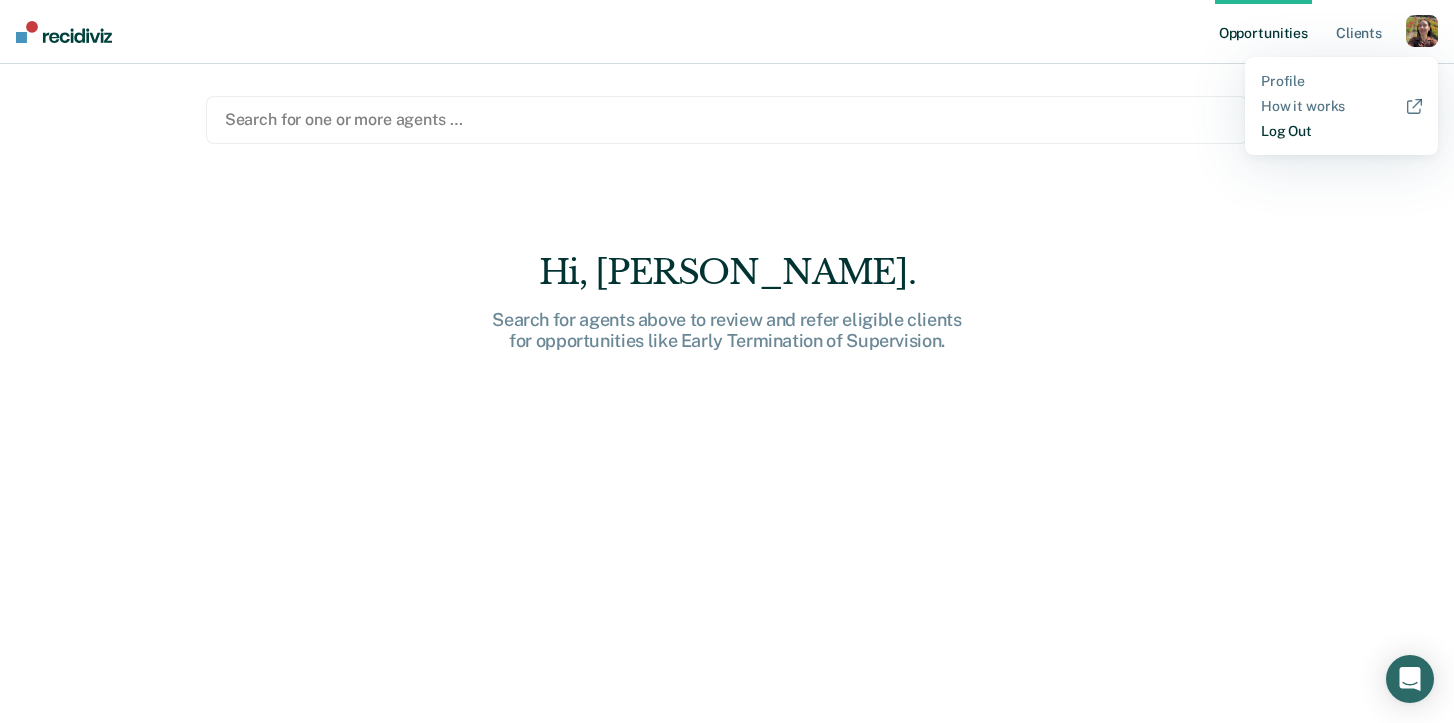 click on "Log Out" at bounding box center [1341, 131] 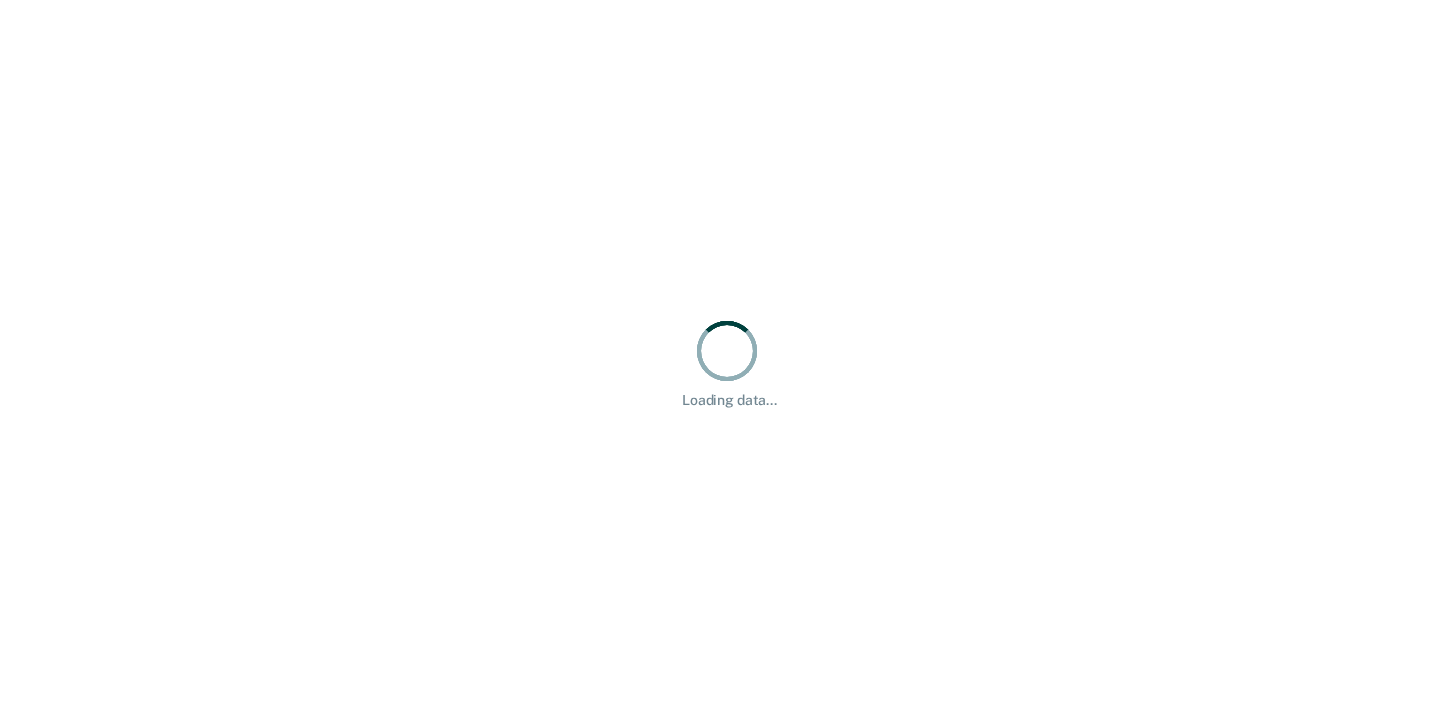scroll, scrollTop: 0, scrollLeft: 0, axis: both 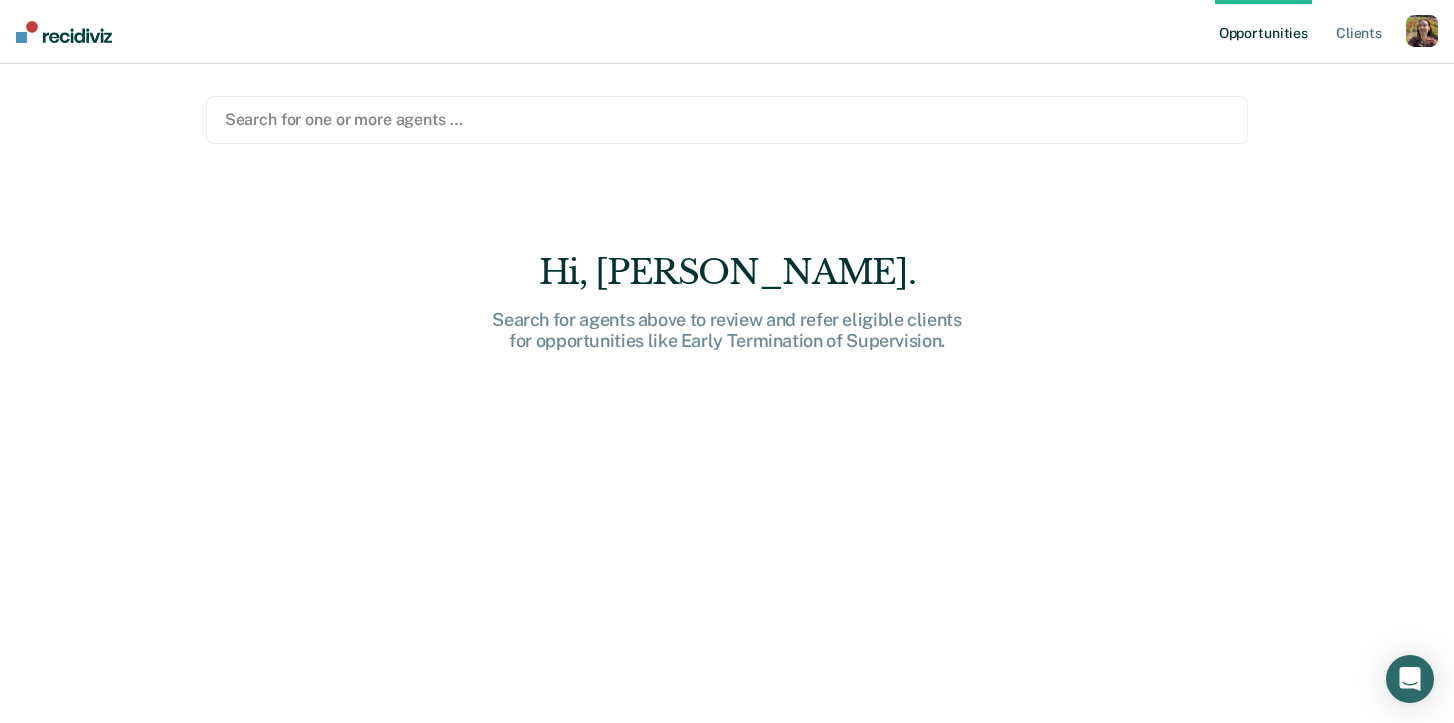 click at bounding box center [1422, 31] 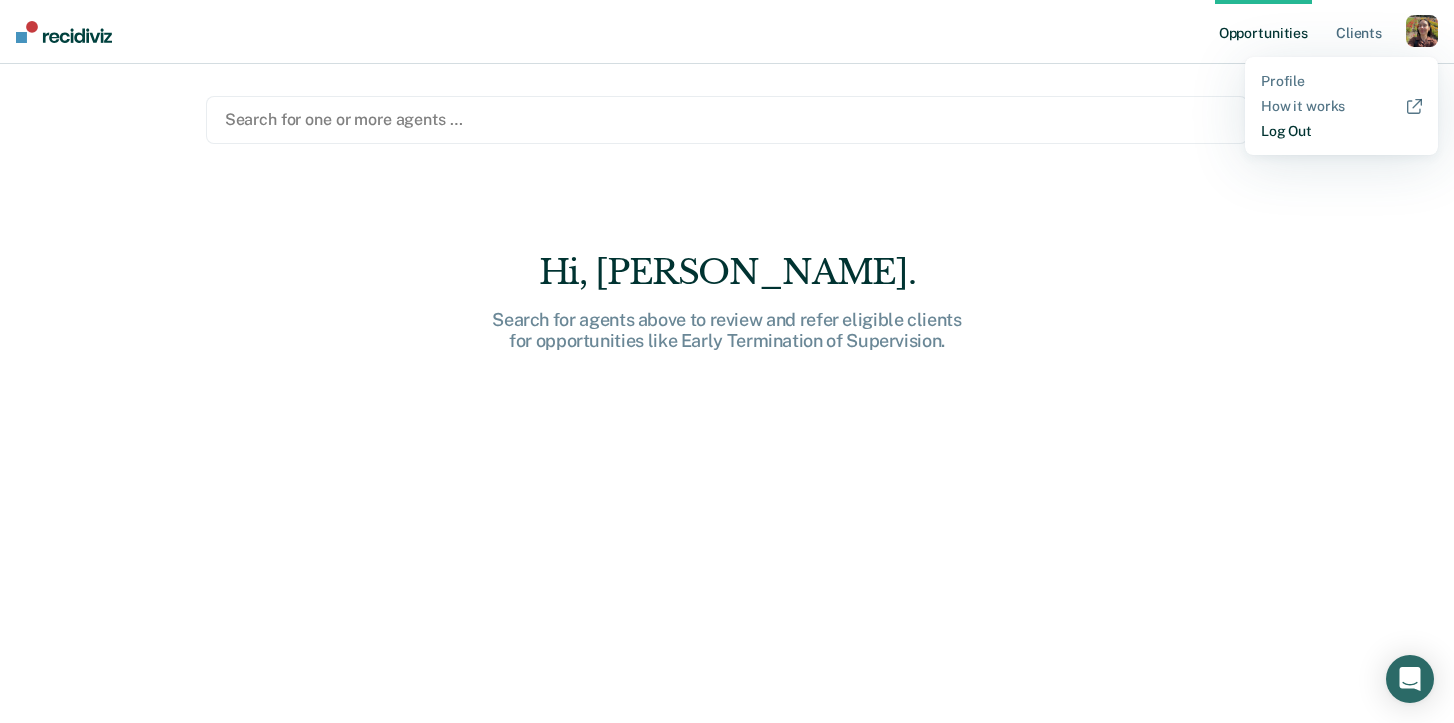 click on "Log Out" at bounding box center (1341, 131) 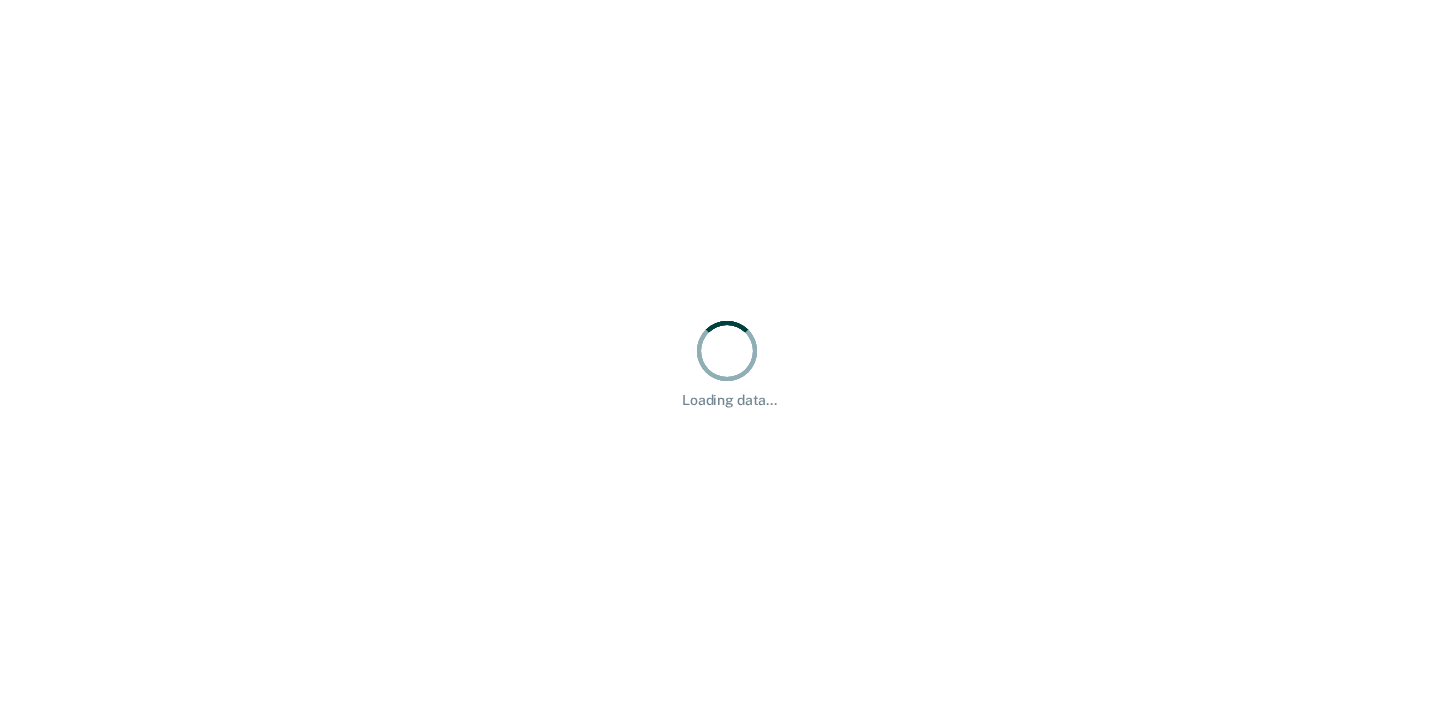 scroll, scrollTop: 0, scrollLeft: 0, axis: both 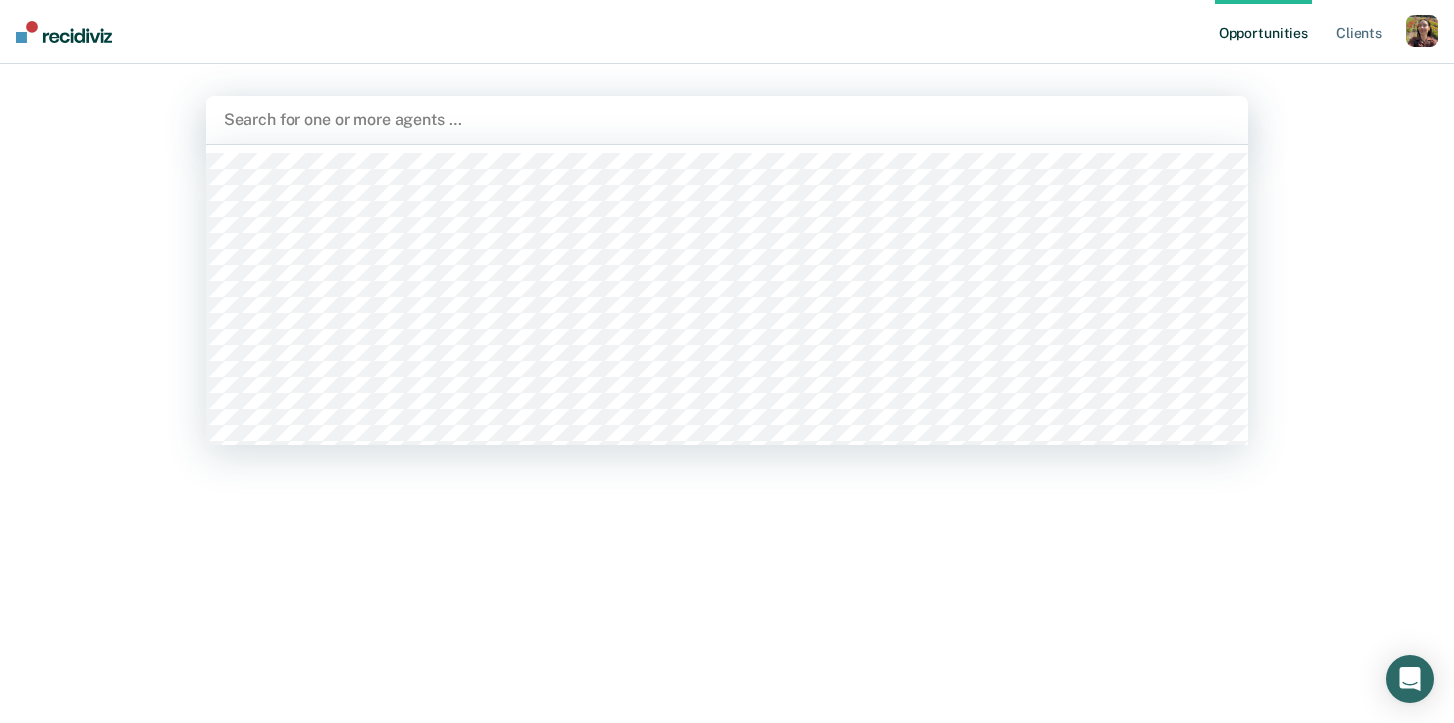 click at bounding box center [727, 119] 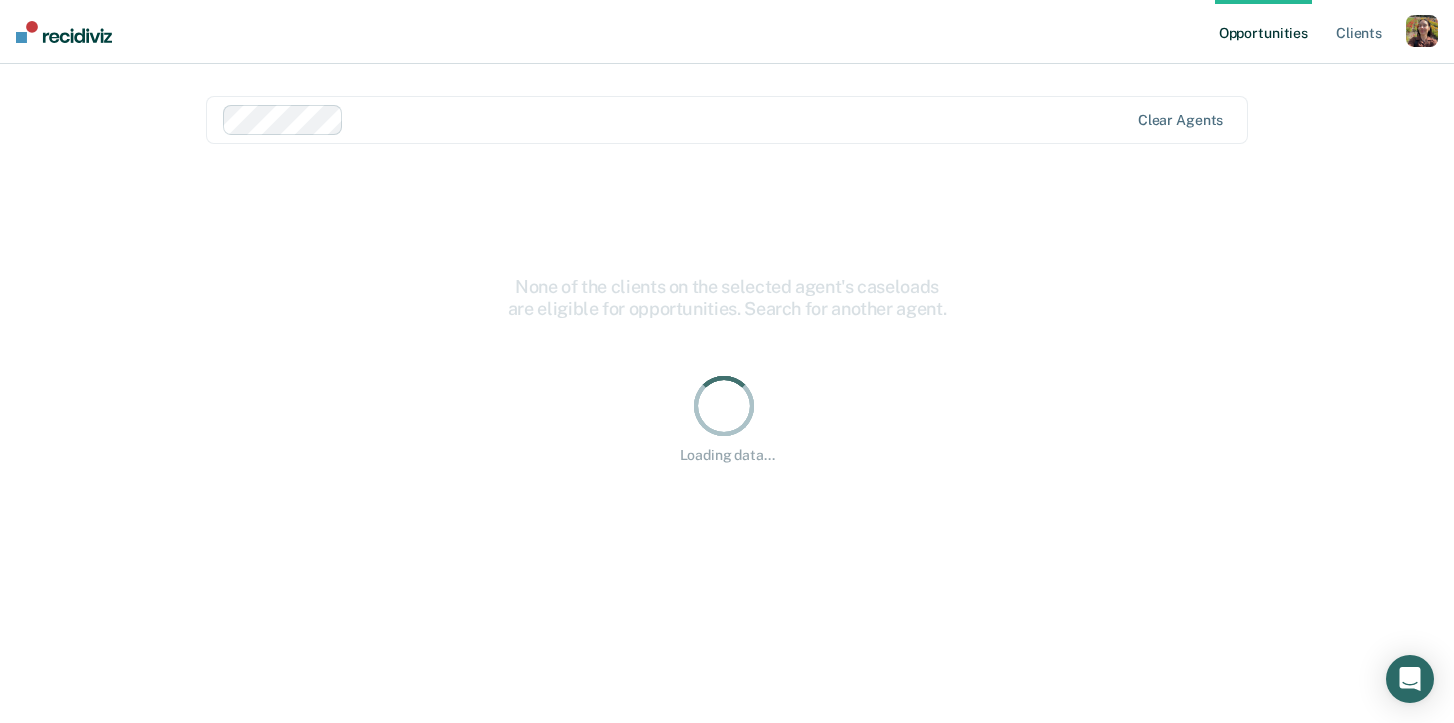 click at bounding box center (740, 119) 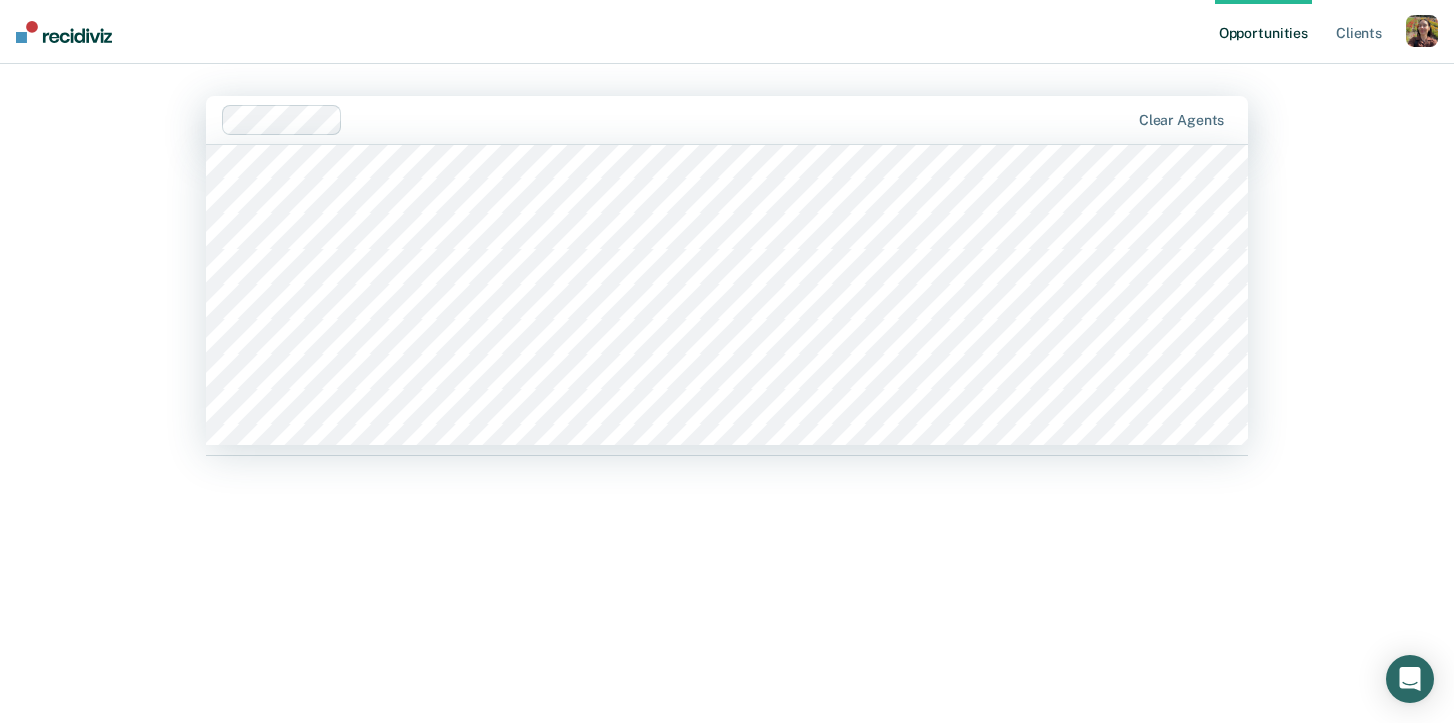 scroll, scrollTop: 826, scrollLeft: 0, axis: vertical 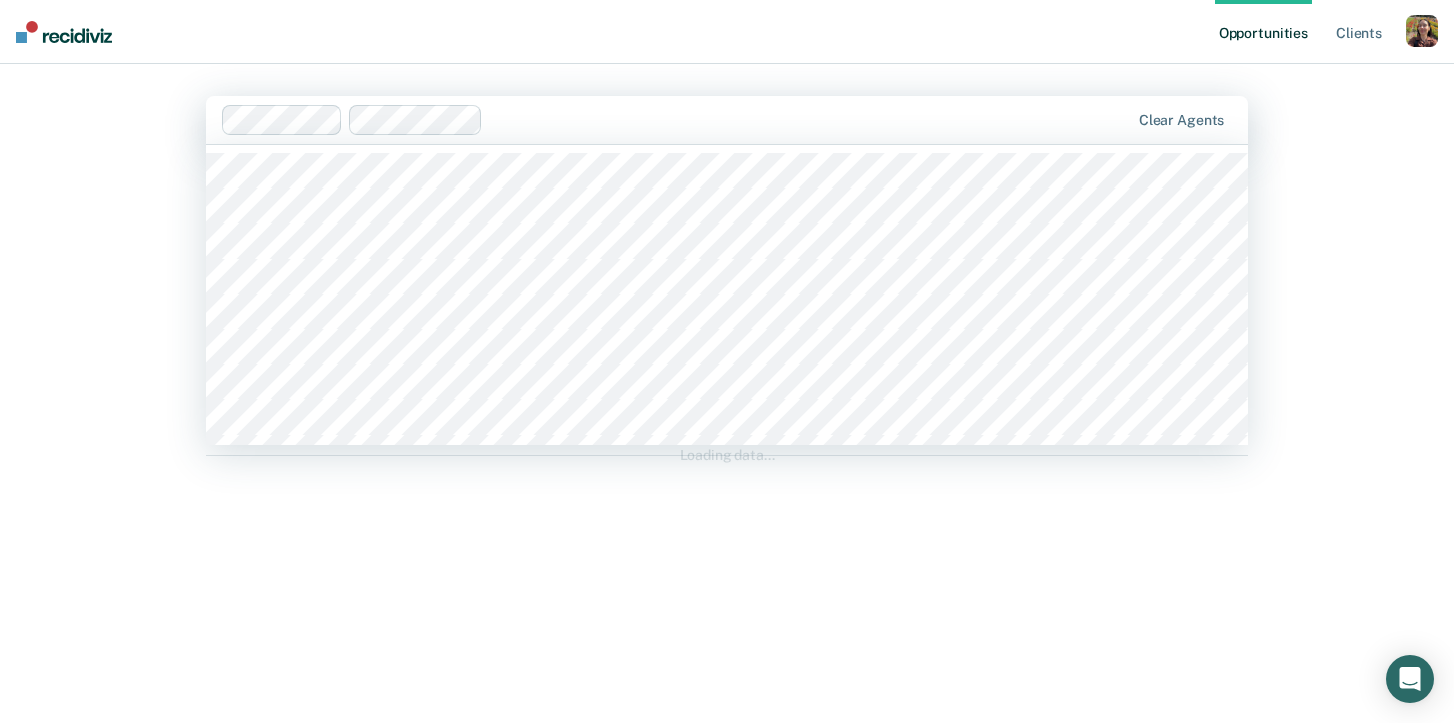 click on "Clear   agents" at bounding box center (727, 120) 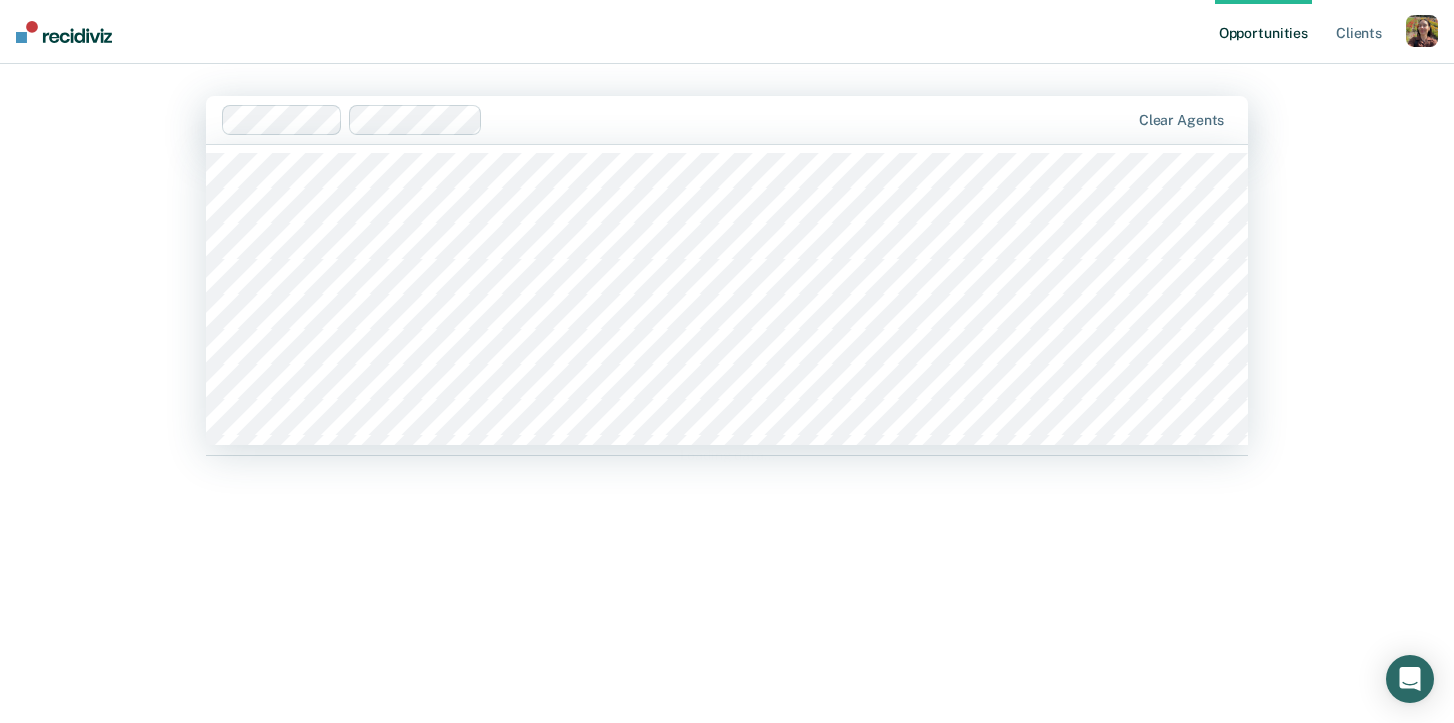 click at bounding box center (810, 119) 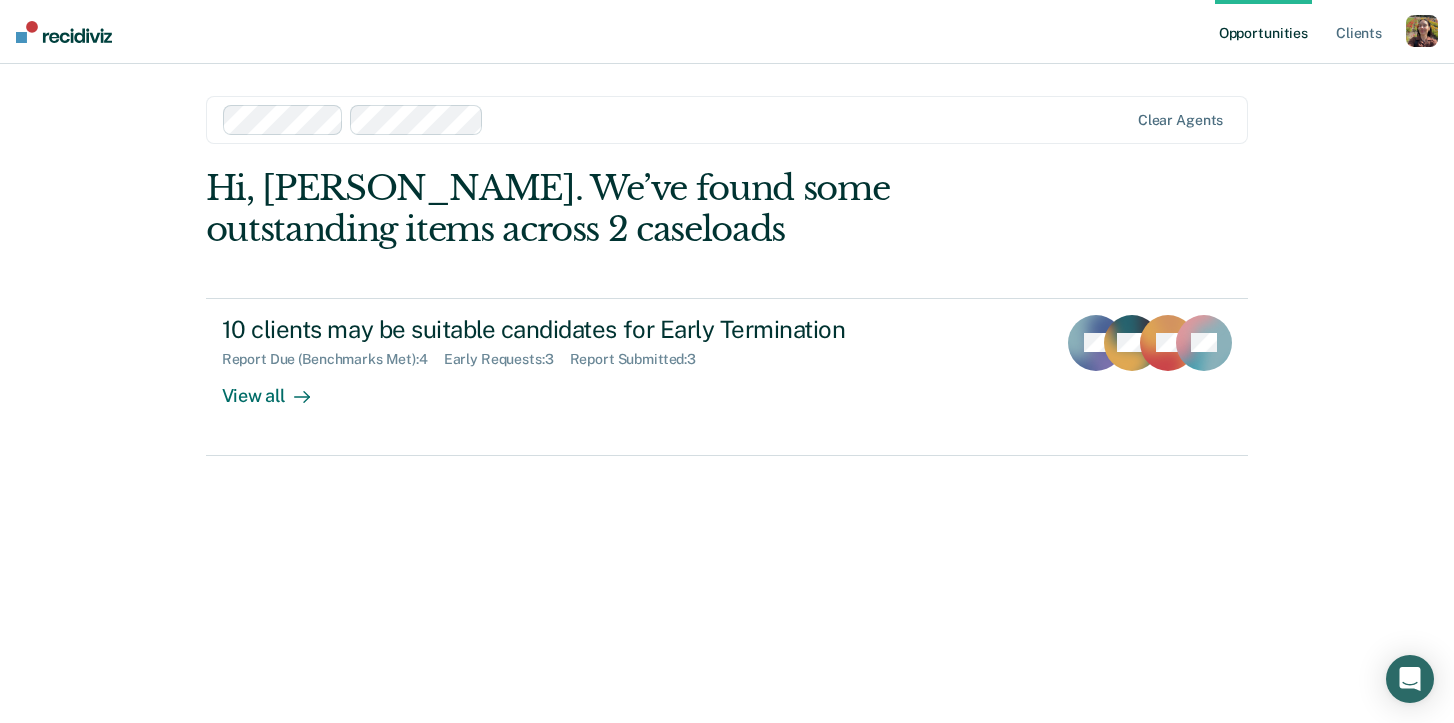 click at bounding box center (810, 119) 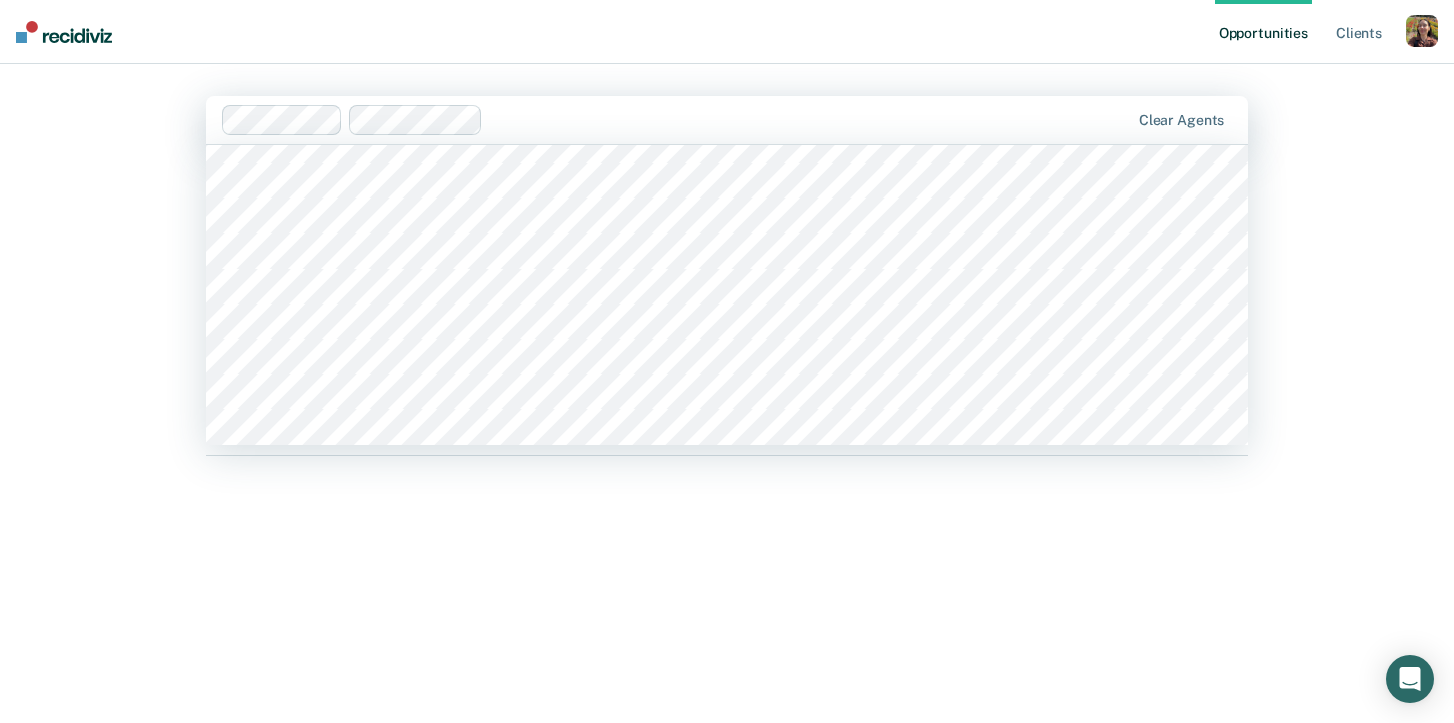 scroll, scrollTop: 989, scrollLeft: 0, axis: vertical 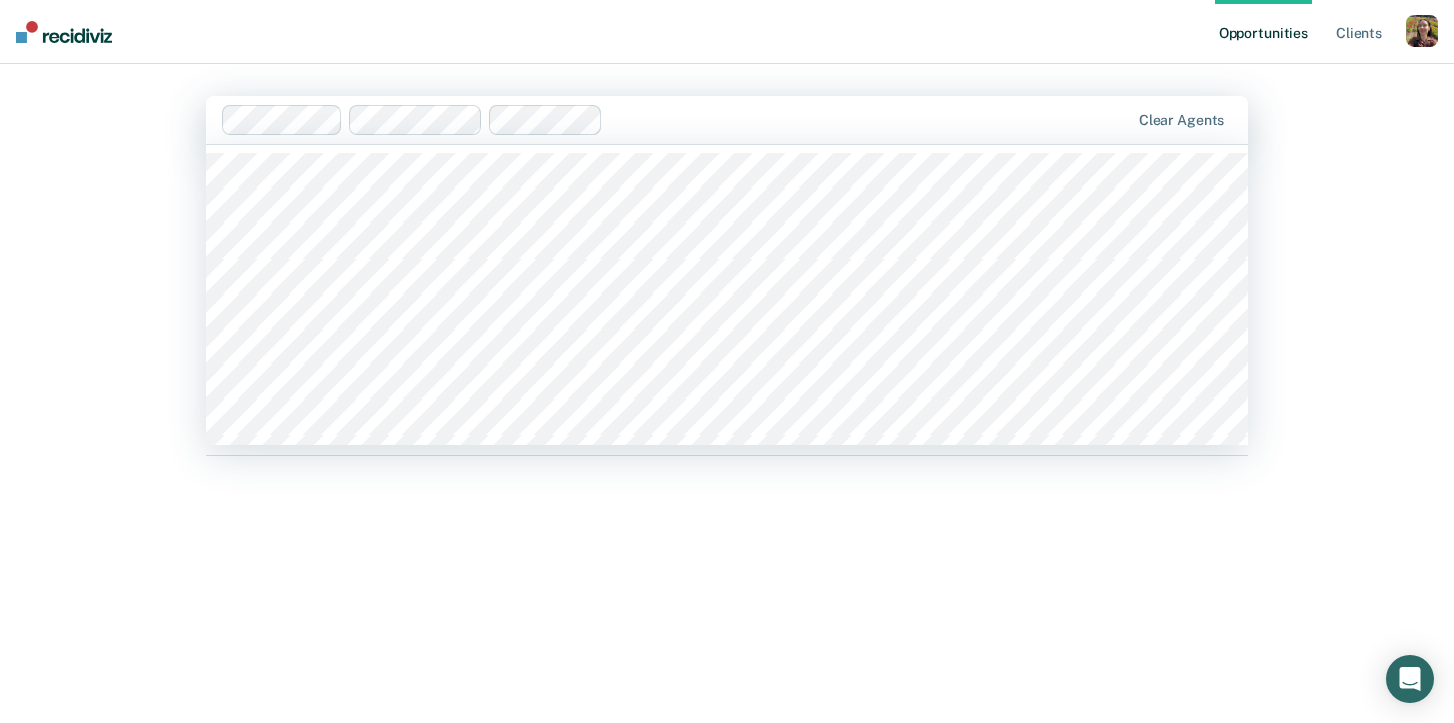 click at bounding box center (870, 119) 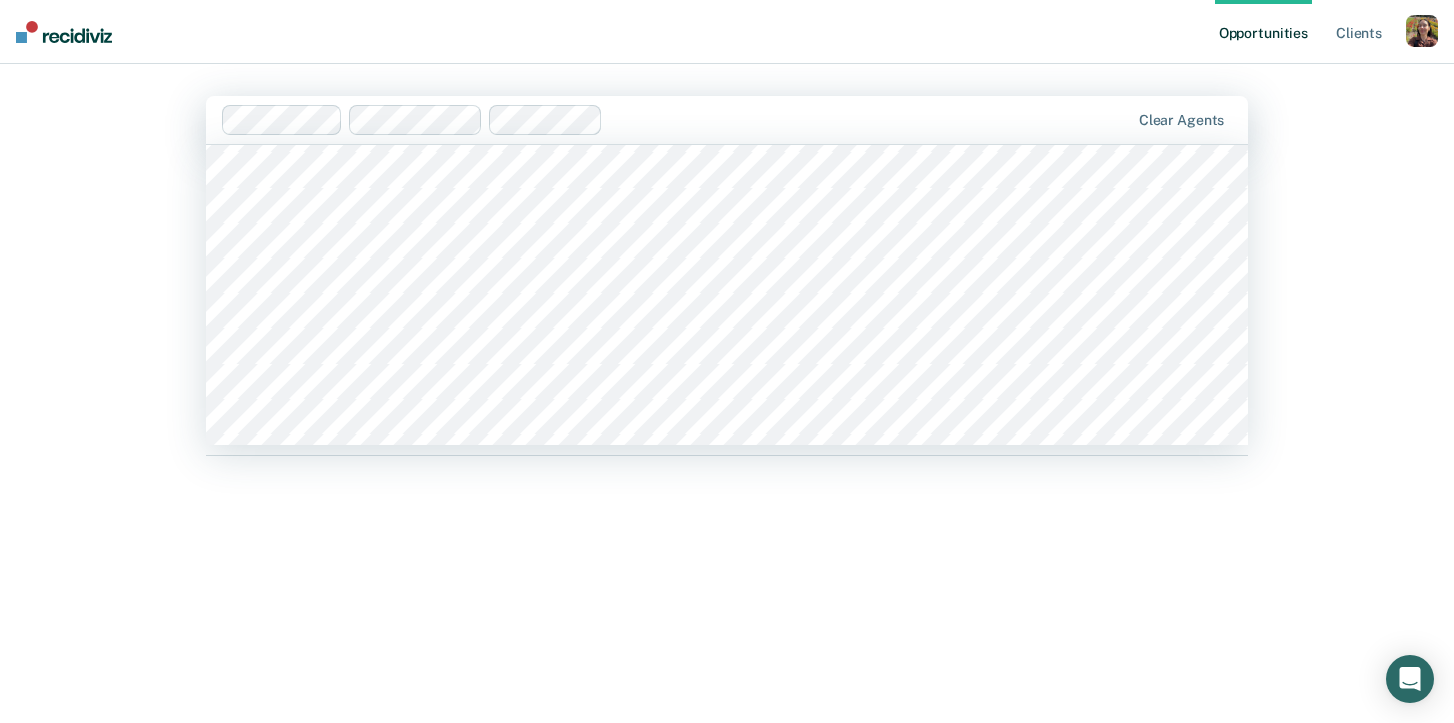 scroll, scrollTop: 3557, scrollLeft: 0, axis: vertical 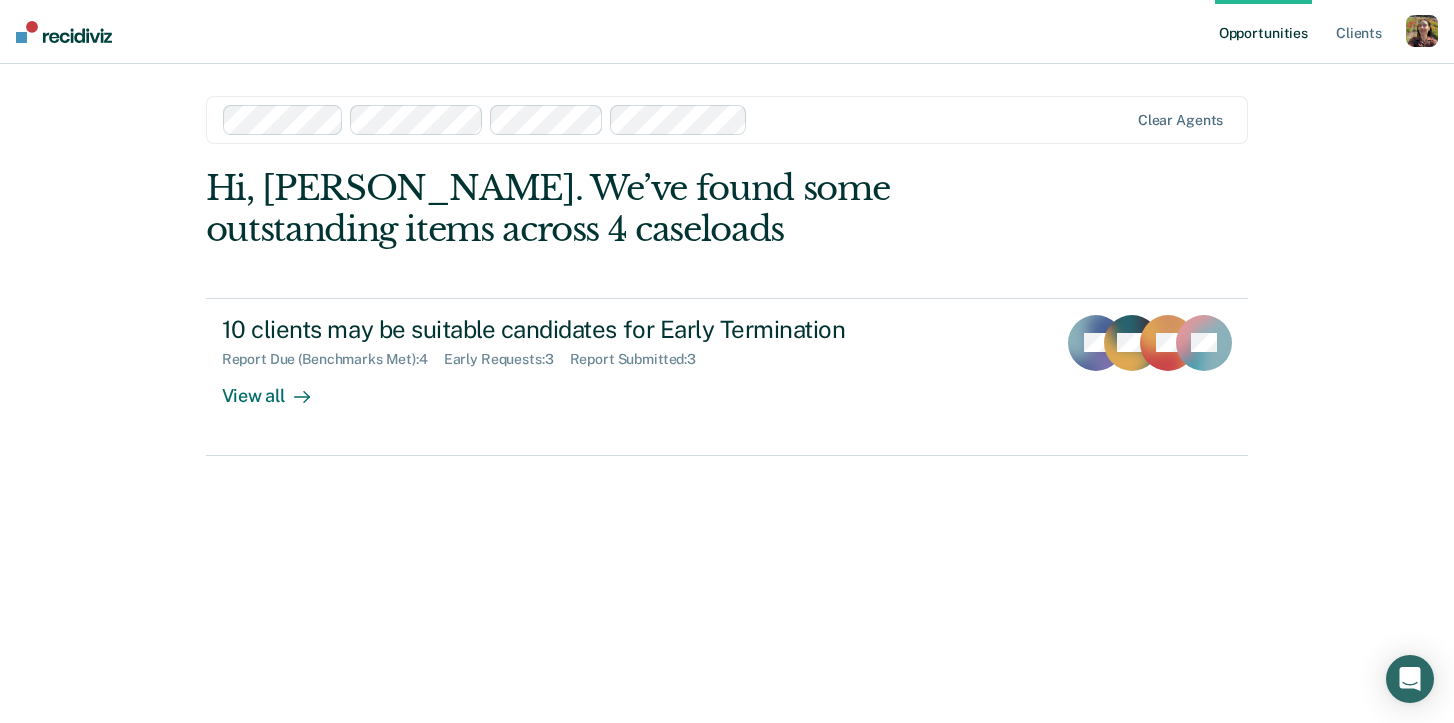 click on "Clear   agents" at bounding box center (727, 120) 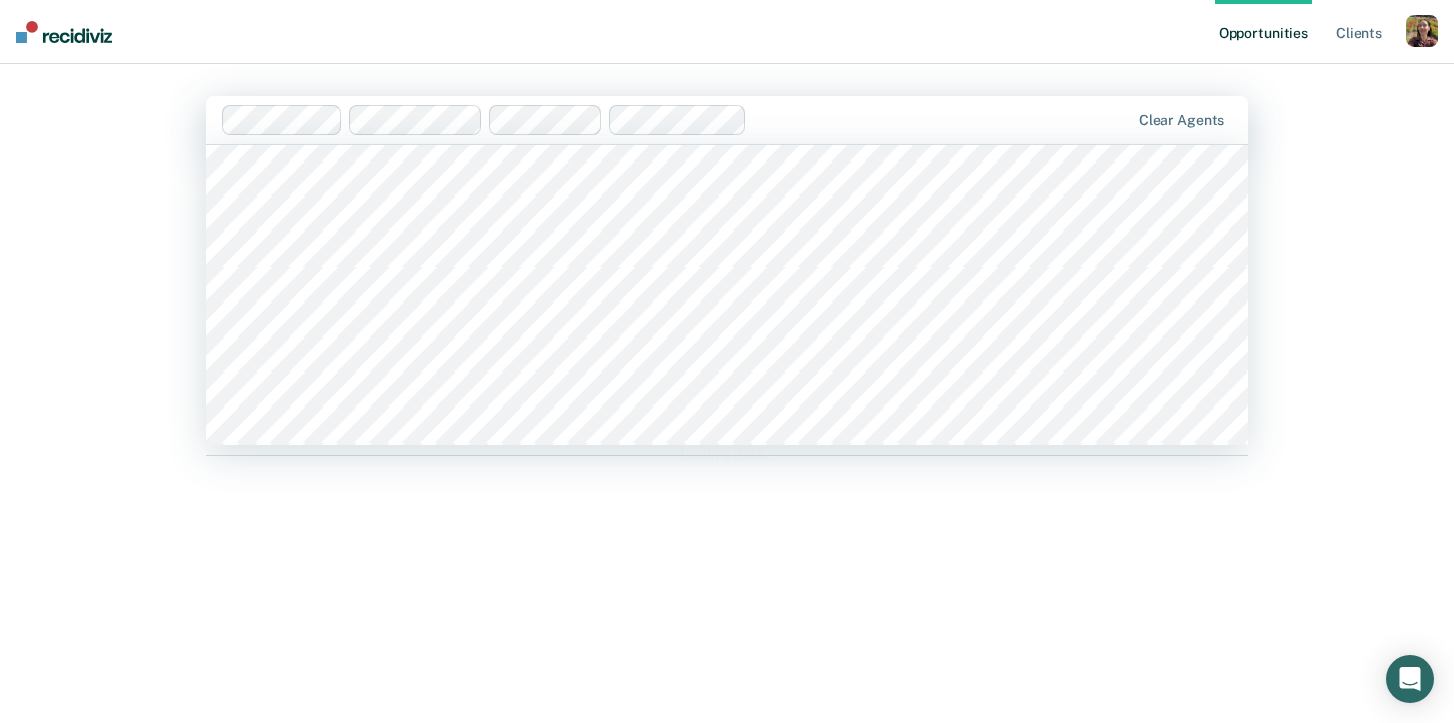 scroll, scrollTop: 3433, scrollLeft: 0, axis: vertical 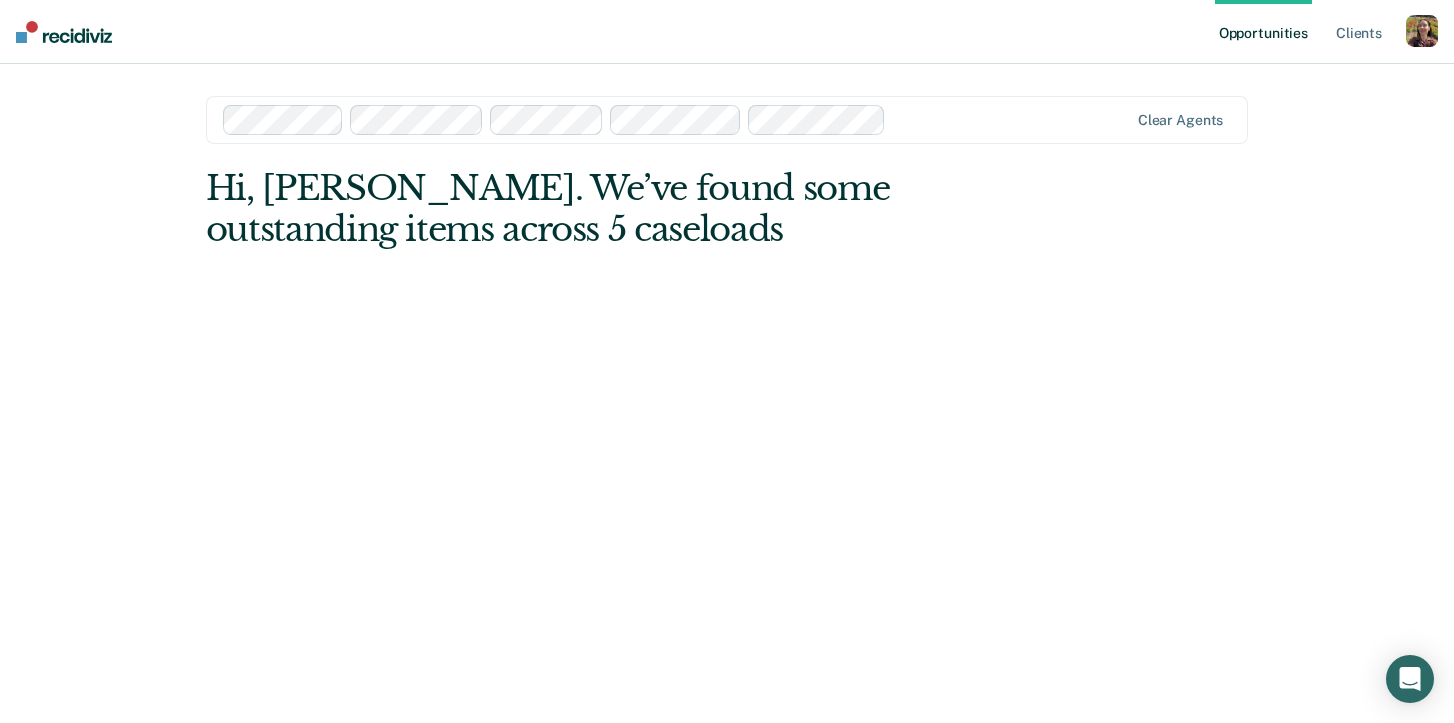 click at bounding box center [1011, 119] 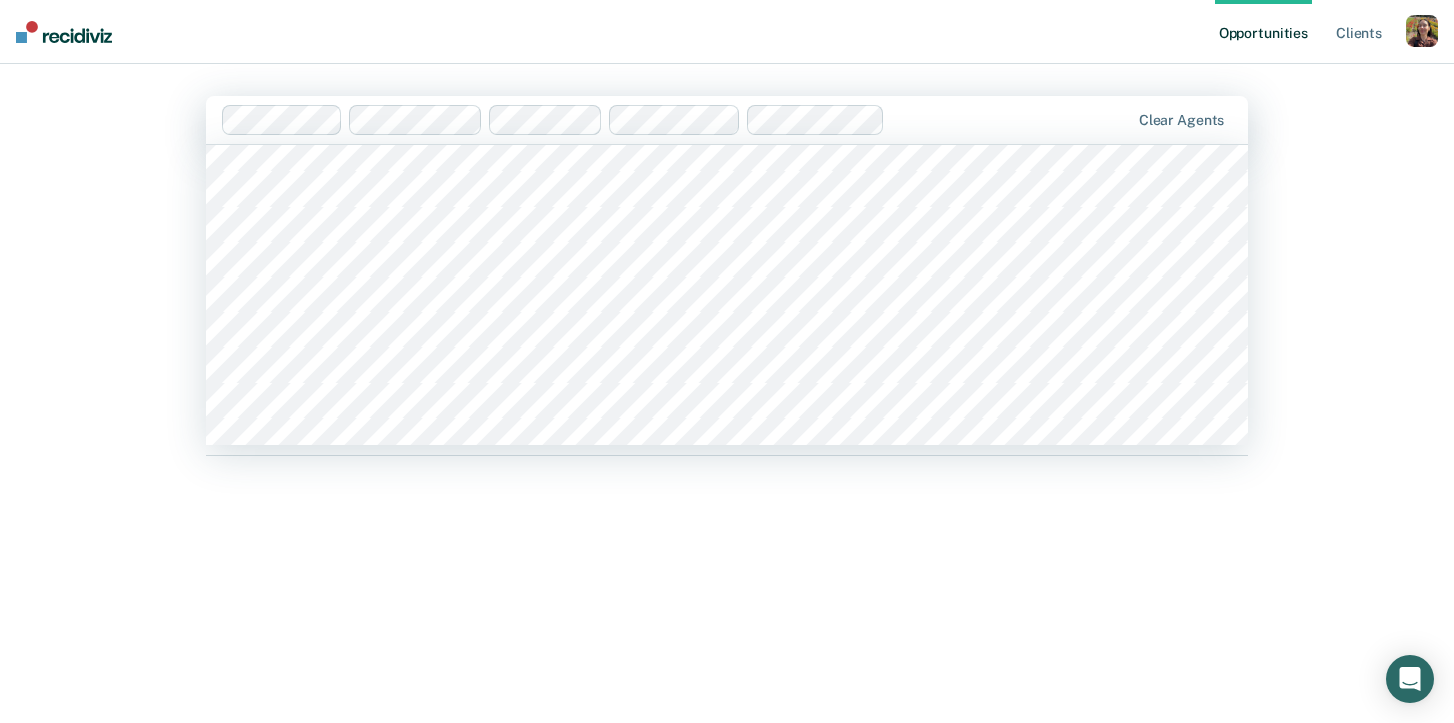 scroll, scrollTop: 10268, scrollLeft: 0, axis: vertical 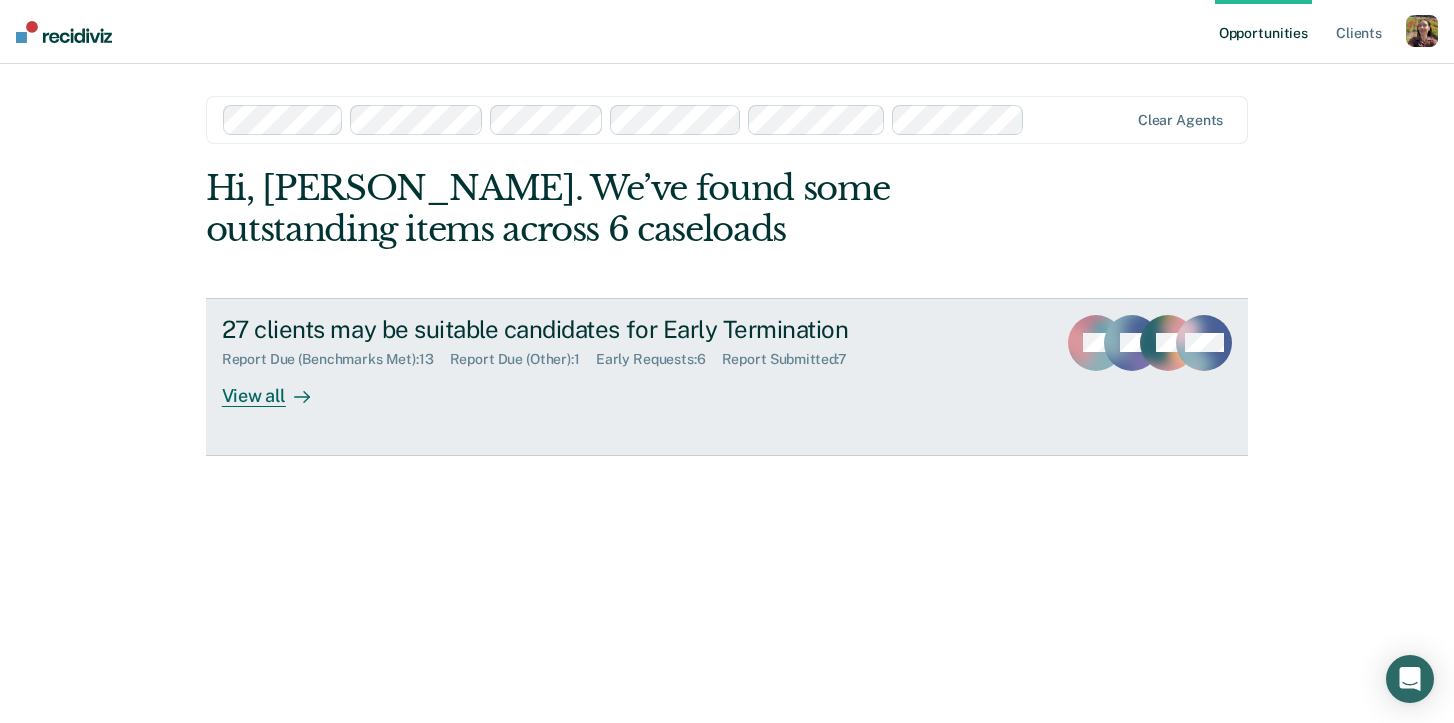 click on "View all" at bounding box center [278, 387] 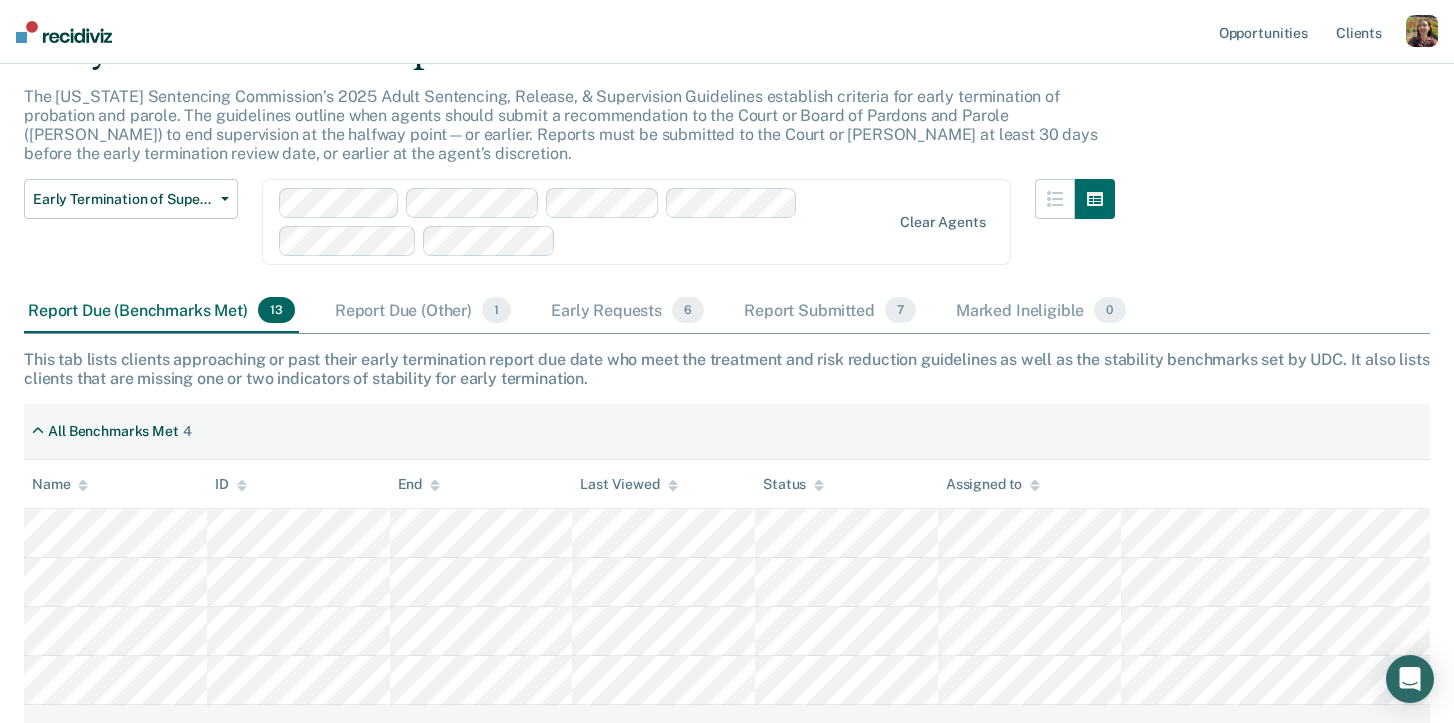 scroll, scrollTop: 112, scrollLeft: 0, axis: vertical 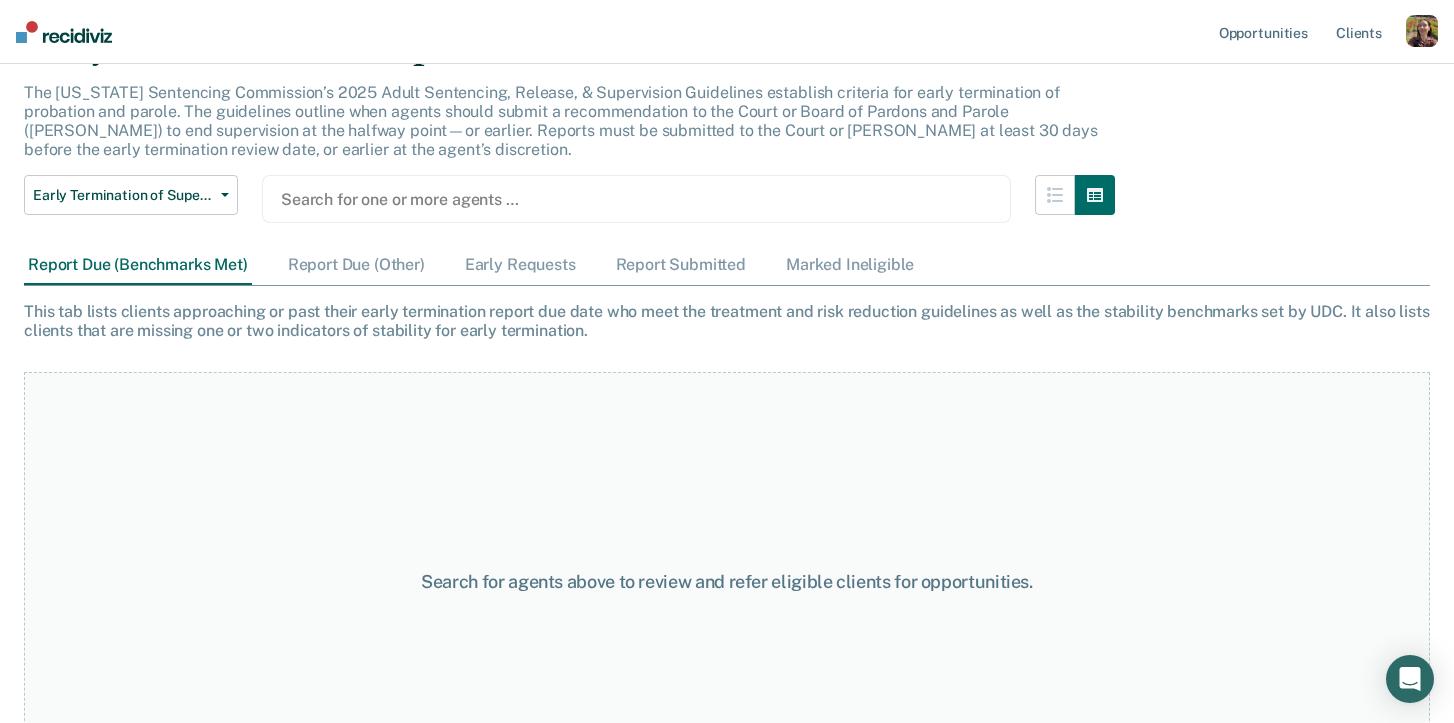 click on "Opportunities Client s Profile How it works Log Out" at bounding box center [727, 32] 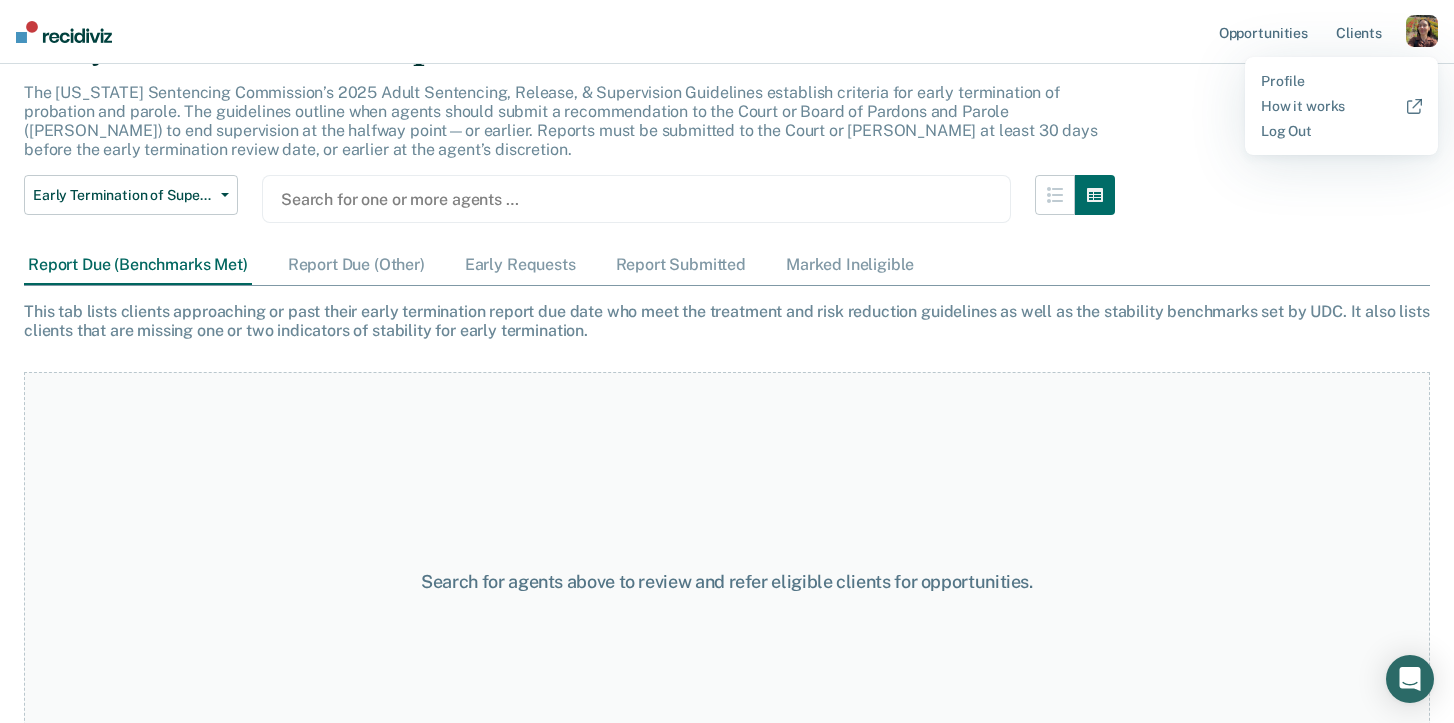 click on "Profile How it works Log Out" at bounding box center (1341, 106) 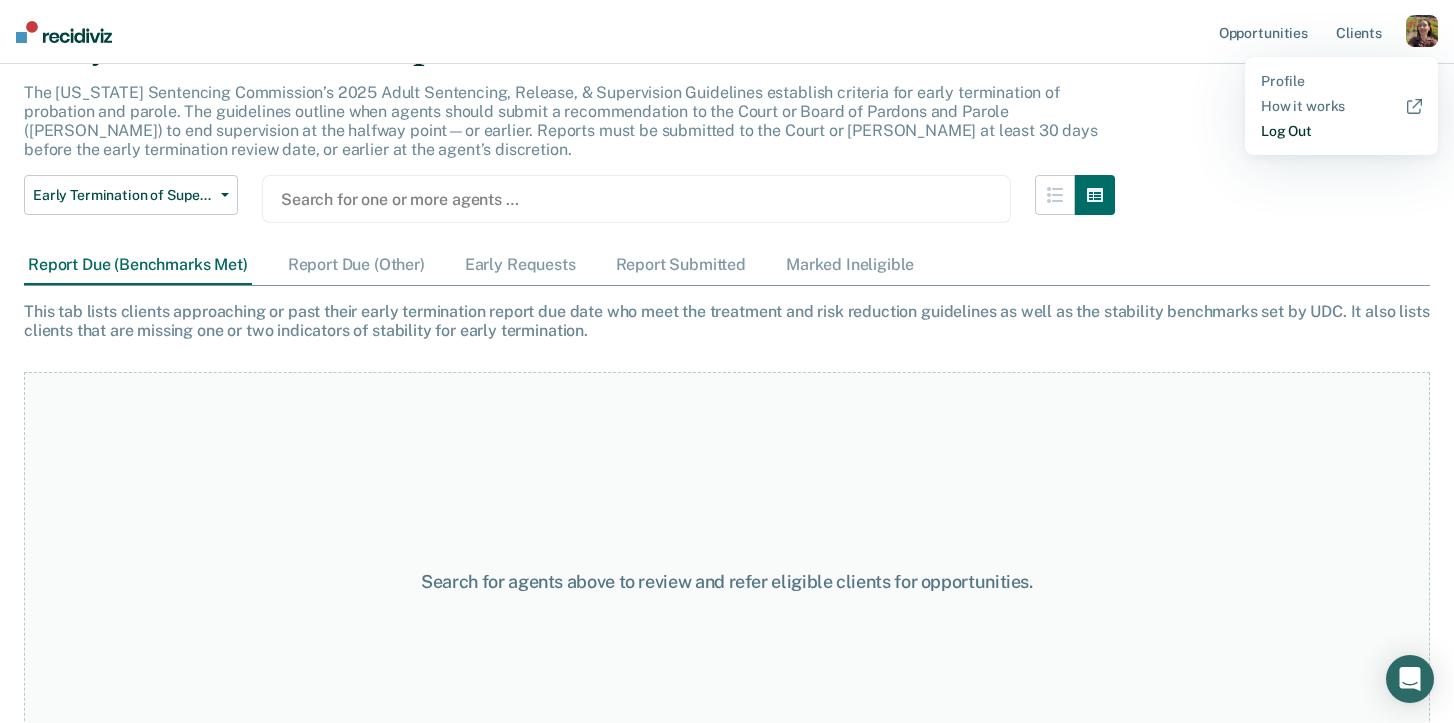 click on "Log Out" at bounding box center (1341, 131) 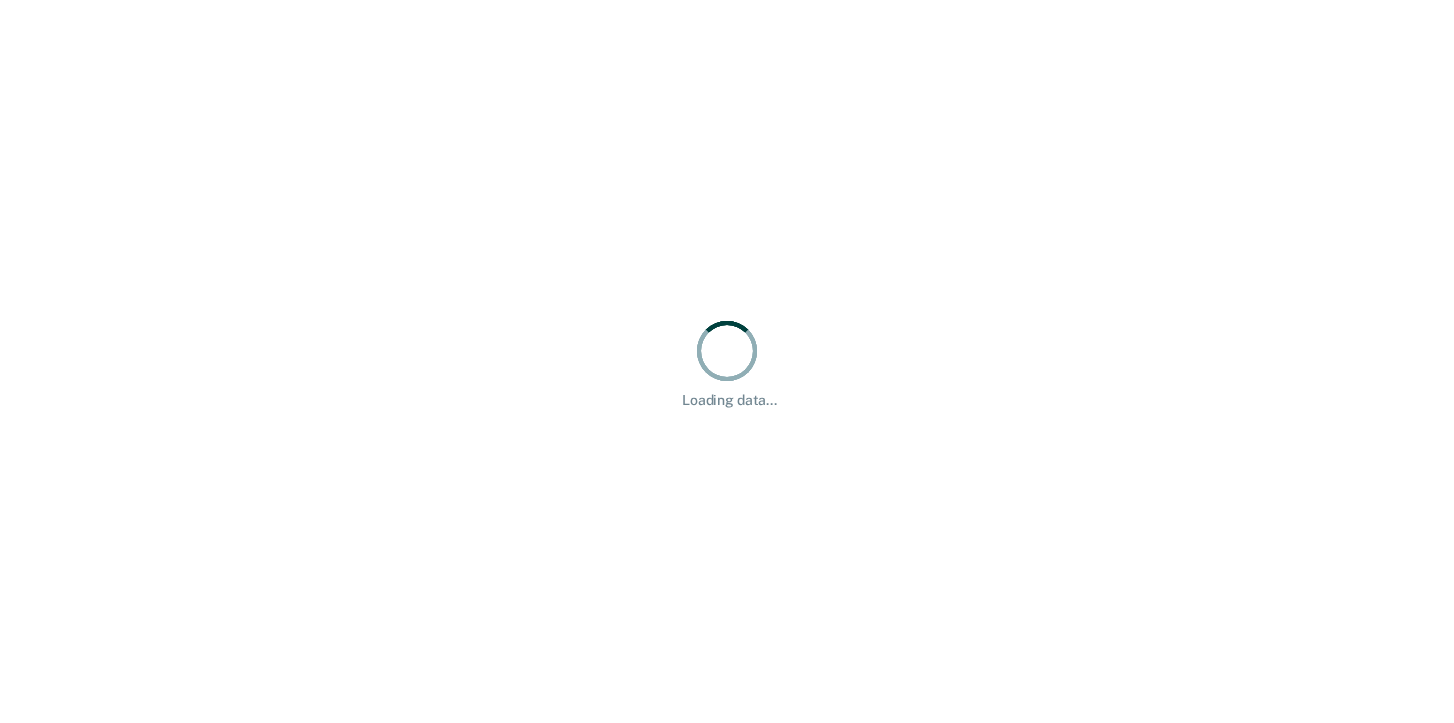 scroll, scrollTop: 0, scrollLeft: 0, axis: both 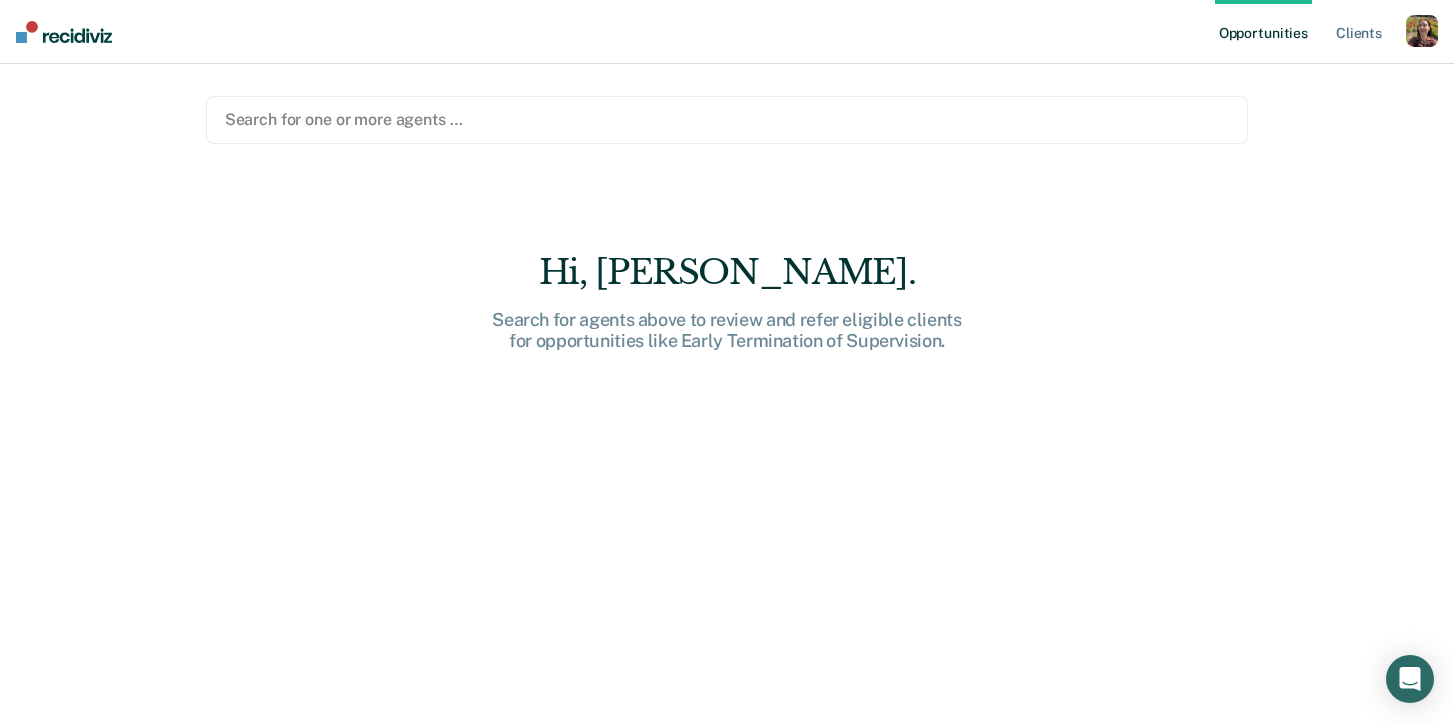 click at bounding box center [1422, 31] 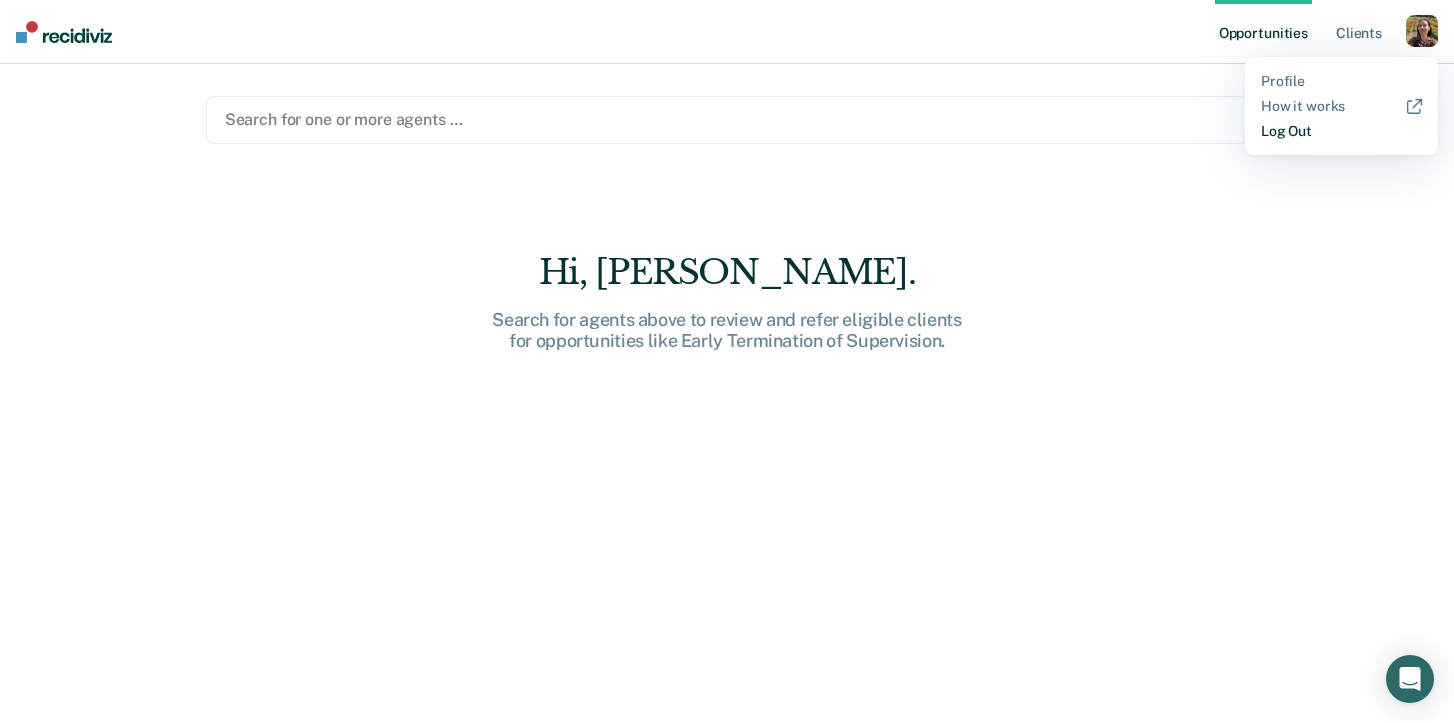 click on "Log Out" at bounding box center (1341, 131) 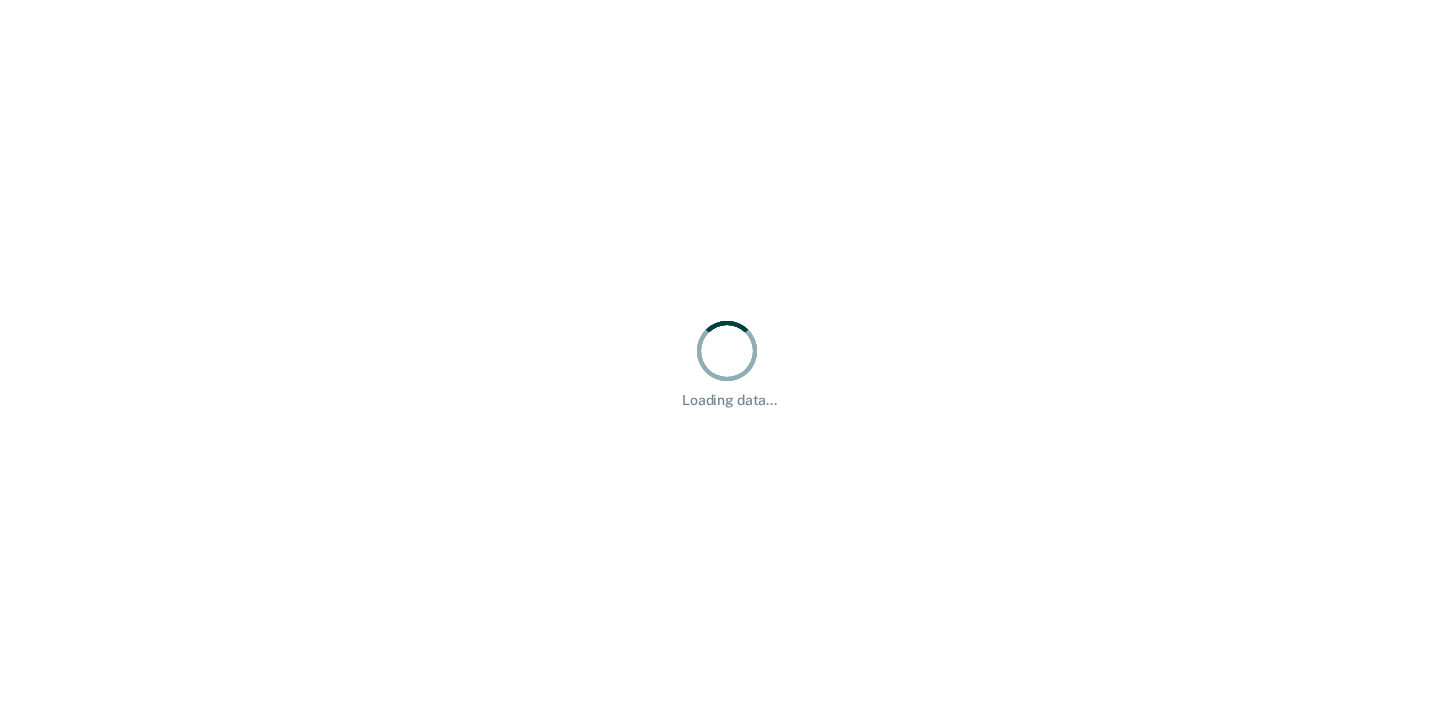 scroll, scrollTop: 0, scrollLeft: 0, axis: both 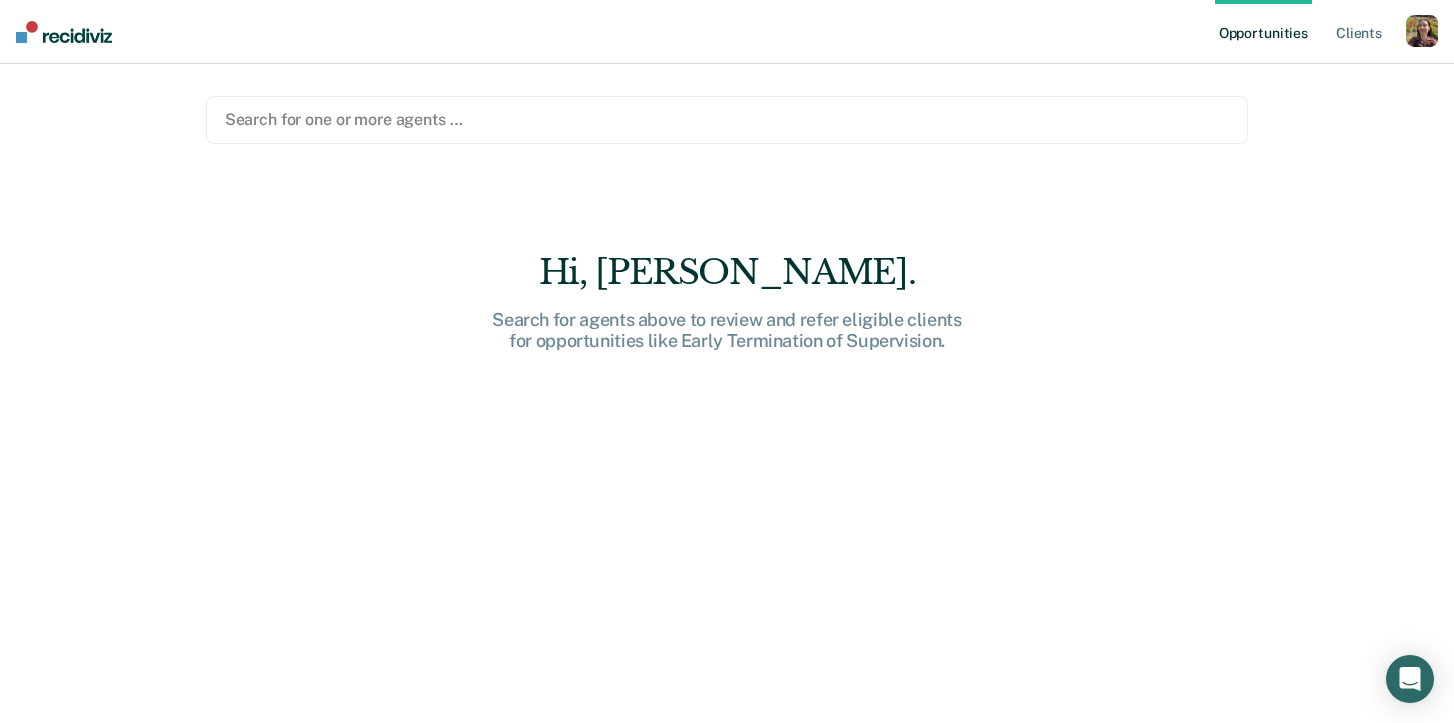 click at bounding box center [727, 119] 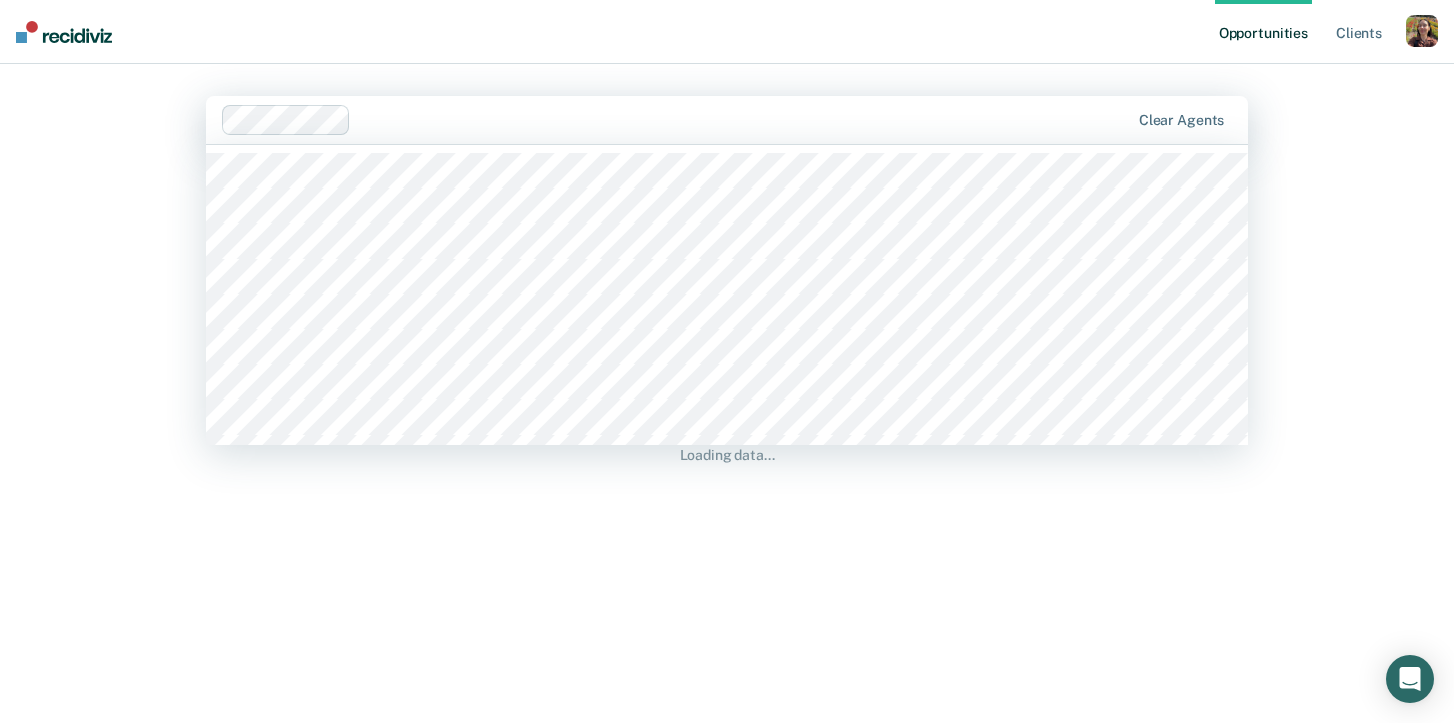 click at bounding box center [744, 119] 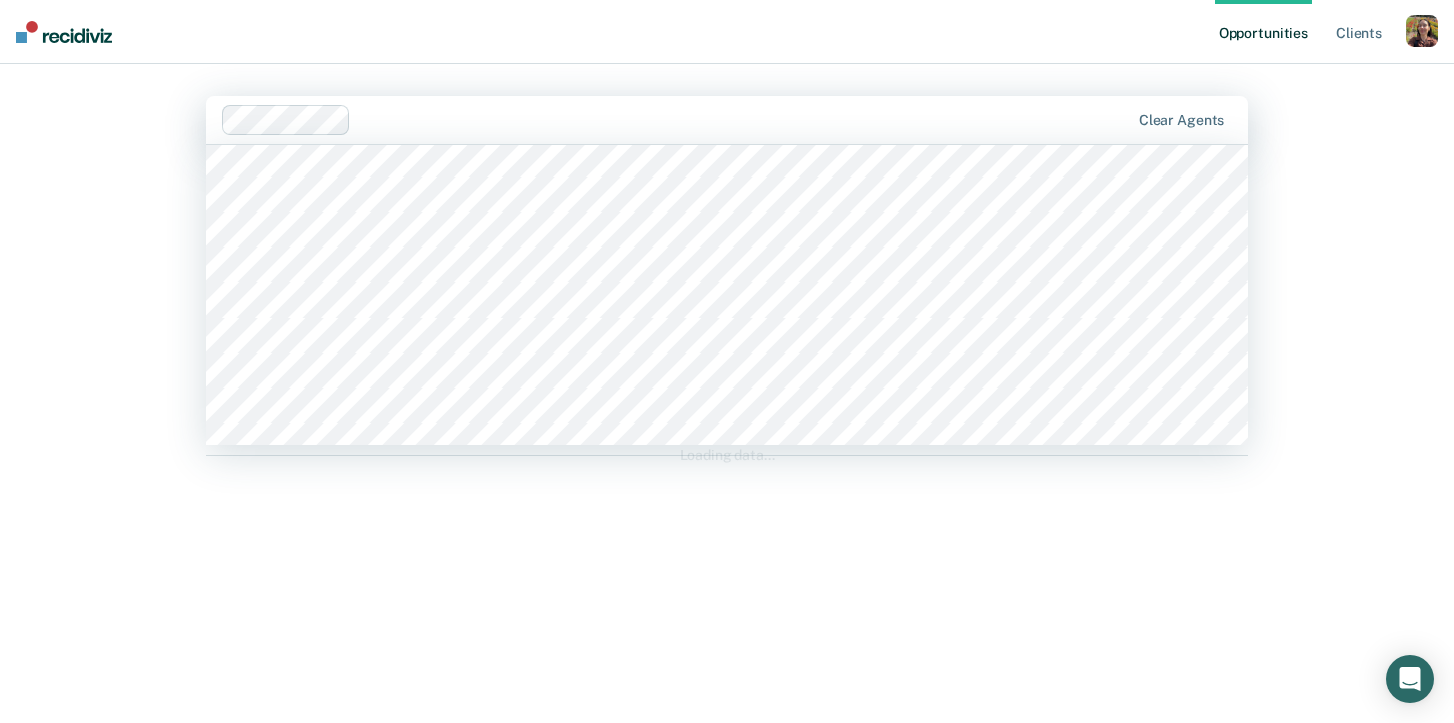 scroll, scrollTop: 1479, scrollLeft: 0, axis: vertical 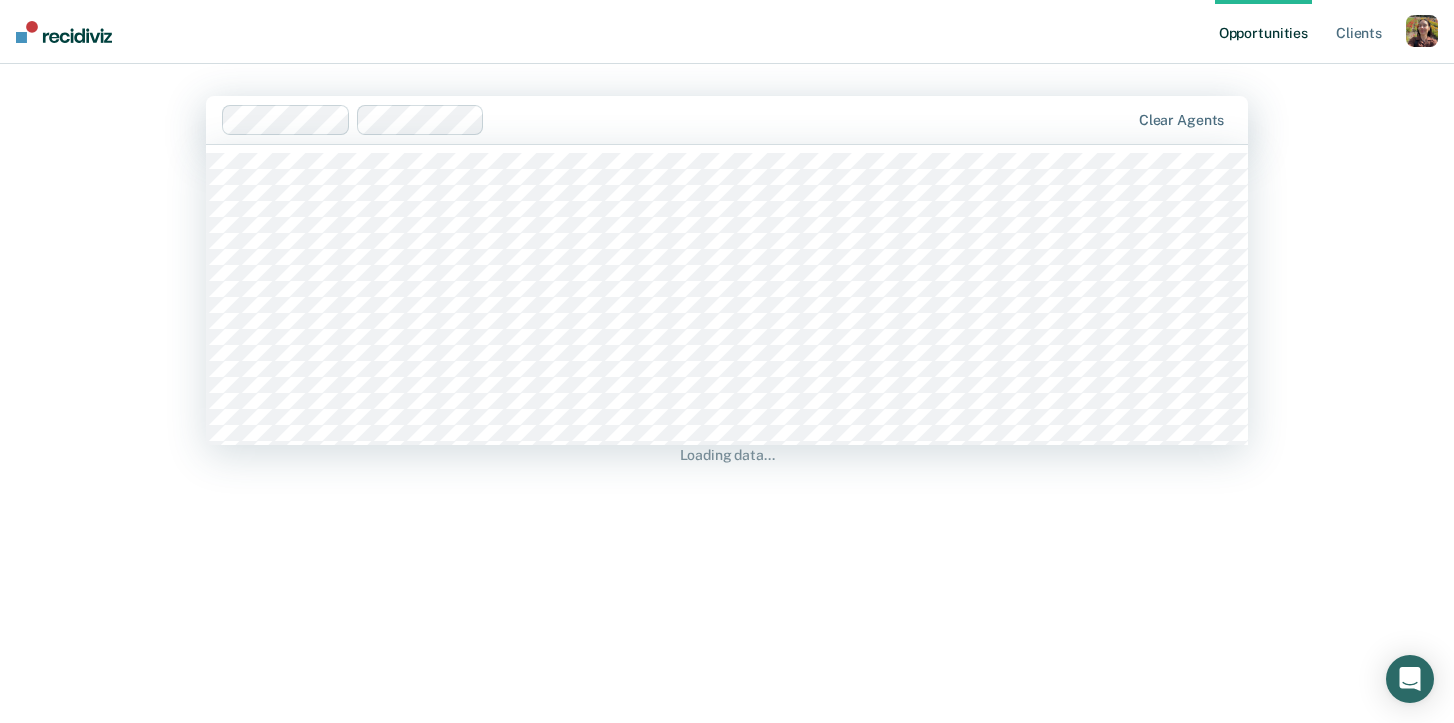 click at bounding box center [810, 119] 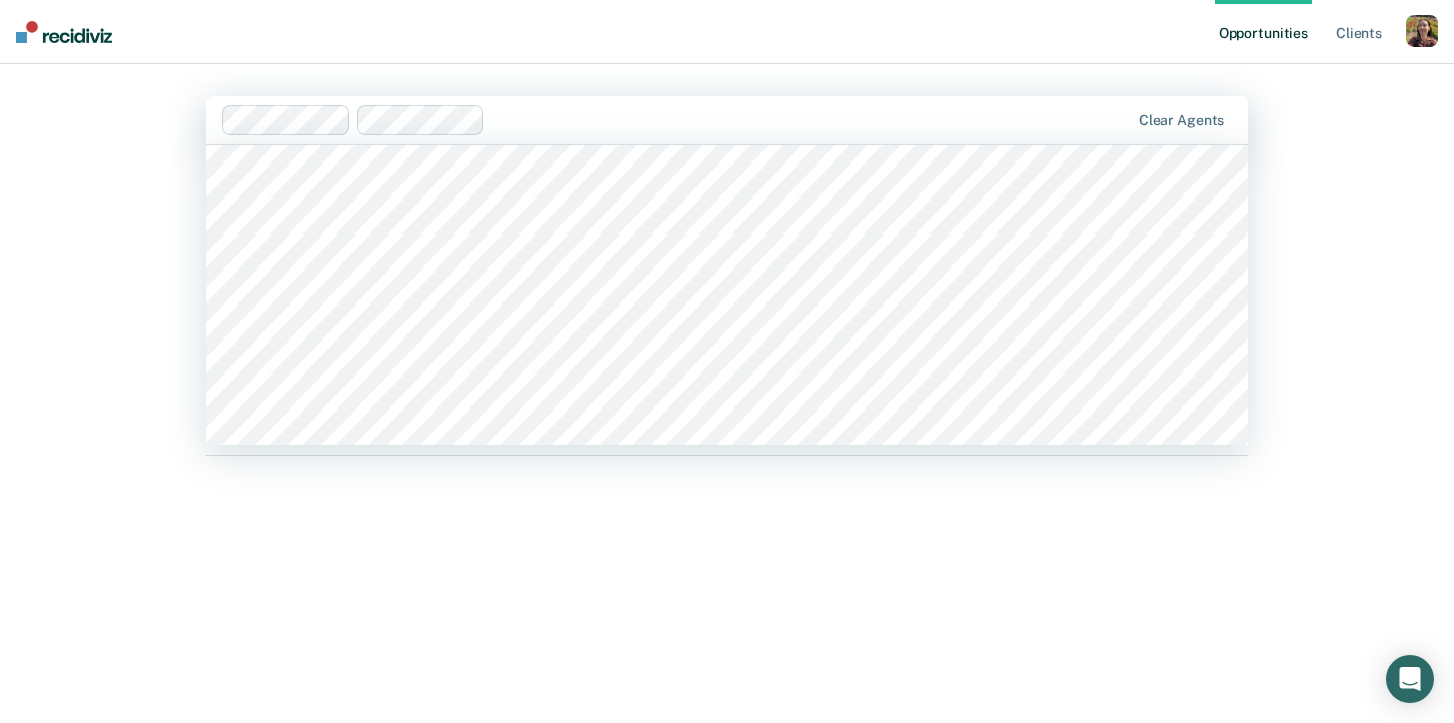 scroll, scrollTop: 6273, scrollLeft: 0, axis: vertical 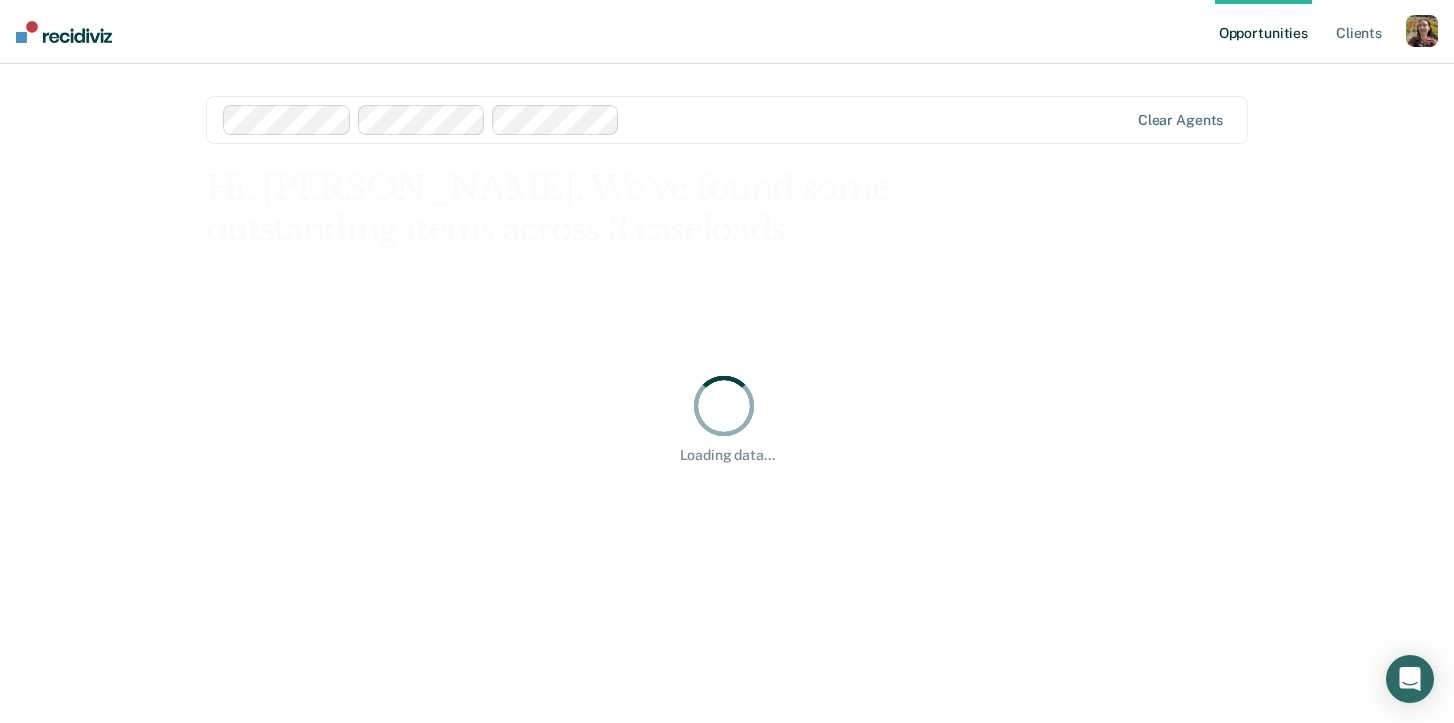 click at bounding box center (878, 119) 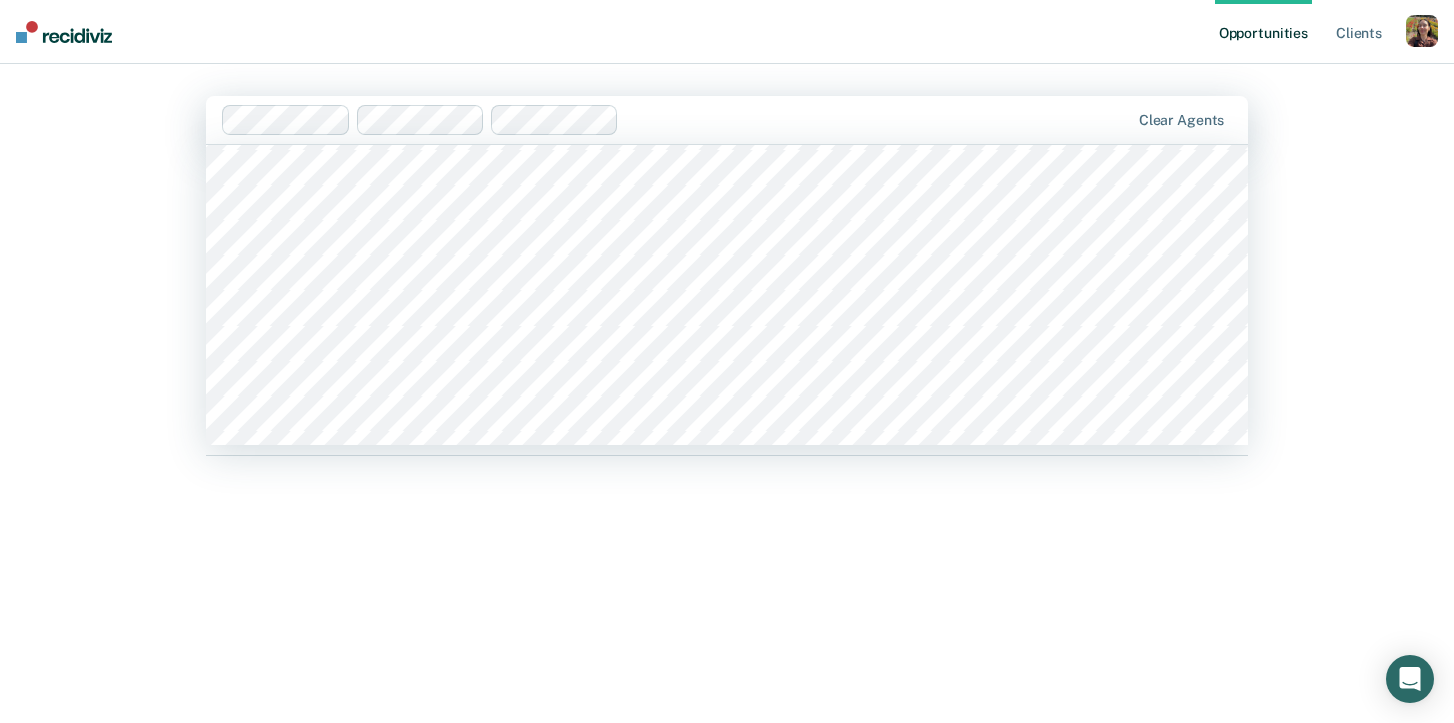scroll, scrollTop: 6310, scrollLeft: 0, axis: vertical 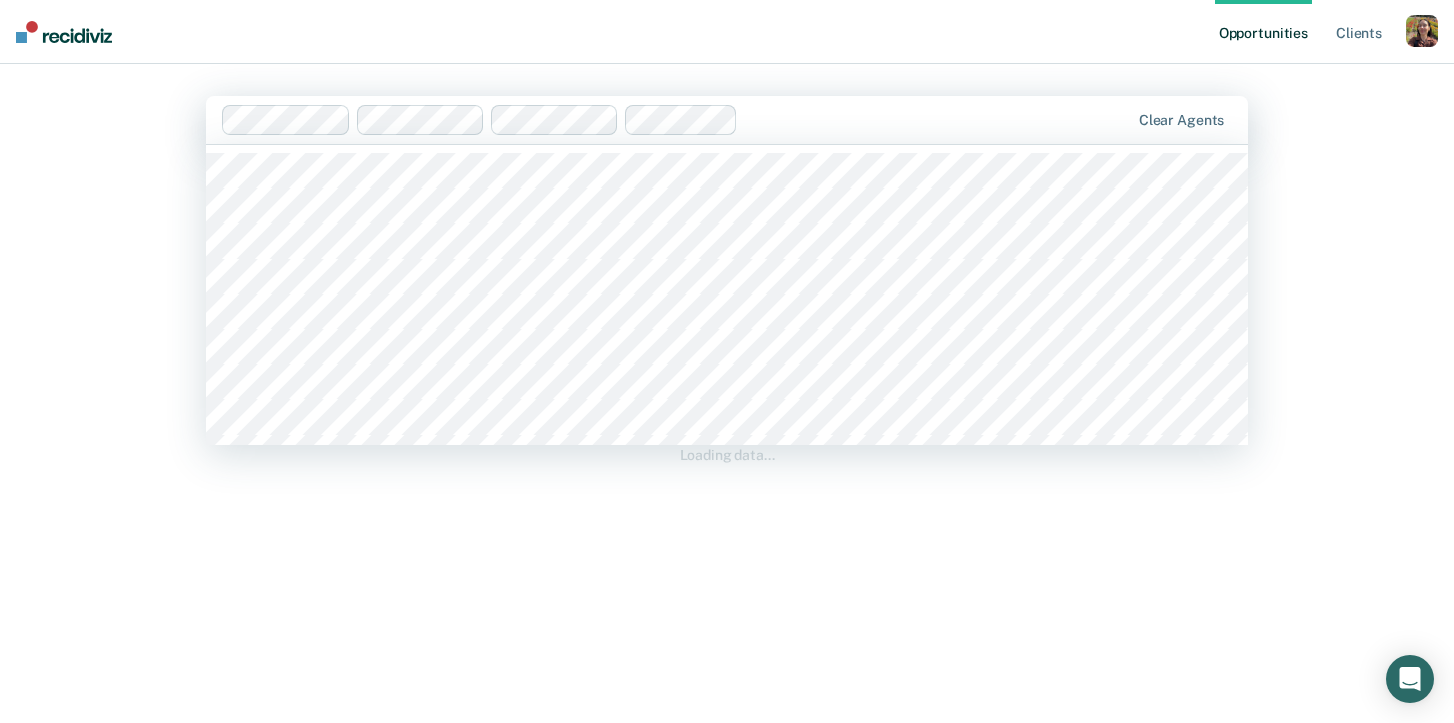 click at bounding box center (937, 119) 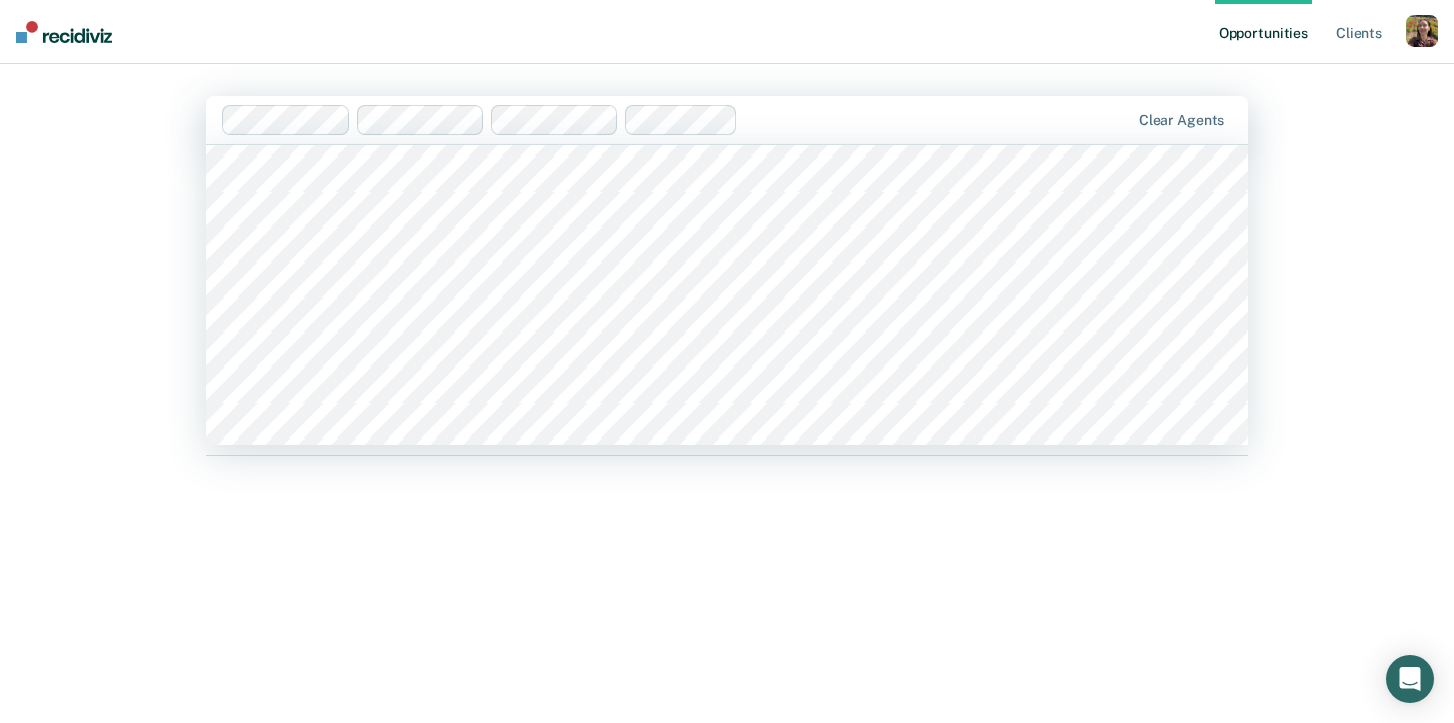 scroll, scrollTop: 9736, scrollLeft: 0, axis: vertical 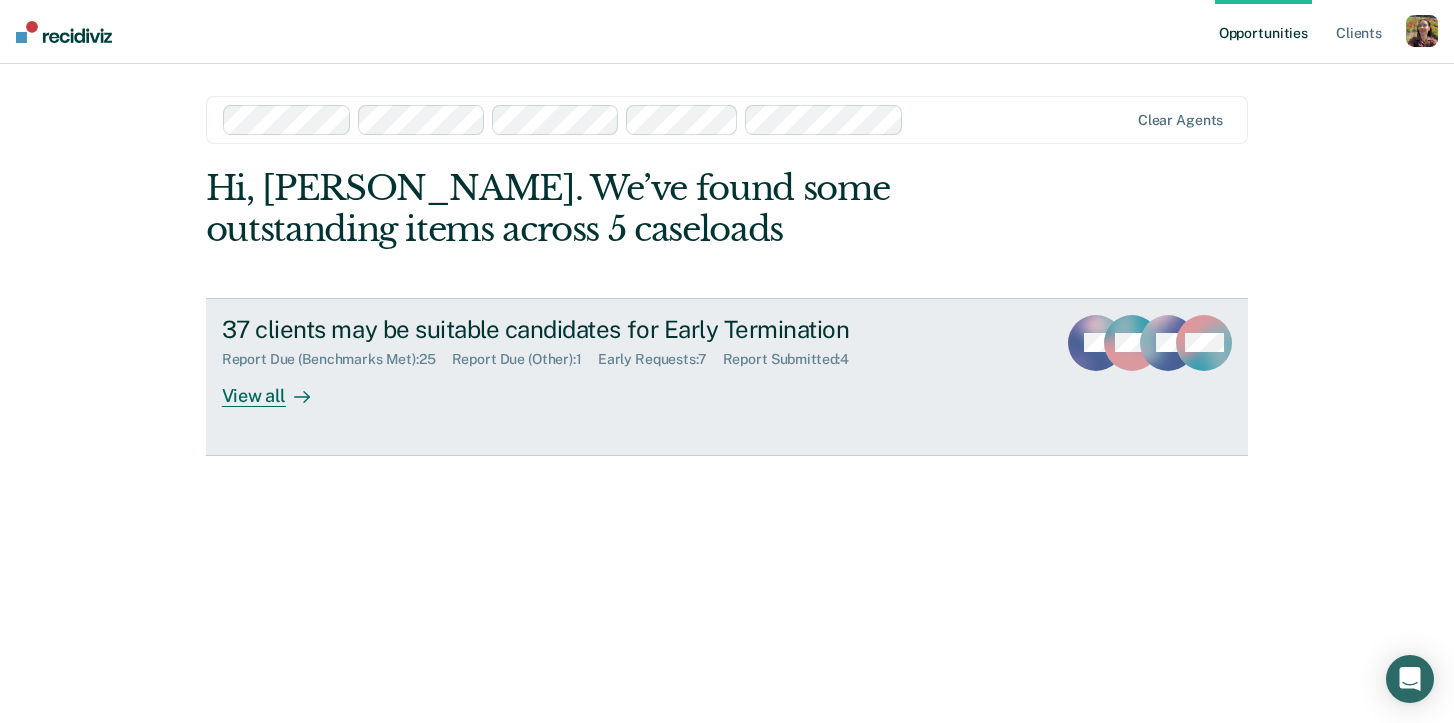 click on "View all" at bounding box center [278, 387] 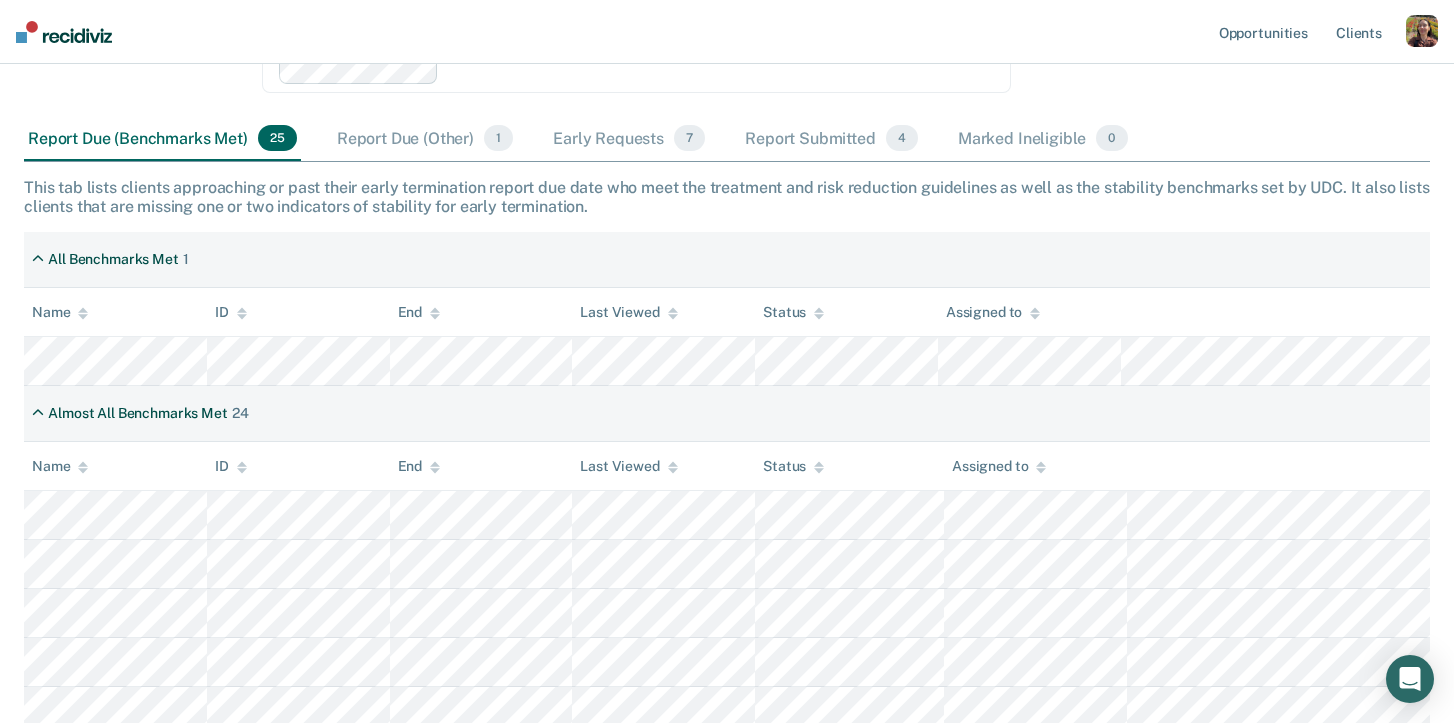 scroll, scrollTop: 281, scrollLeft: 0, axis: vertical 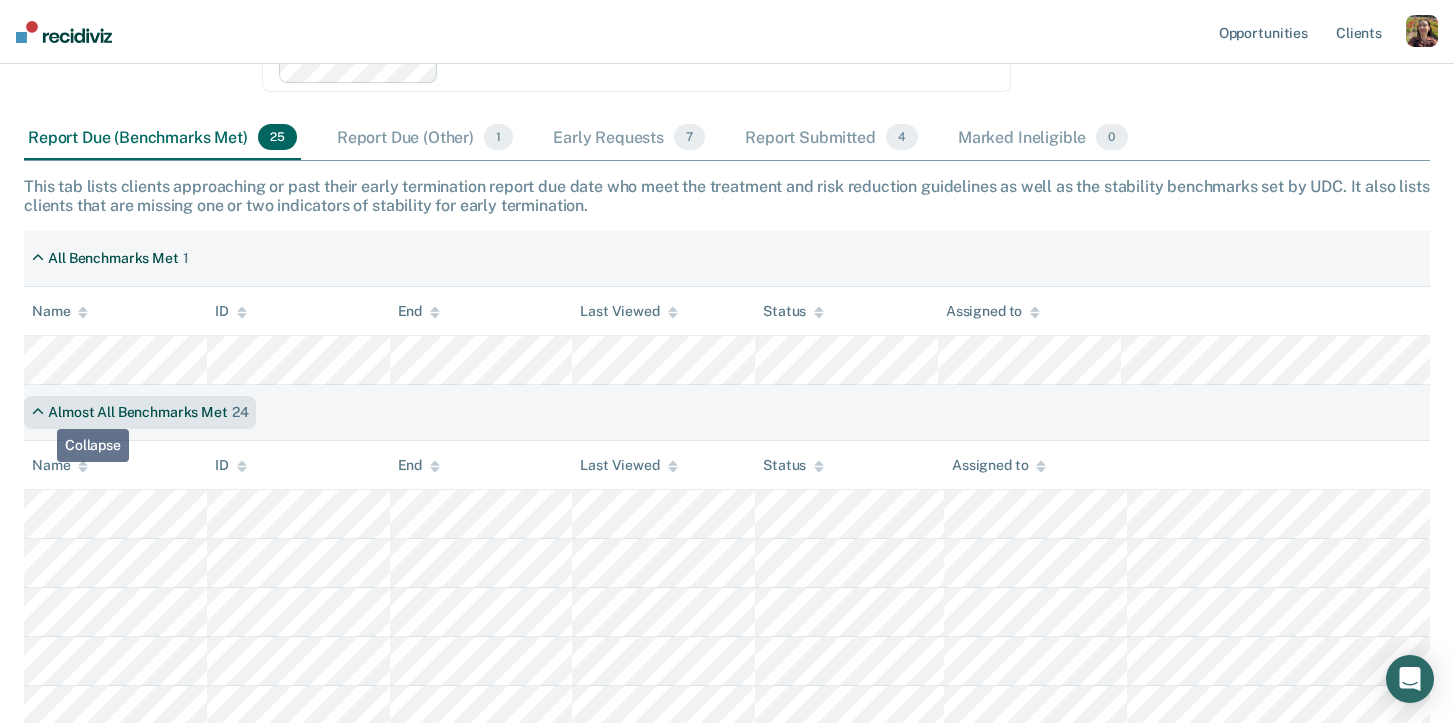 click on "Almost All Benchmarks Met 24" at bounding box center (140, 412) 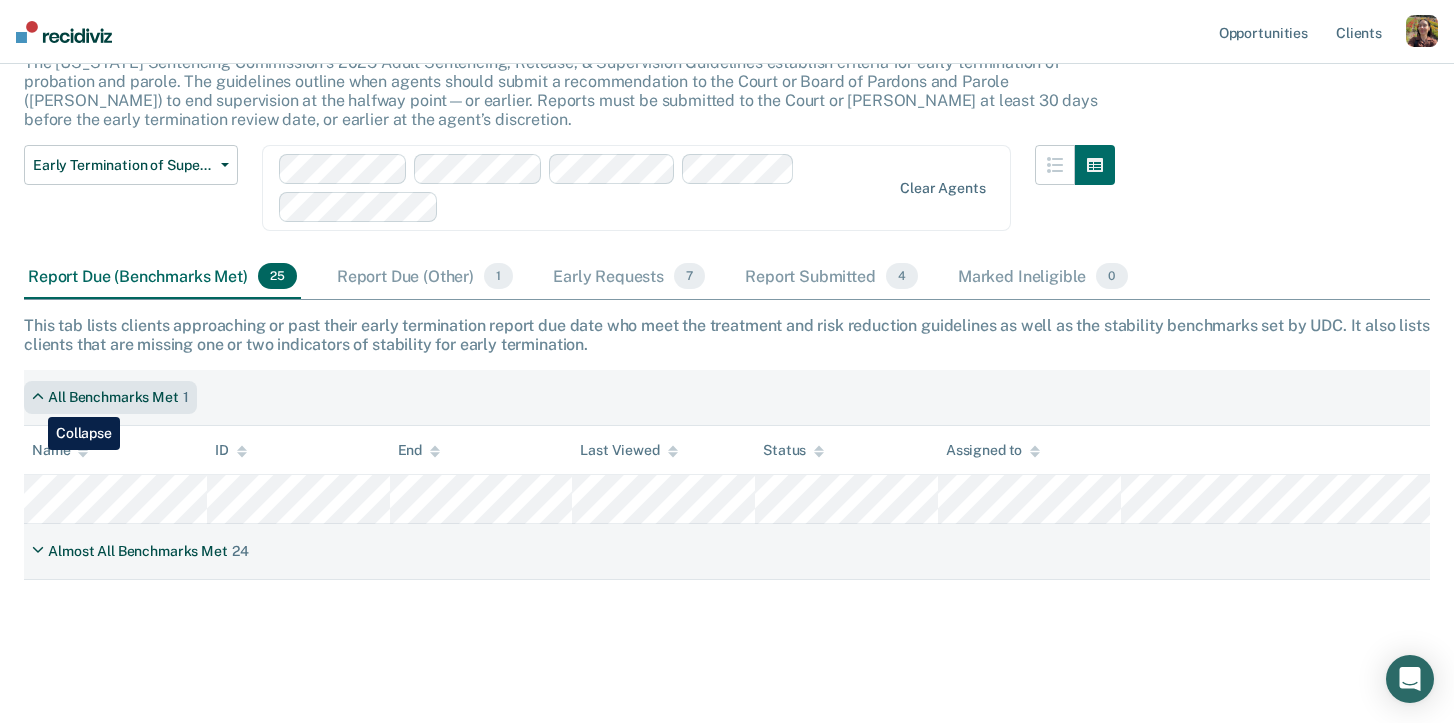 click at bounding box center [38, 397] 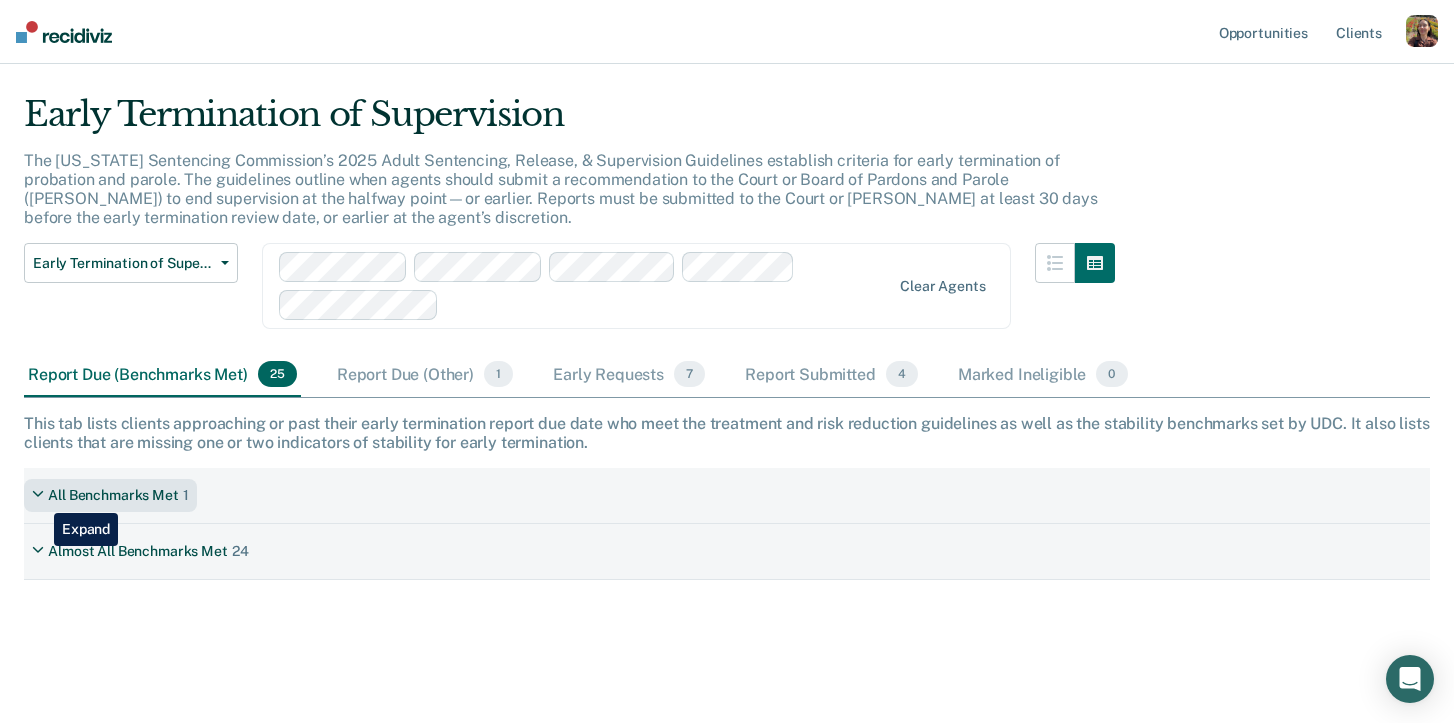 click at bounding box center (38, 495) 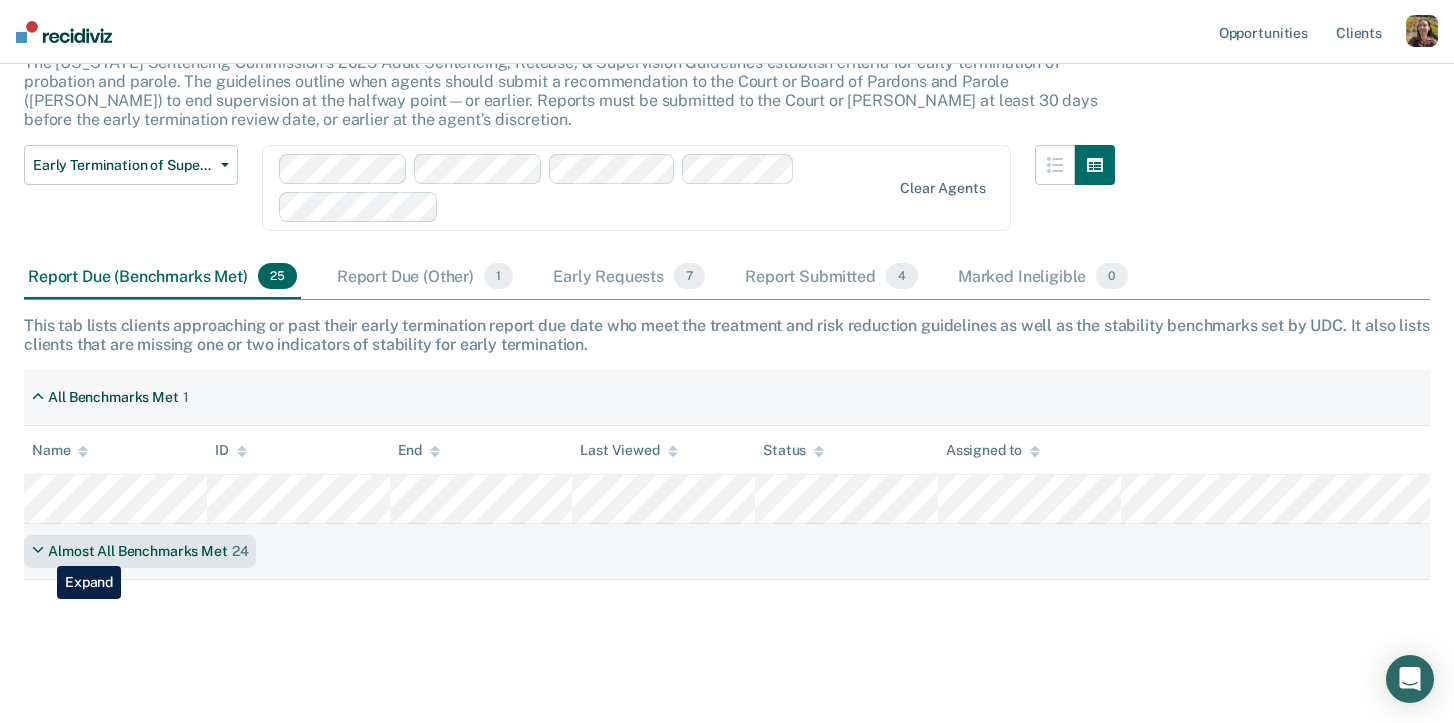click at bounding box center (38, 551) 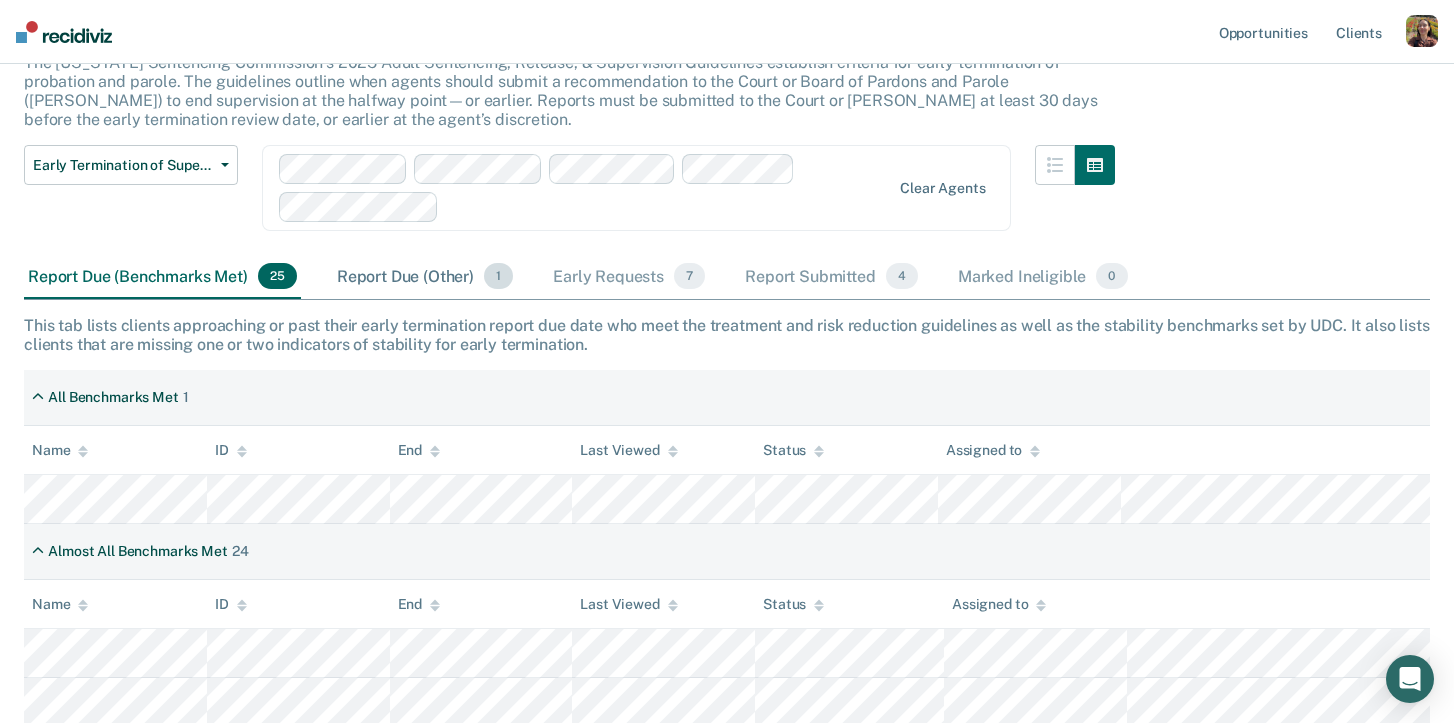 click on "Report Due (Other) 1" at bounding box center [425, 277] 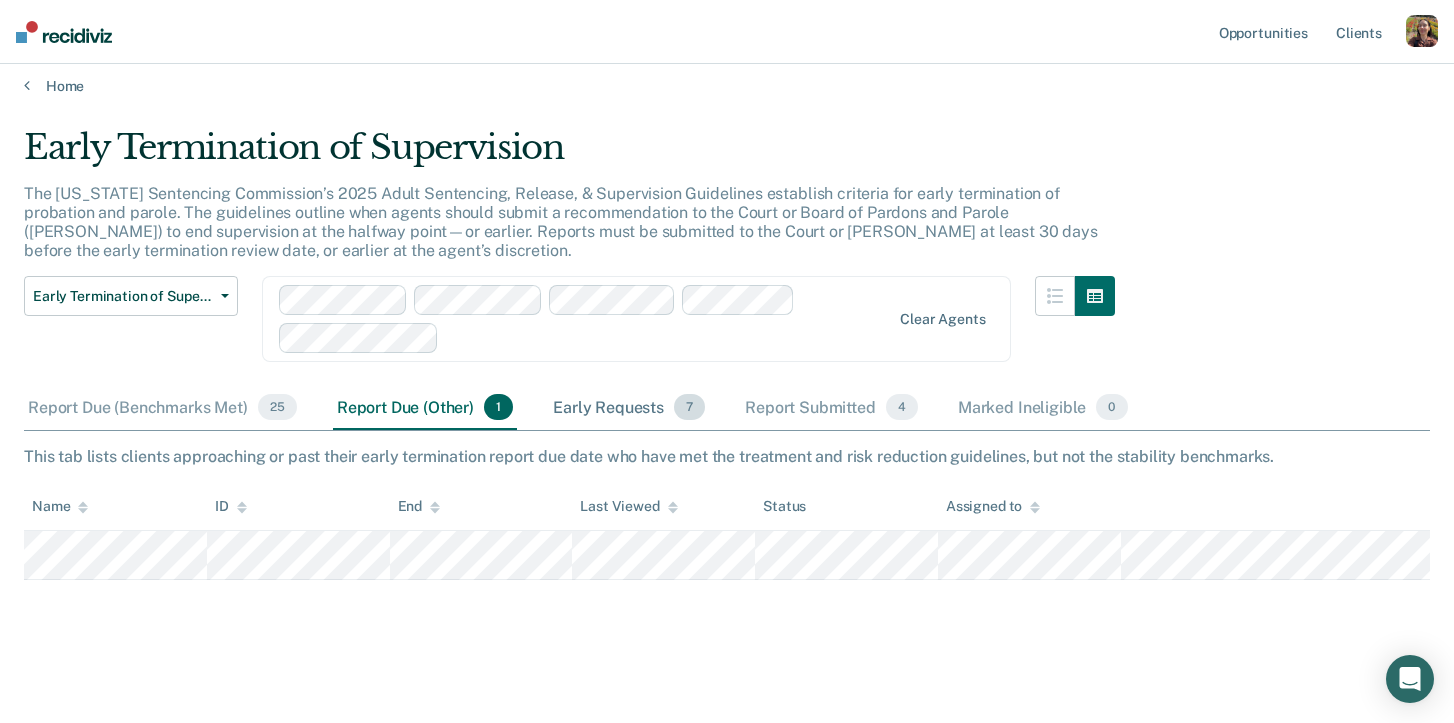 click on "Early Requests 7" at bounding box center (629, 408) 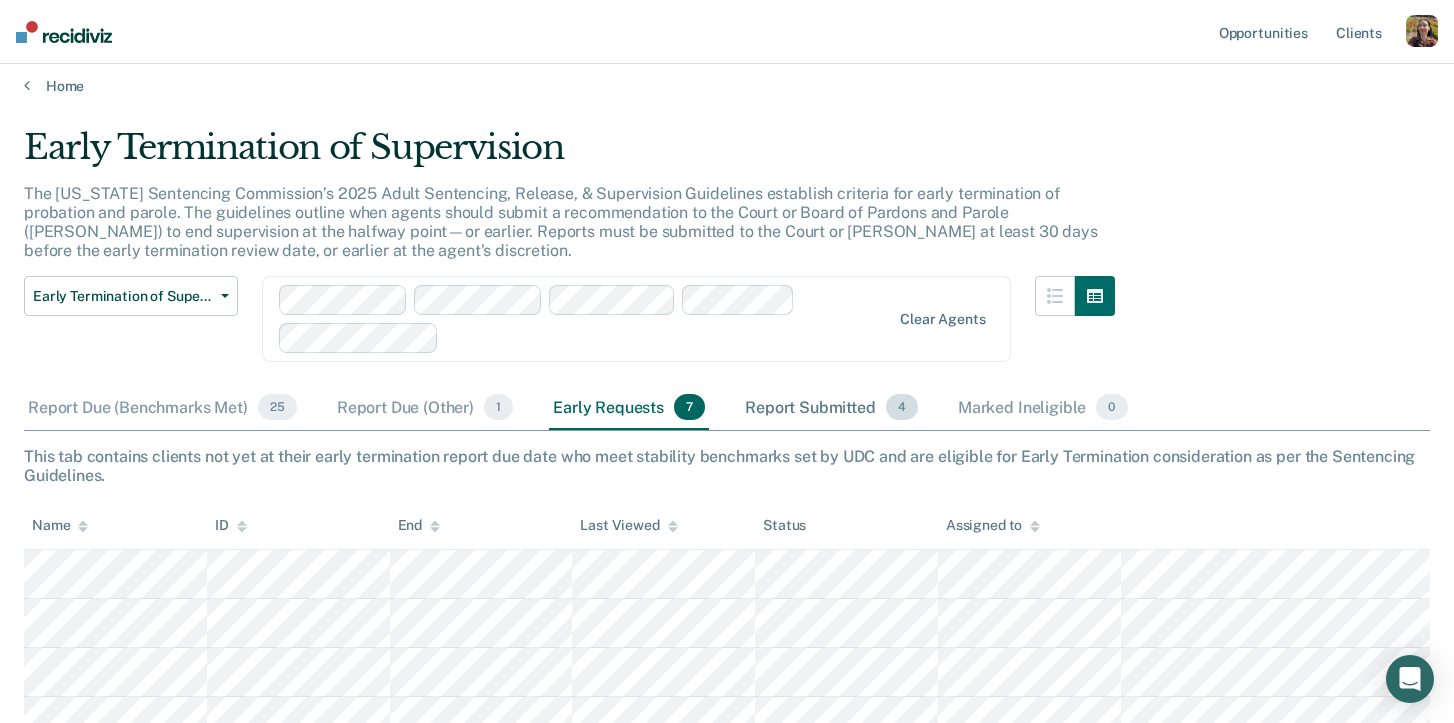 click on "Report Submitted 4" at bounding box center (831, 408) 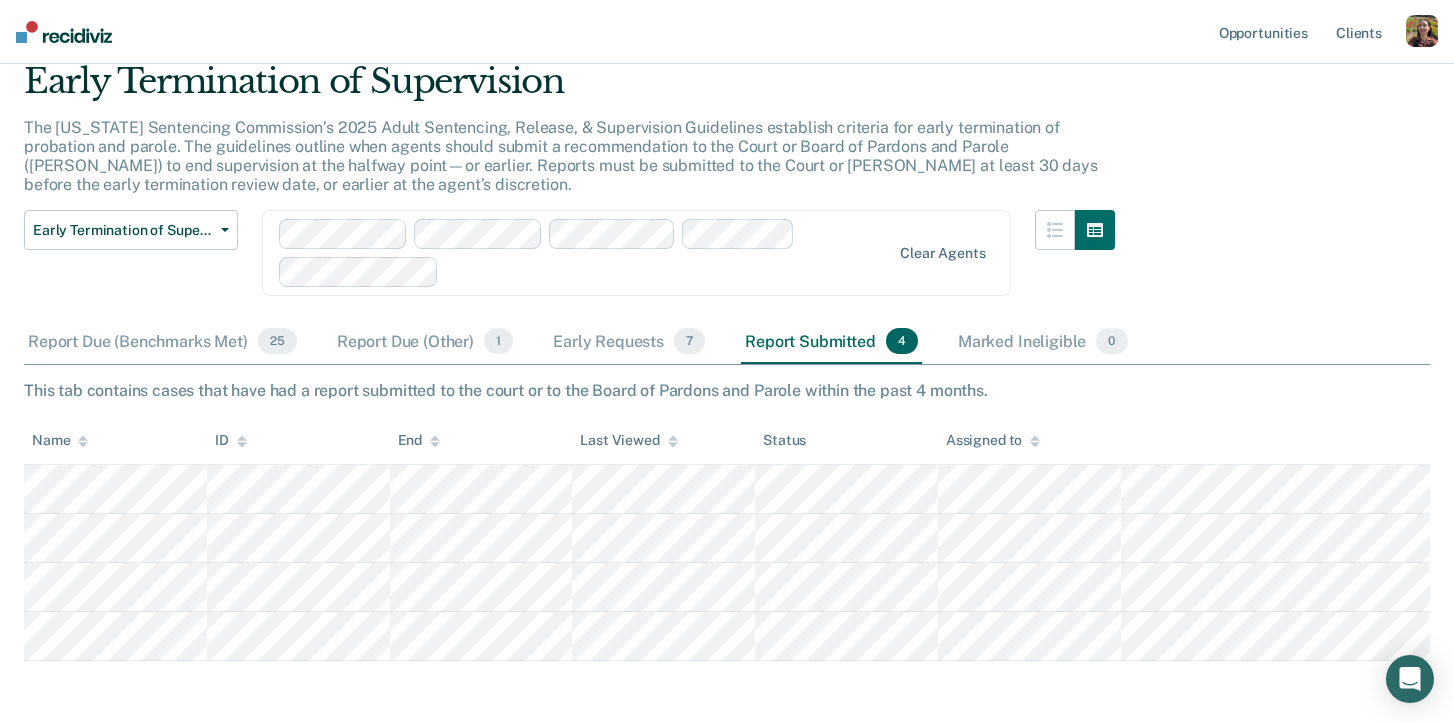 scroll, scrollTop: 79, scrollLeft: 0, axis: vertical 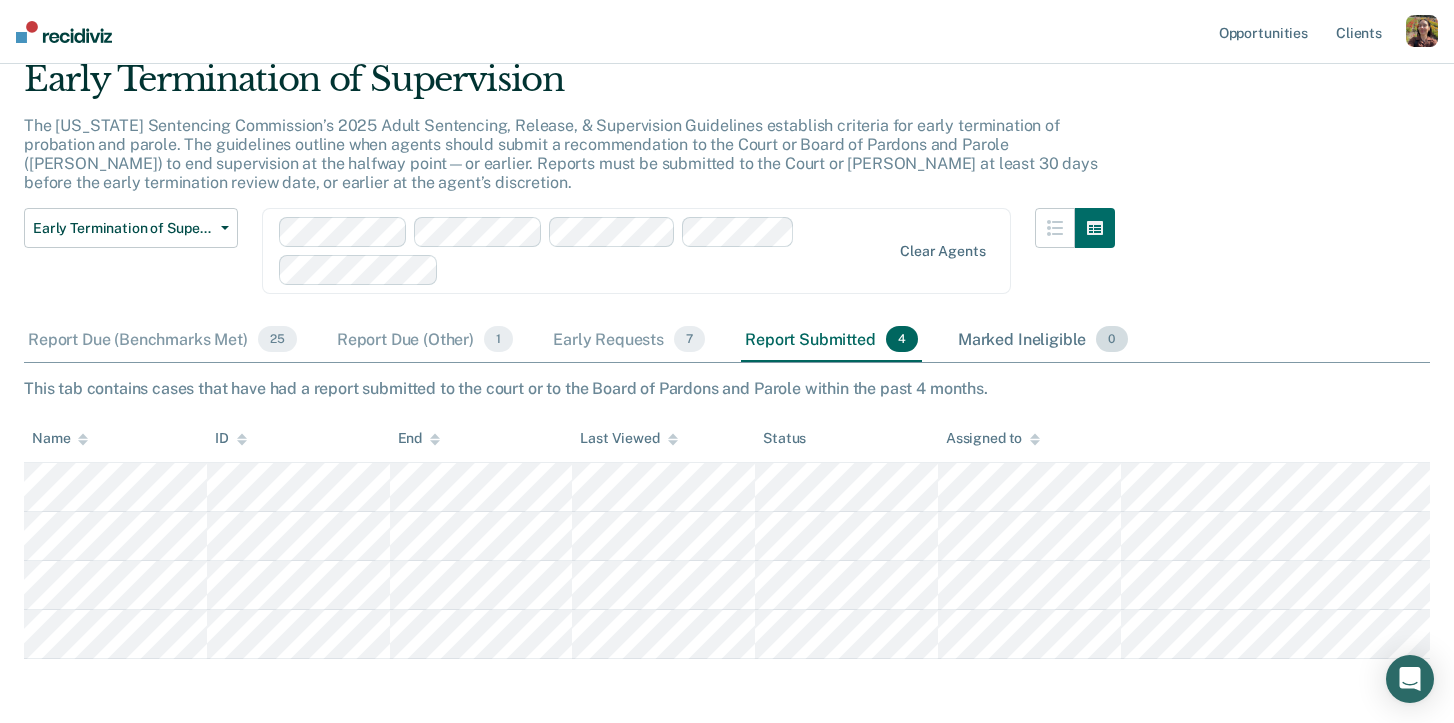 click on "Marked Ineligible 0" at bounding box center (1043, 340) 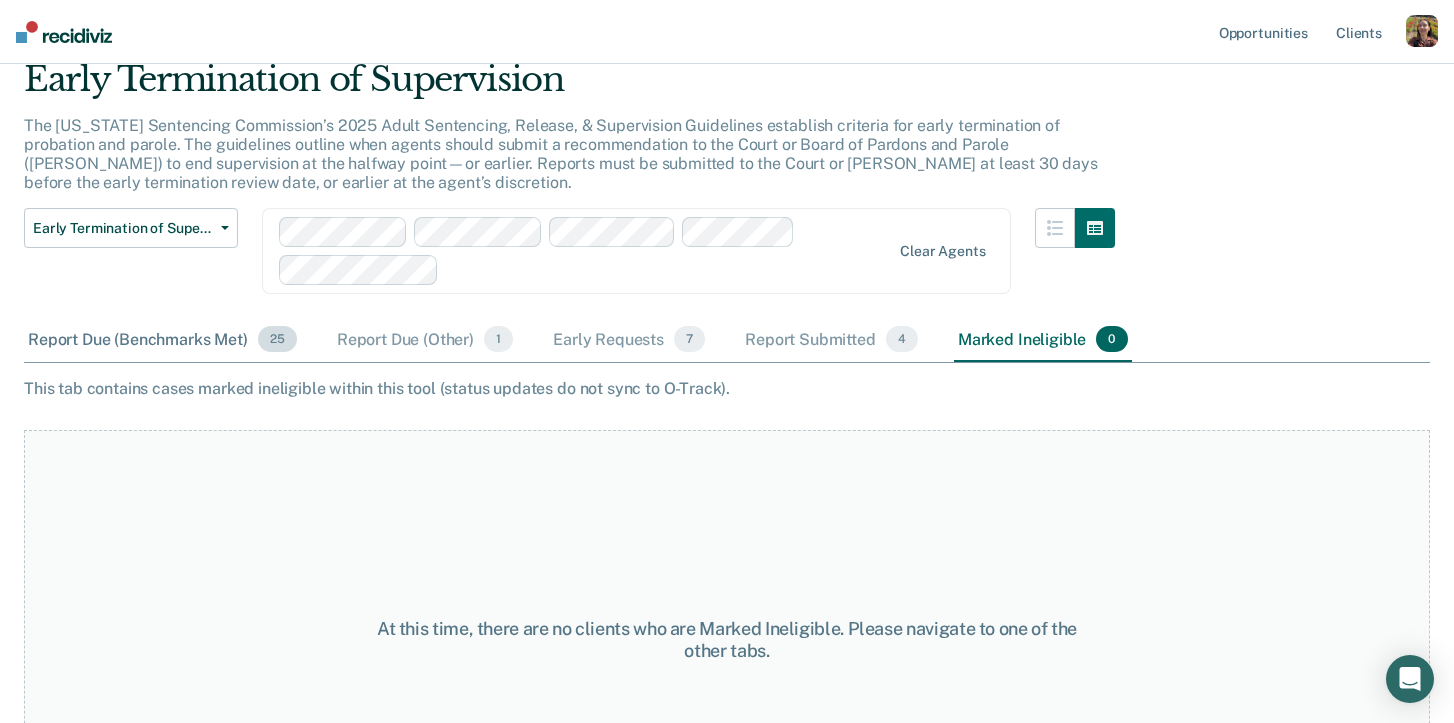 click on "Report Due (Benchmarks Met) 25" at bounding box center (162, 340) 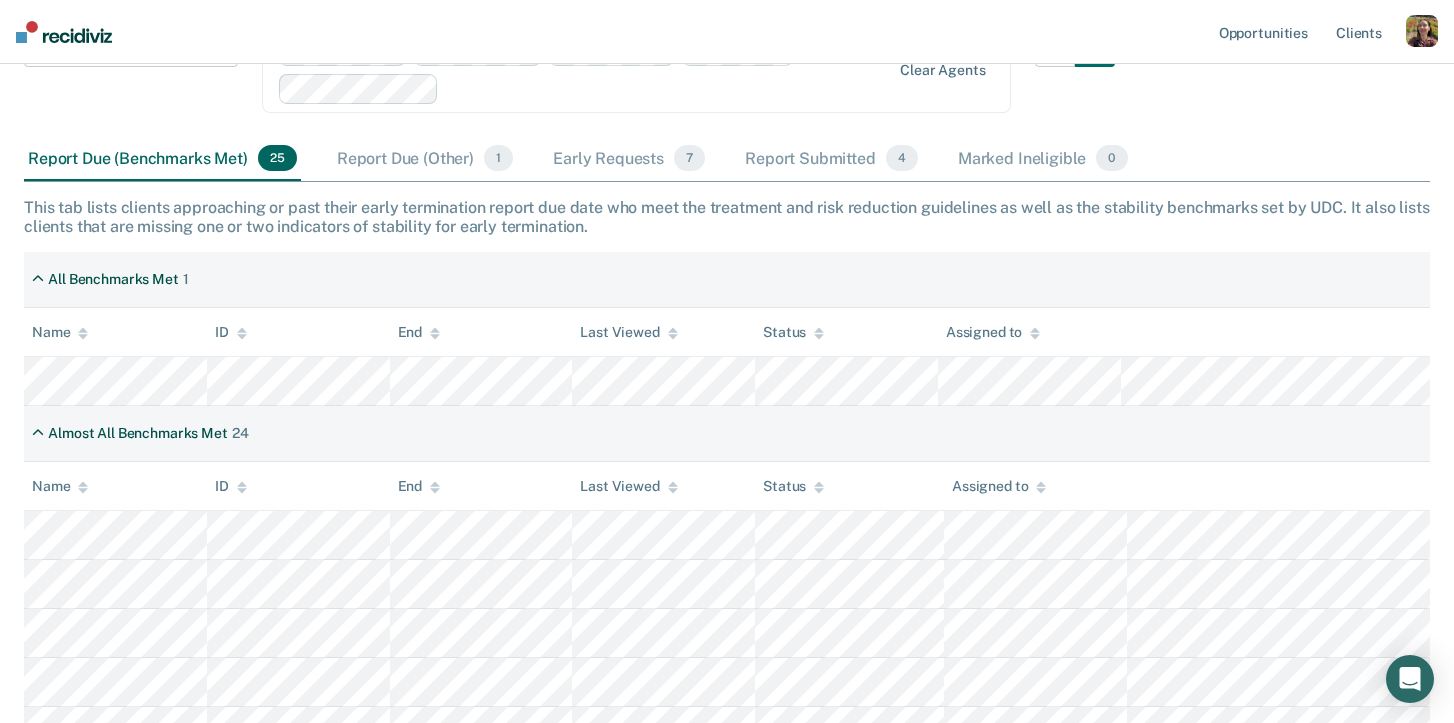 scroll, scrollTop: 275, scrollLeft: 0, axis: vertical 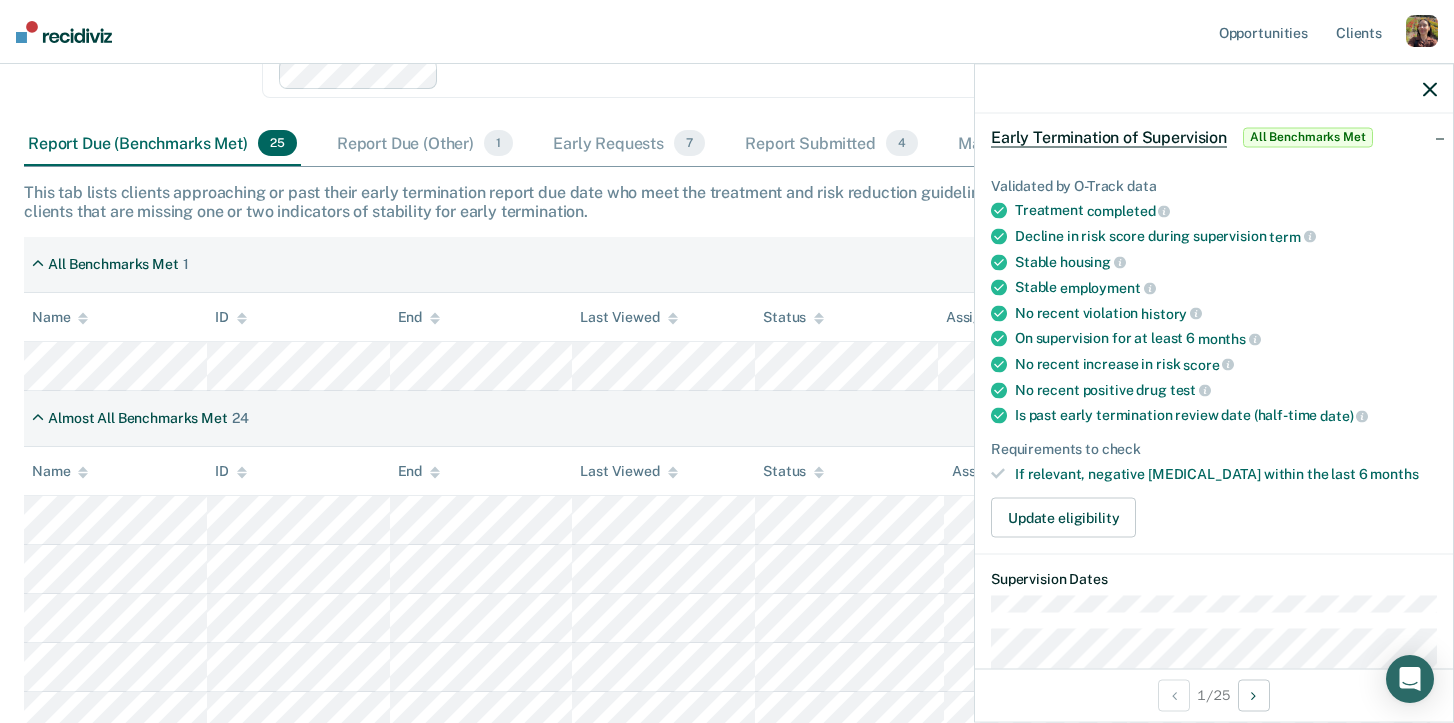 click 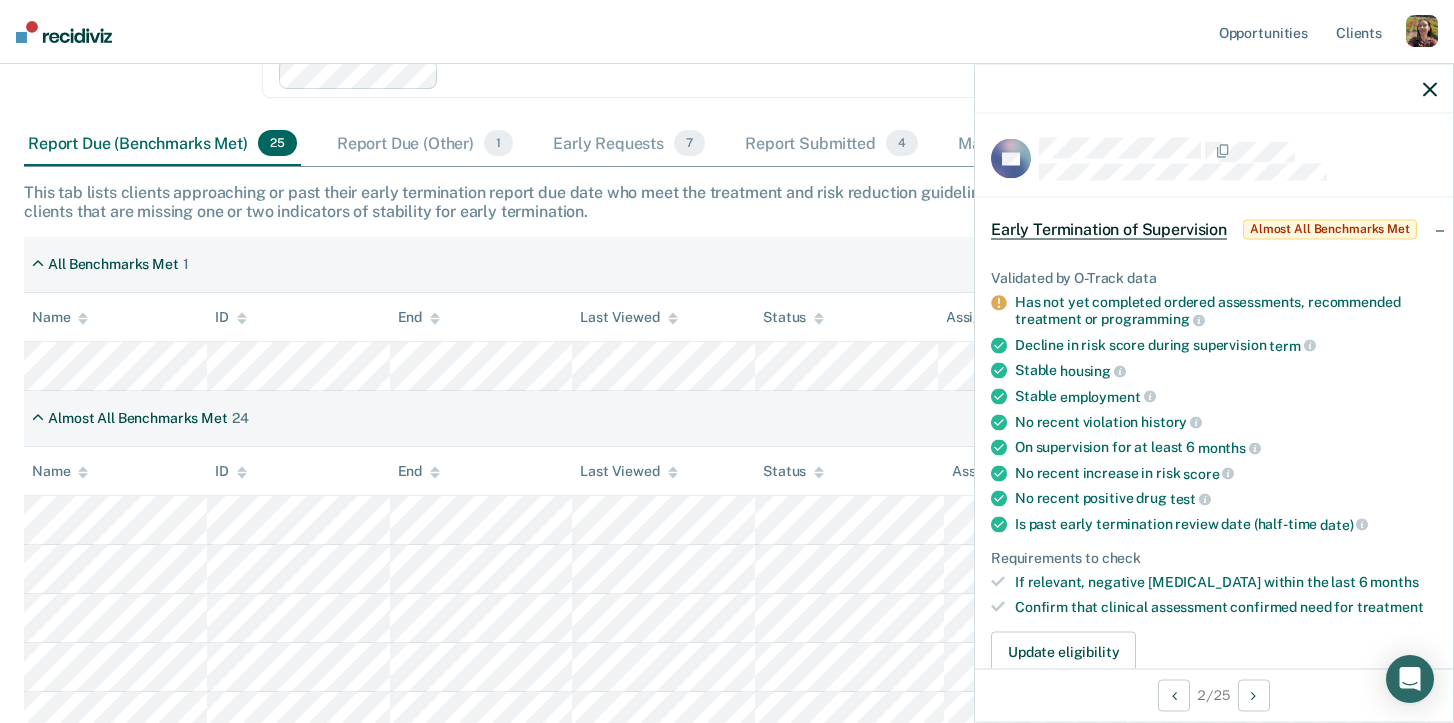 click 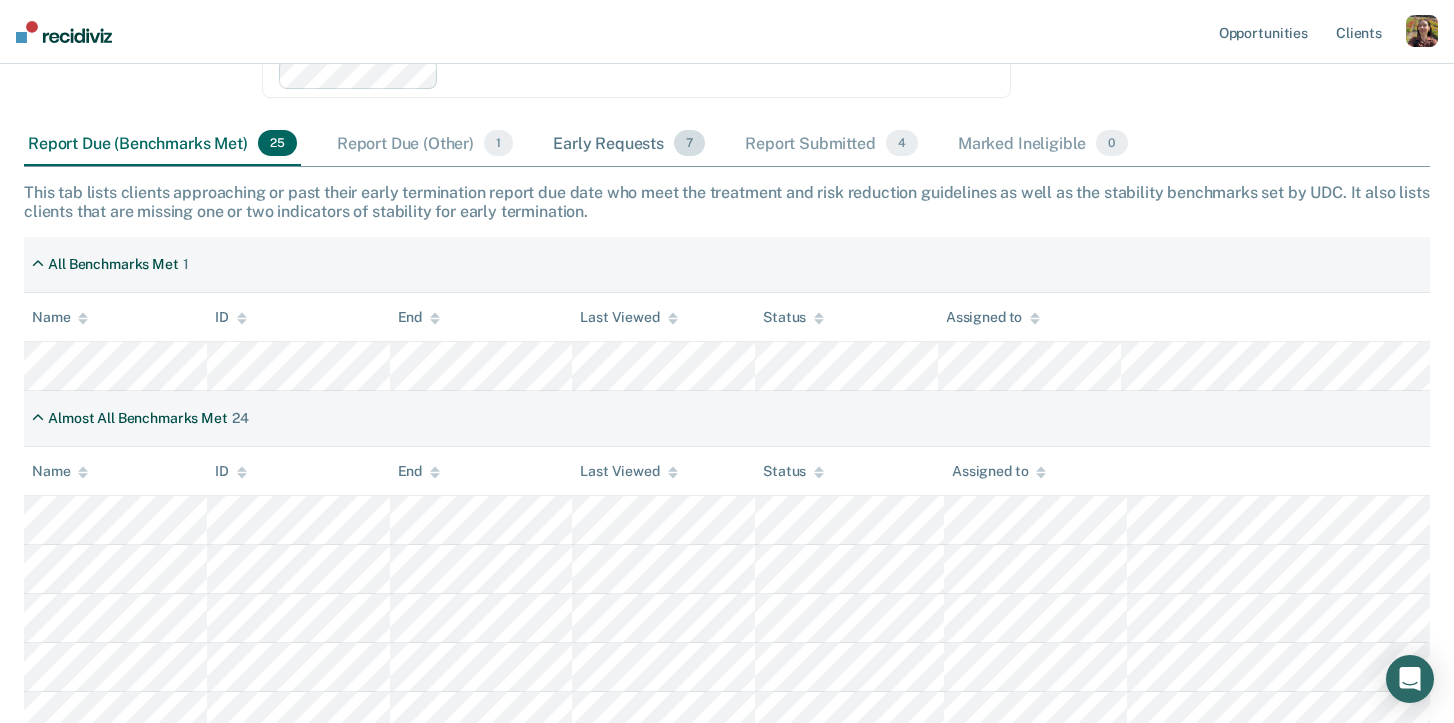 click on "Early Requests 7" at bounding box center [629, 144] 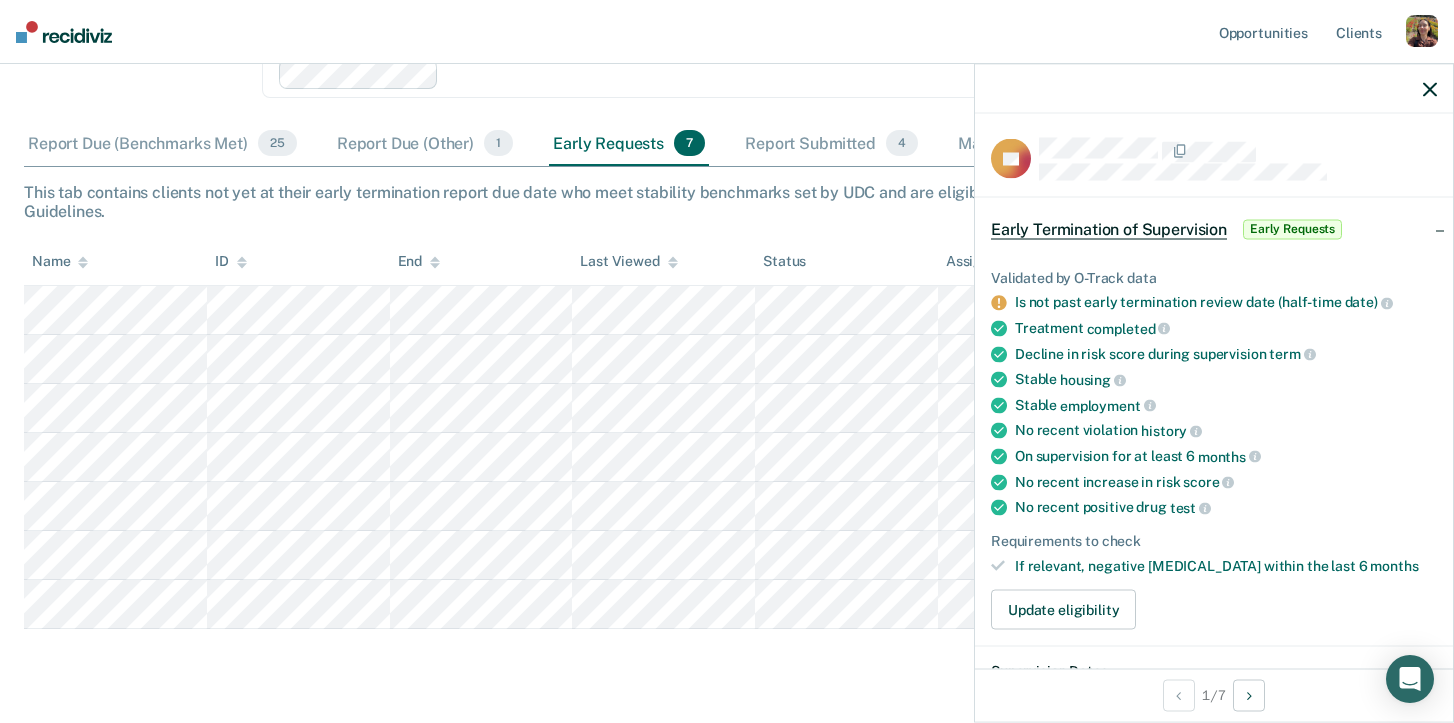 click 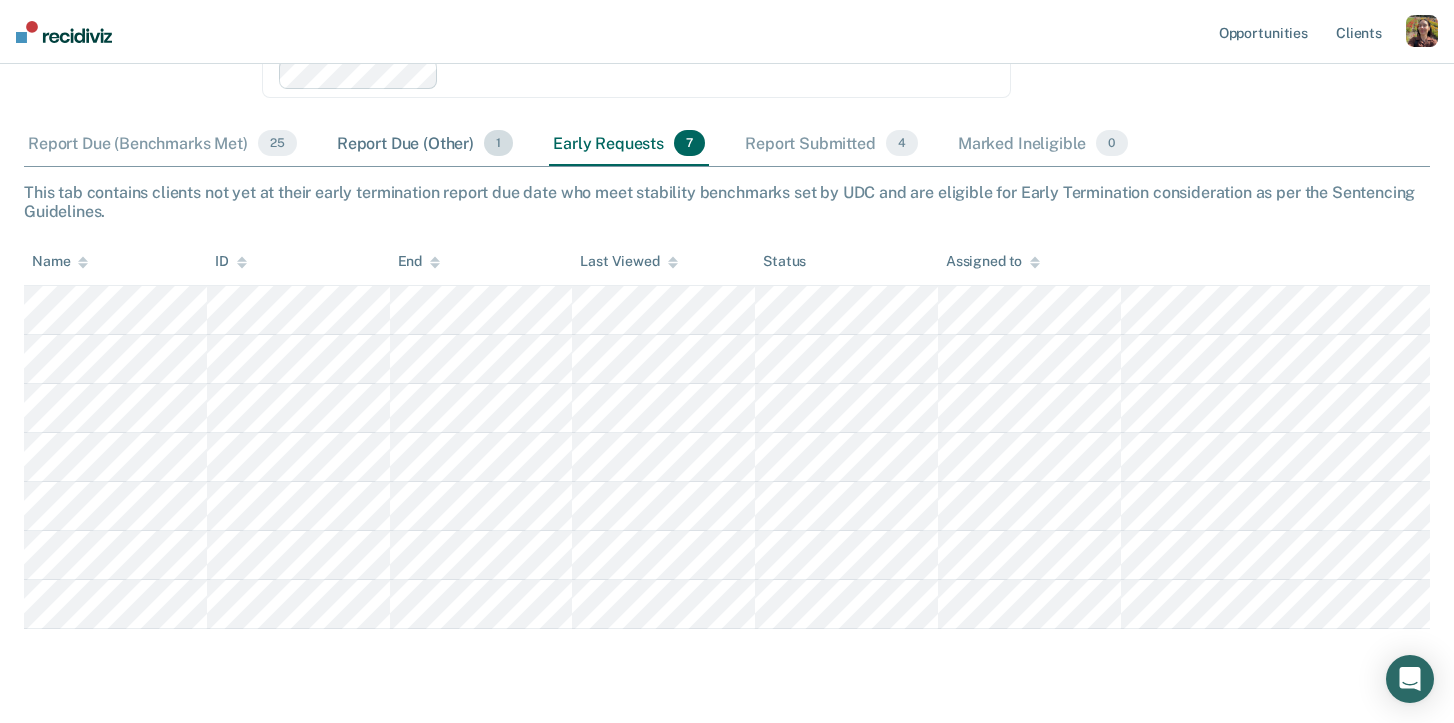 click on "Report Due (Other) 1" at bounding box center (425, 144) 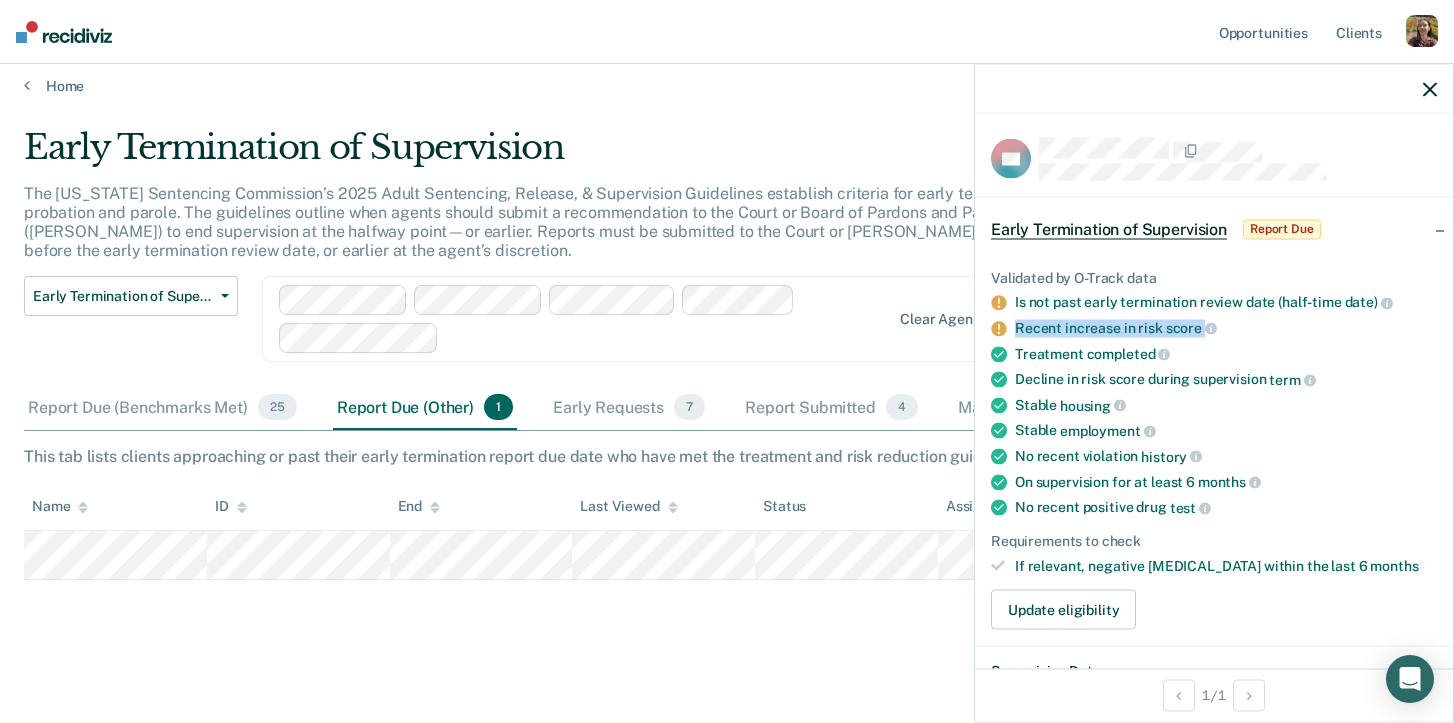 drag, startPoint x: 1017, startPoint y: 327, endPoint x: 1265, endPoint y: 336, distance: 248.16325 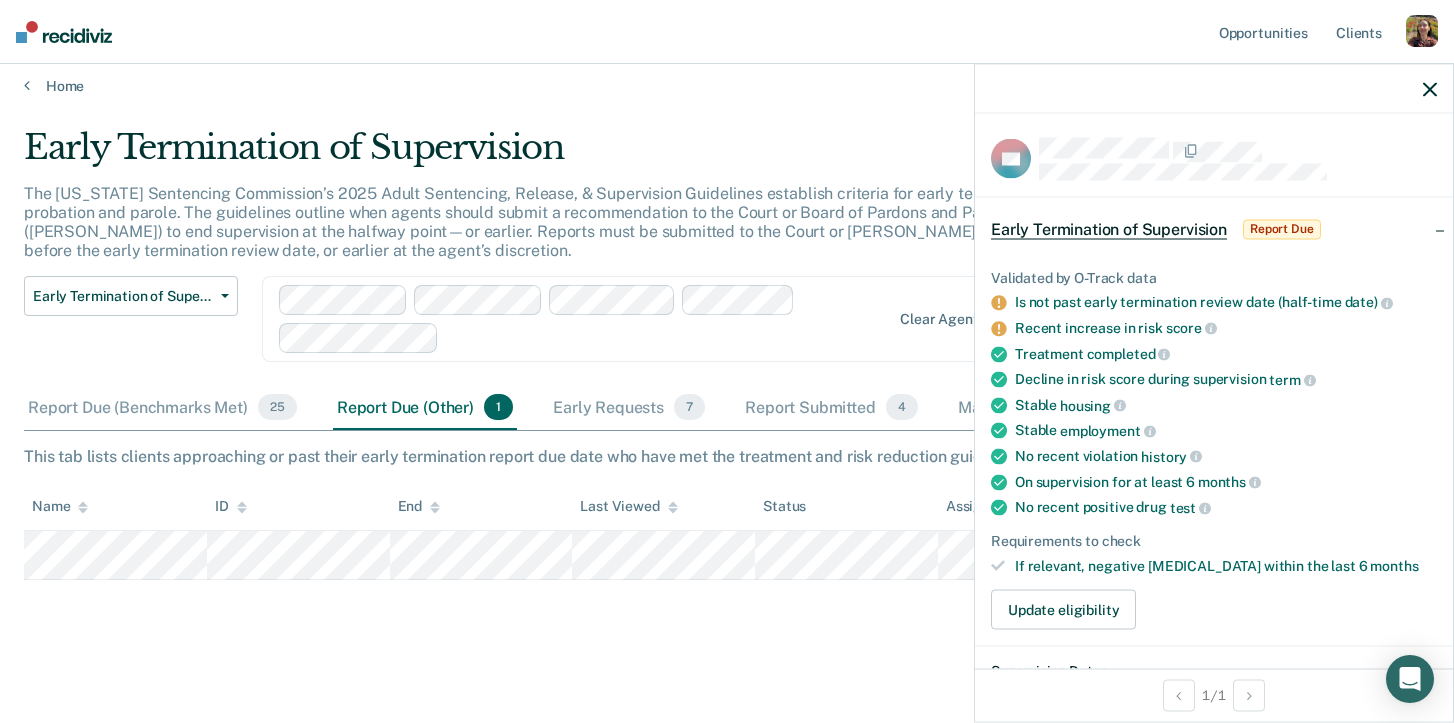 click on "Validated by O-Track data Is not past early termination review date (half-time date)   Recent increase in risk score   Treatment   completed   Decline in risk score during supervision   term   Stable   housing   Stable   employment   No recent violation   history   On supervision for at least 6   months   No recent positive [MEDICAL_DATA]   Requirements to check If relevant, negative [MEDICAL_DATA] within the last 6   months" at bounding box center (1214, 421) 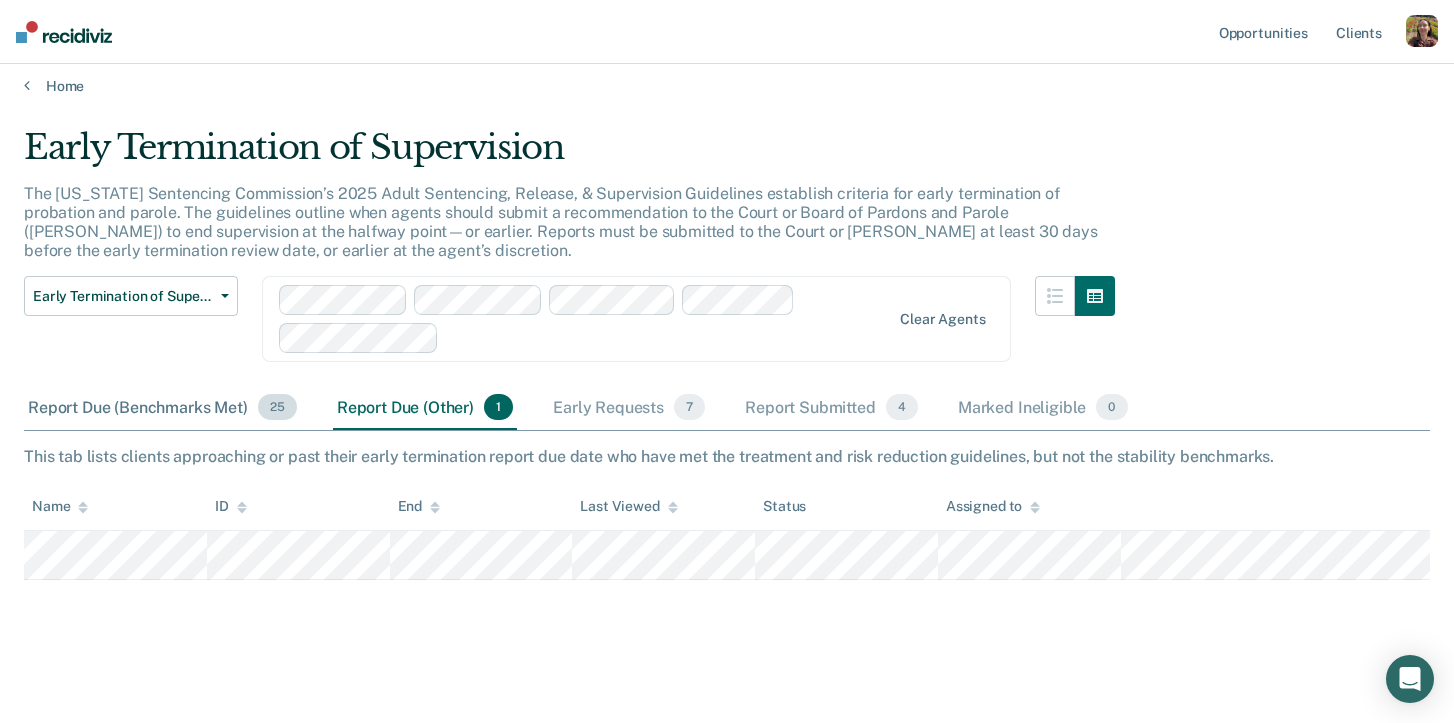 click on "Report Due (Benchmarks Met) 25" at bounding box center (162, 408) 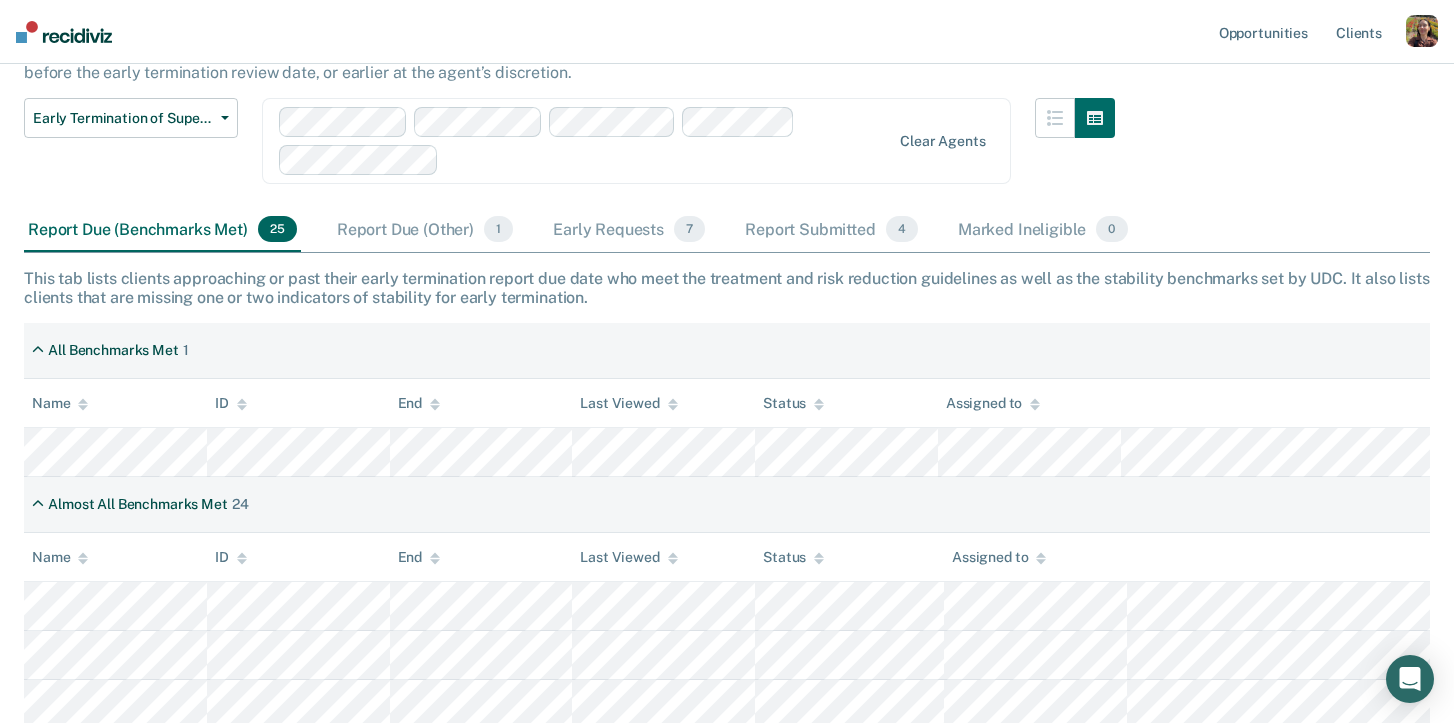 scroll, scrollTop: 192, scrollLeft: 0, axis: vertical 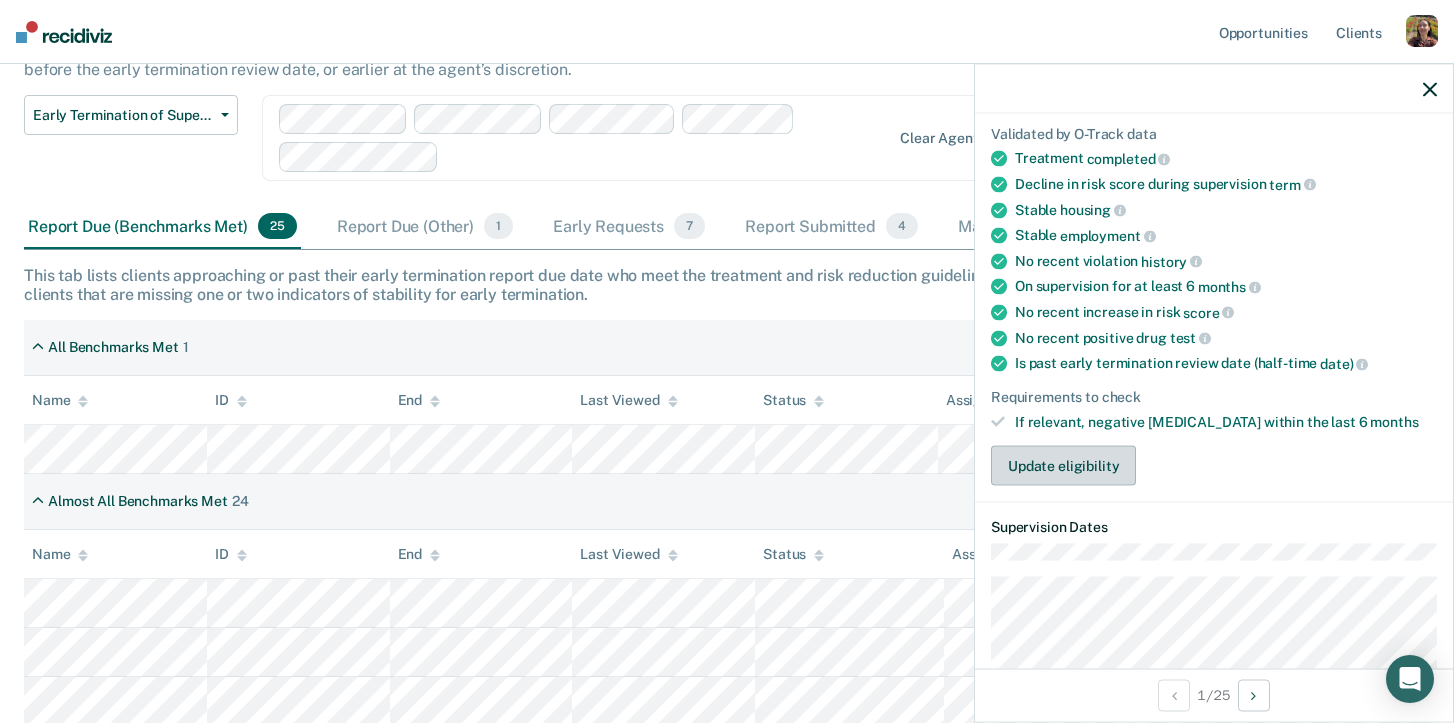 click on "Update eligibility" at bounding box center (1063, 466) 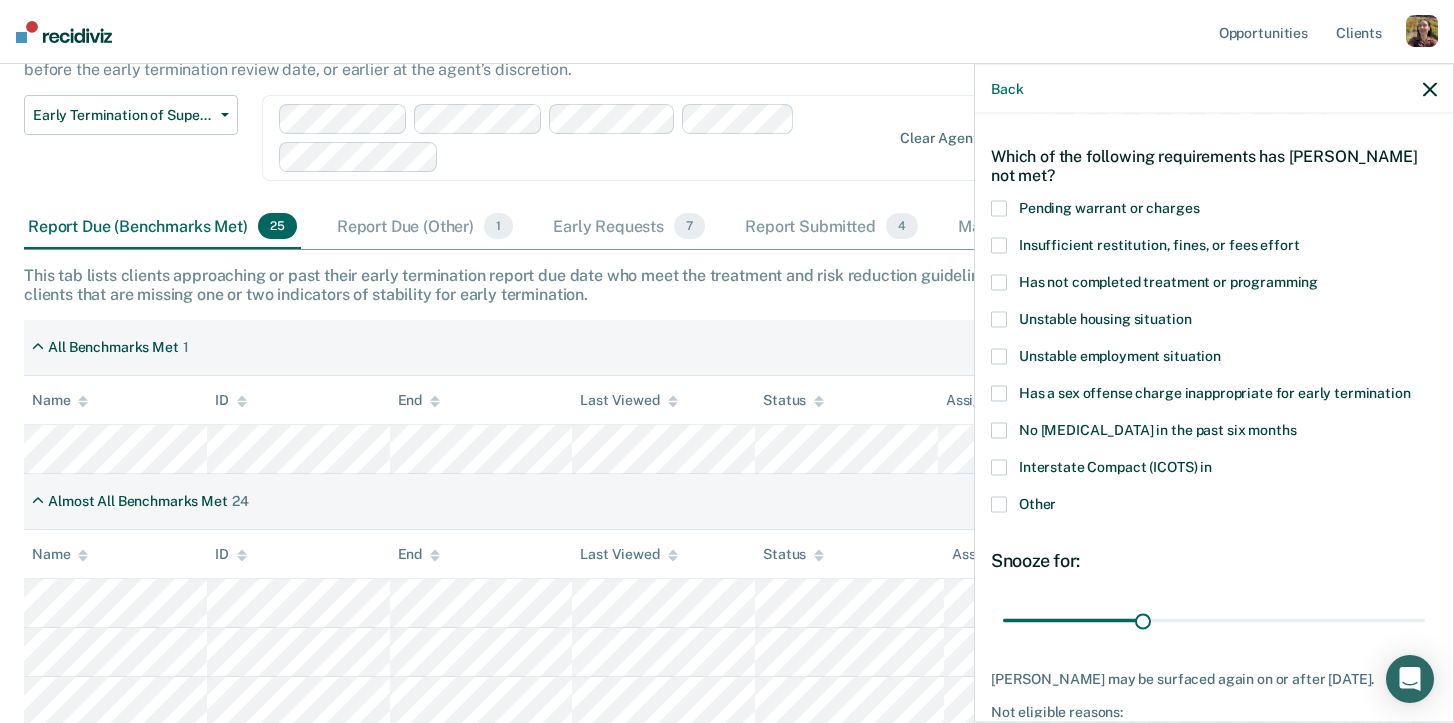scroll, scrollTop: 21, scrollLeft: 0, axis: vertical 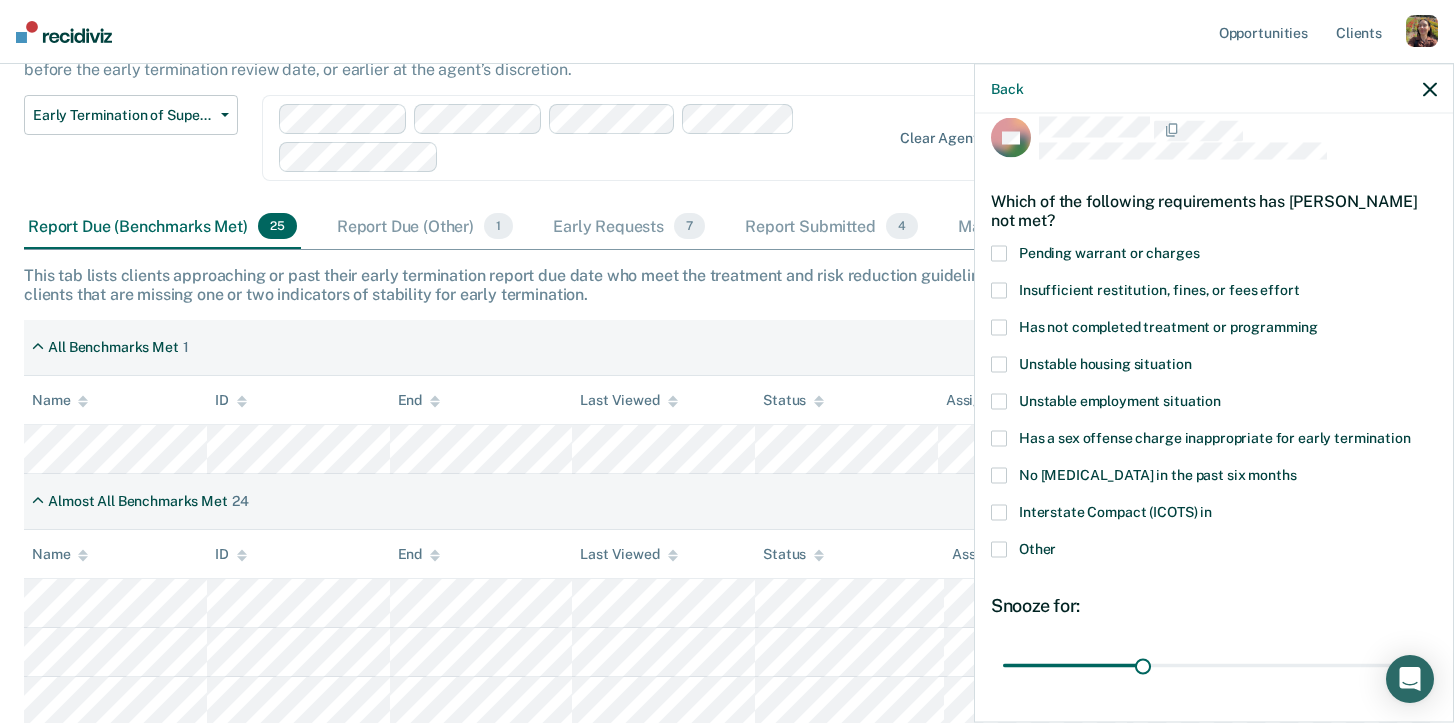 click at bounding box center [999, 365] 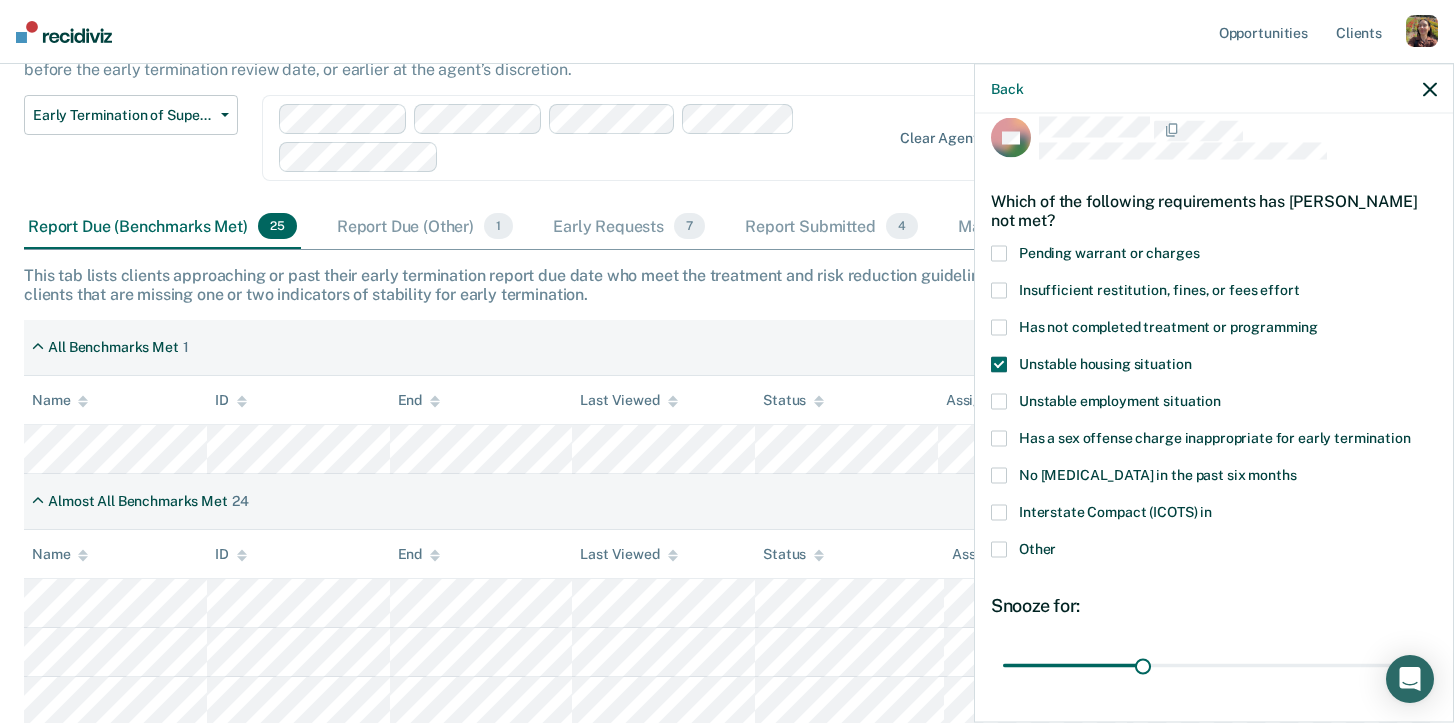 click at bounding box center [999, 402] 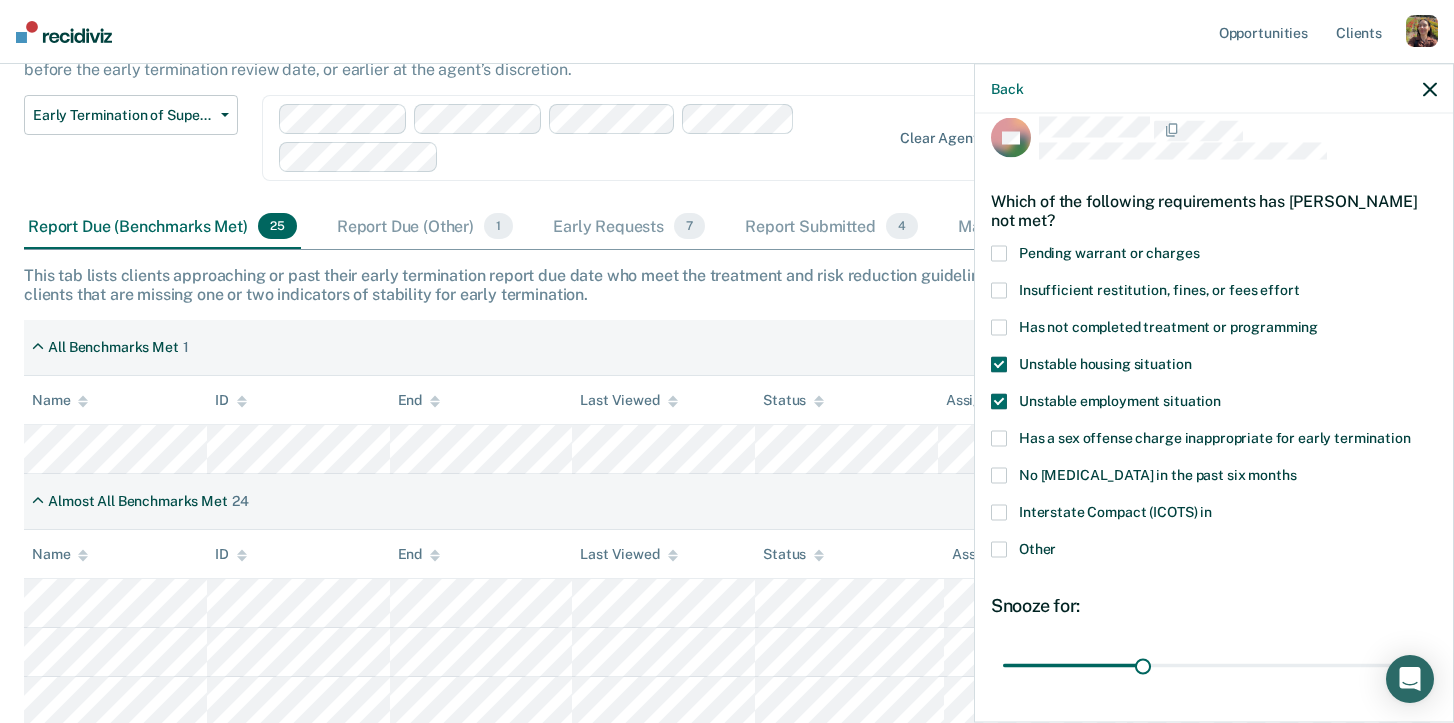 click at bounding box center [999, 365] 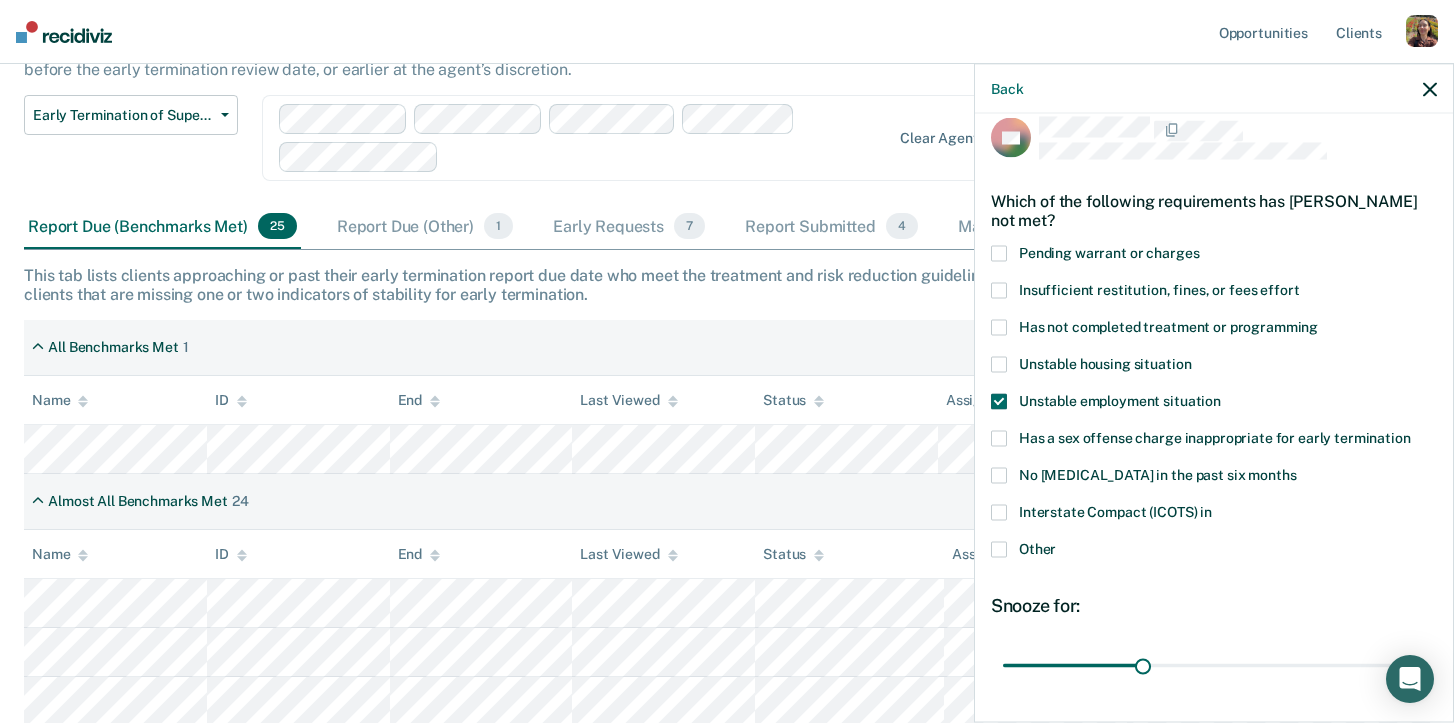 click at bounding box center (999, 402) 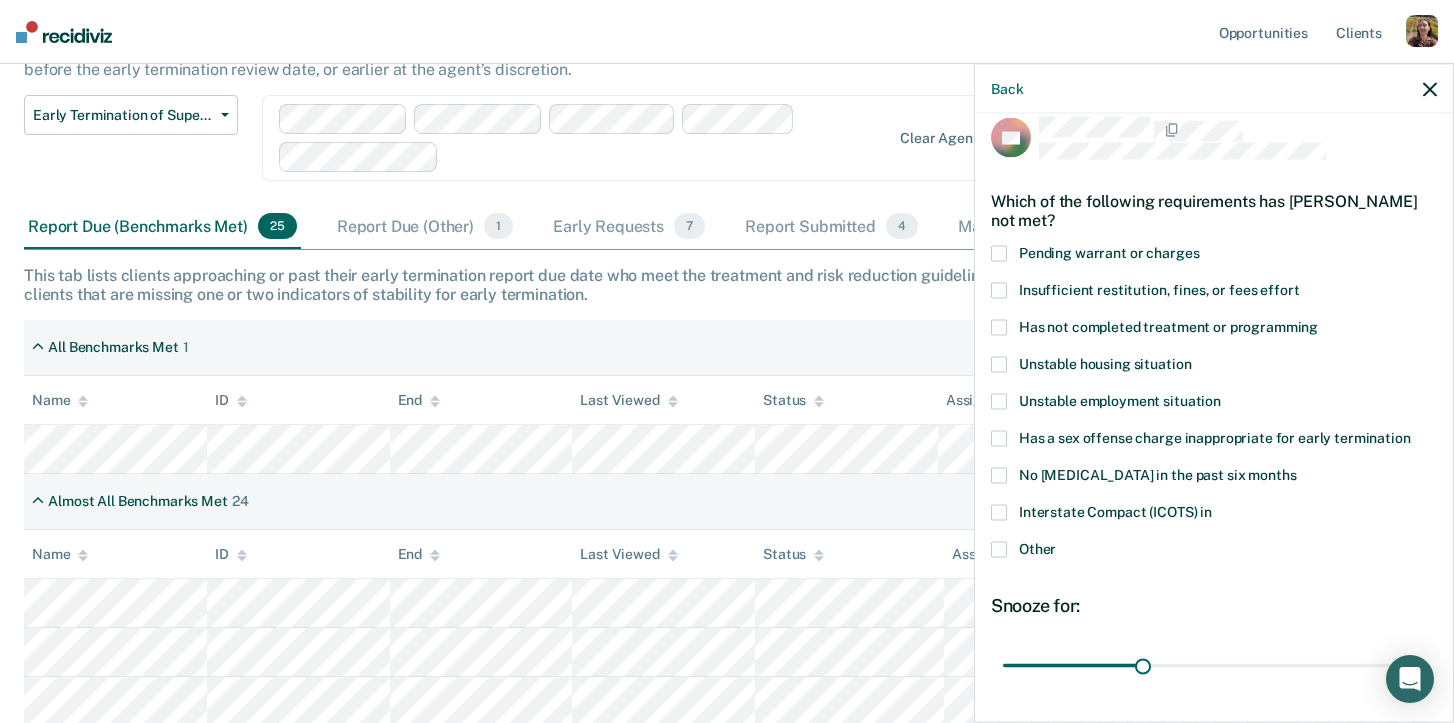 click at bounding box center (999, 550) 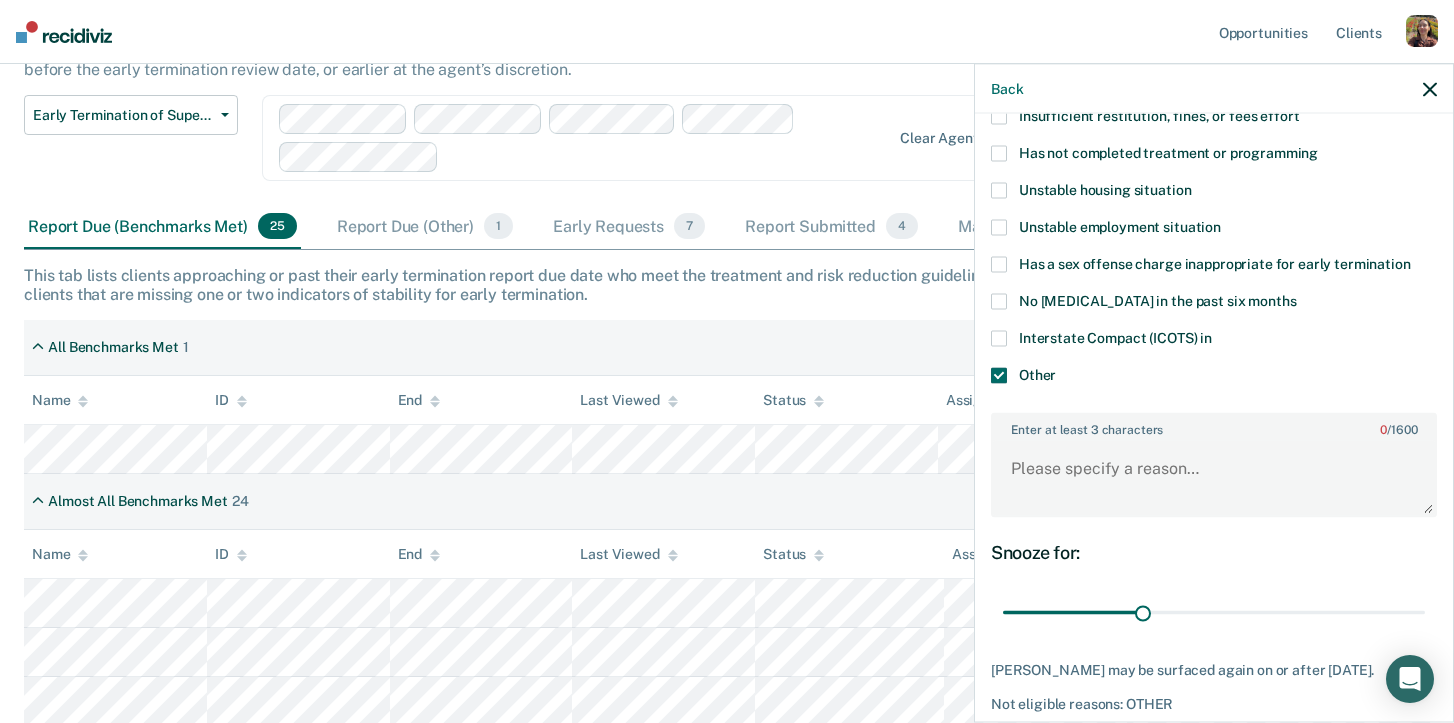 scroll, scrollTop: 271, scrollLeft: 0, axis: vertical 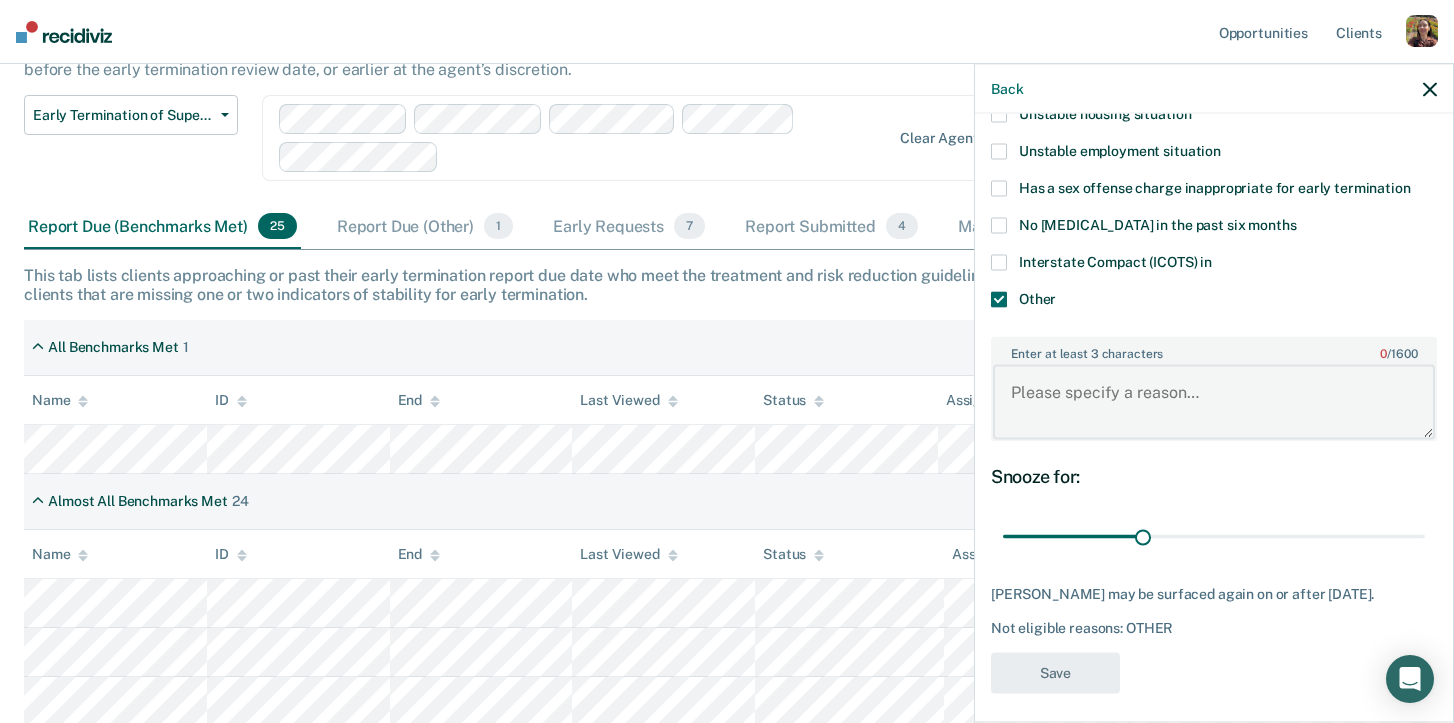 click on "Enter at least 3 characters 0  /  1600" at bounding box center [1214, 402] 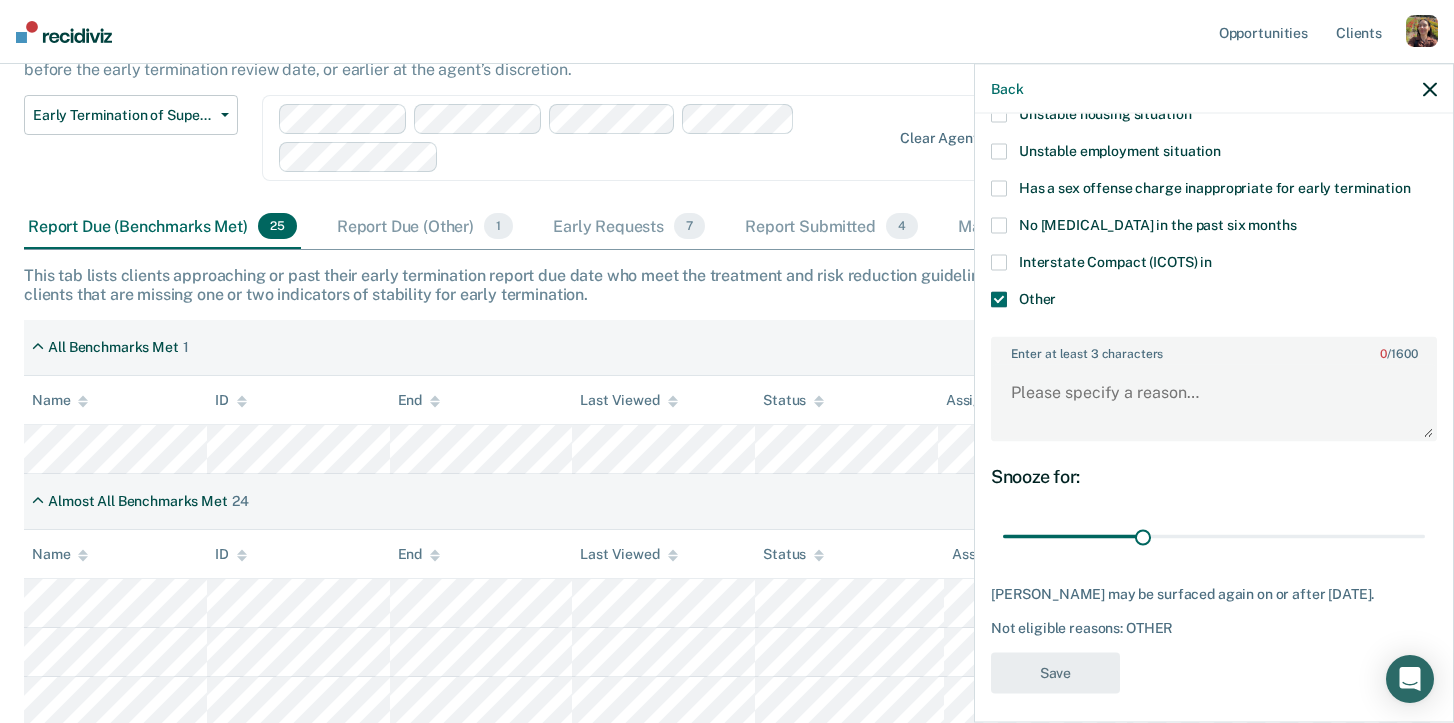 click at bounding box center [999, 300] 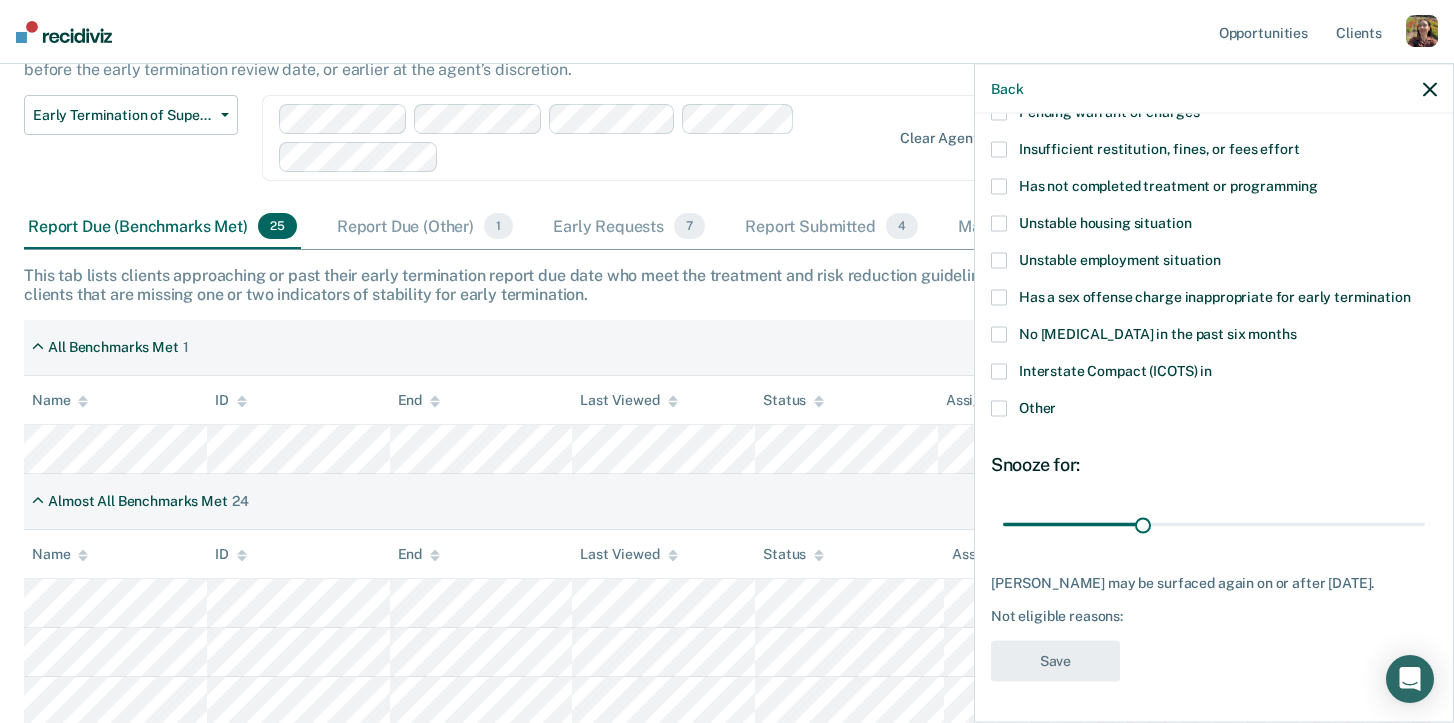 scroll, scrollTop: 159, scrollLeft: 0, axis: vertical 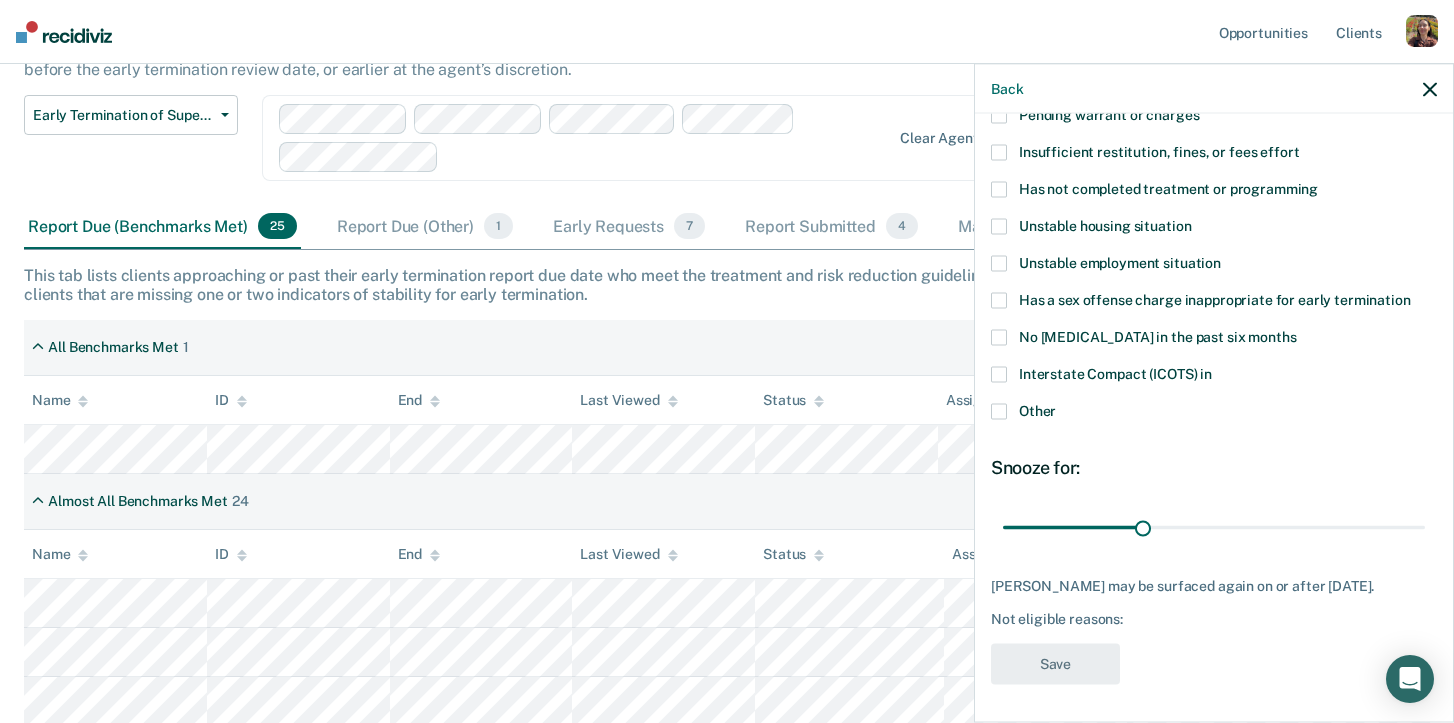 click at bounding box center [999, 264] 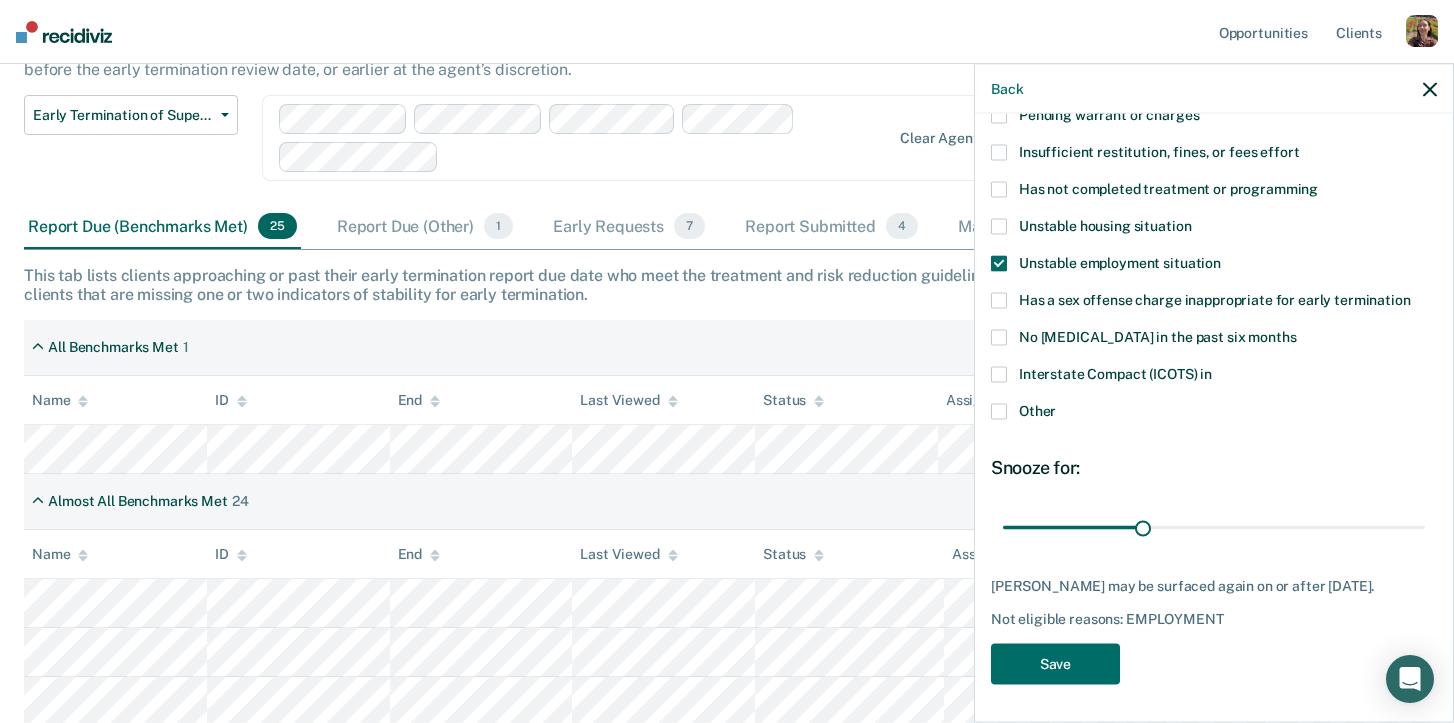 click on "Unstable housing situation" at bounding box center [1214, 229] 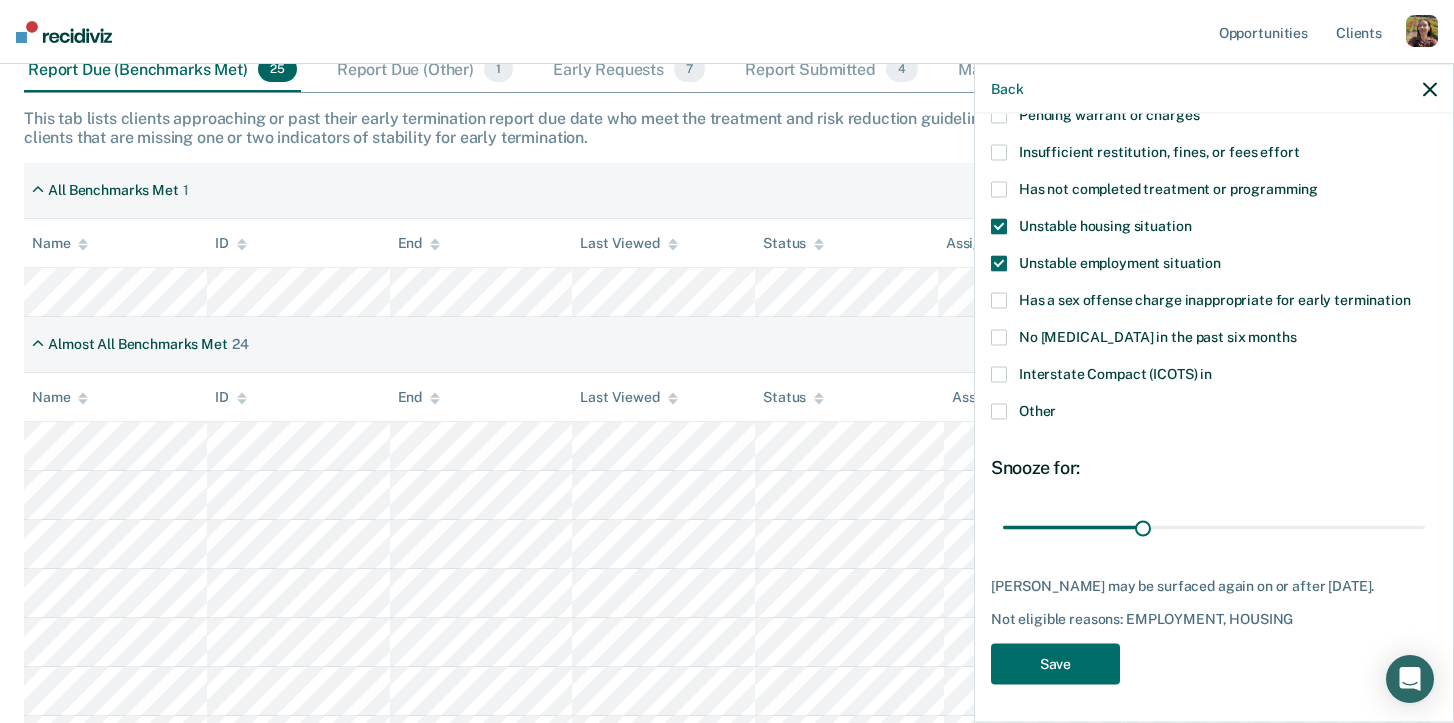scroll, scrollTop: 350, scrollLeft: 0, axis: vertical 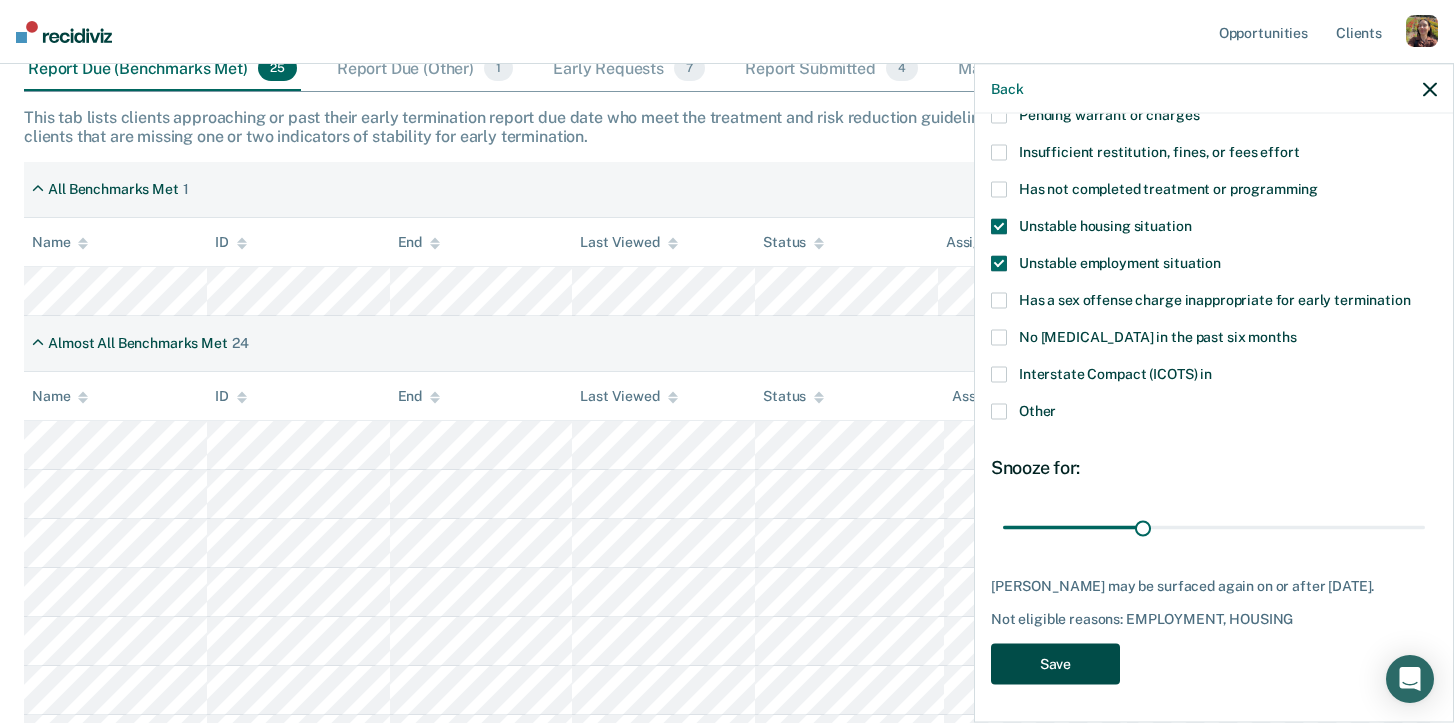 click on "Save" at bounding box center [1055, 664] 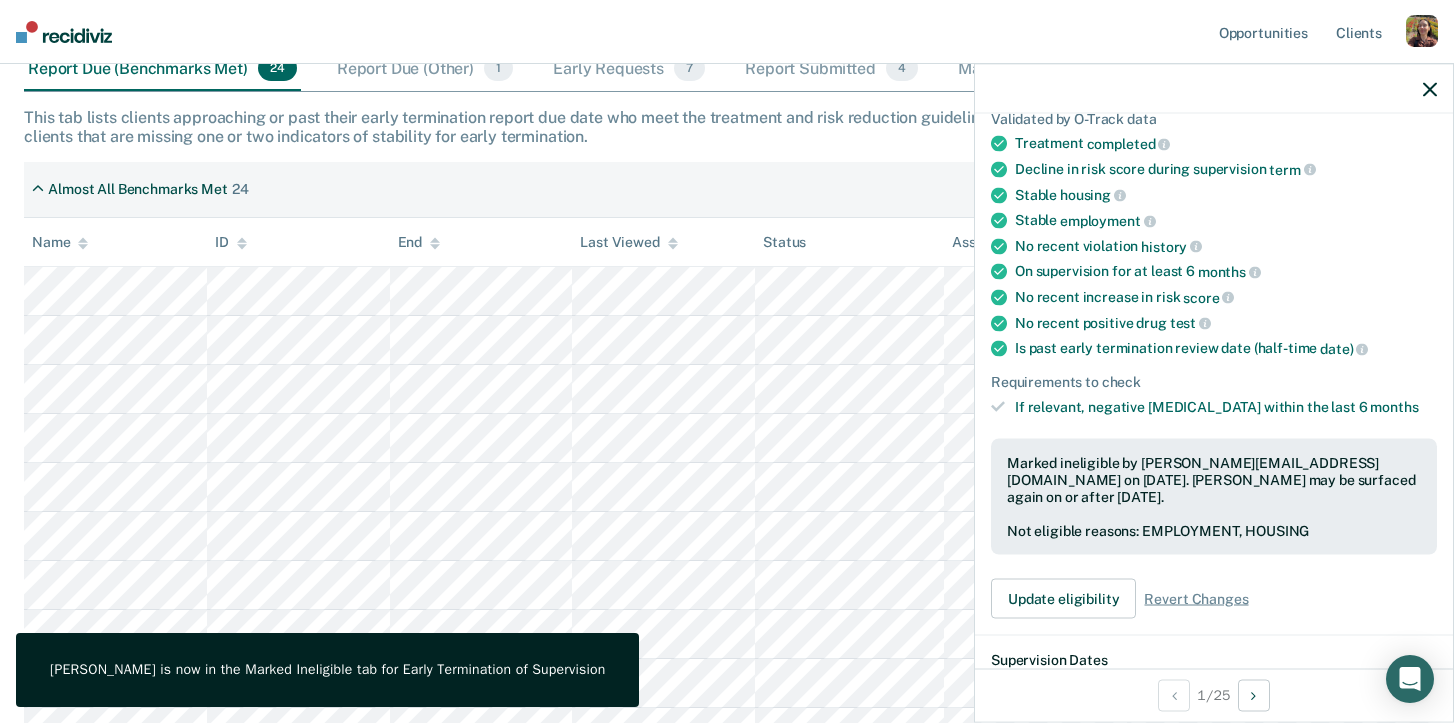 click 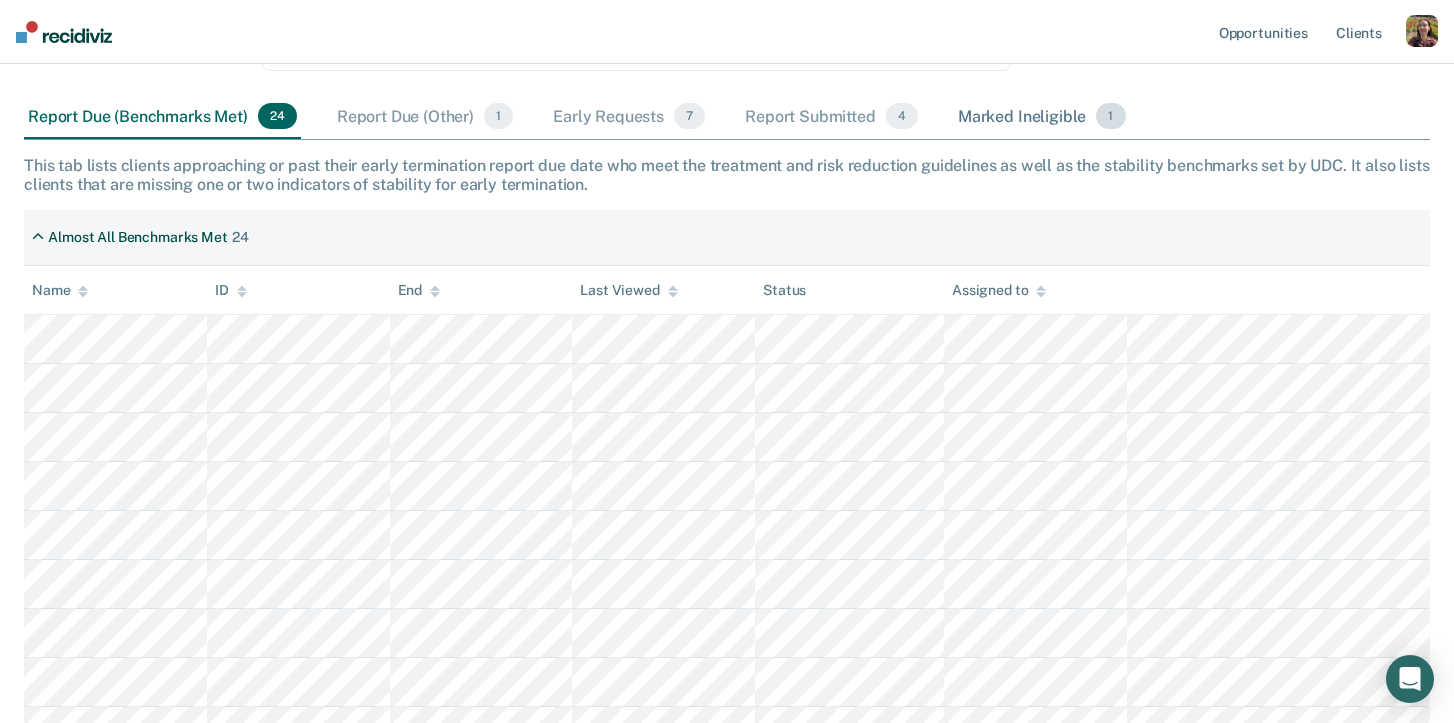click on "Marked Ineligible 1" at bounding box center (1042, 117) 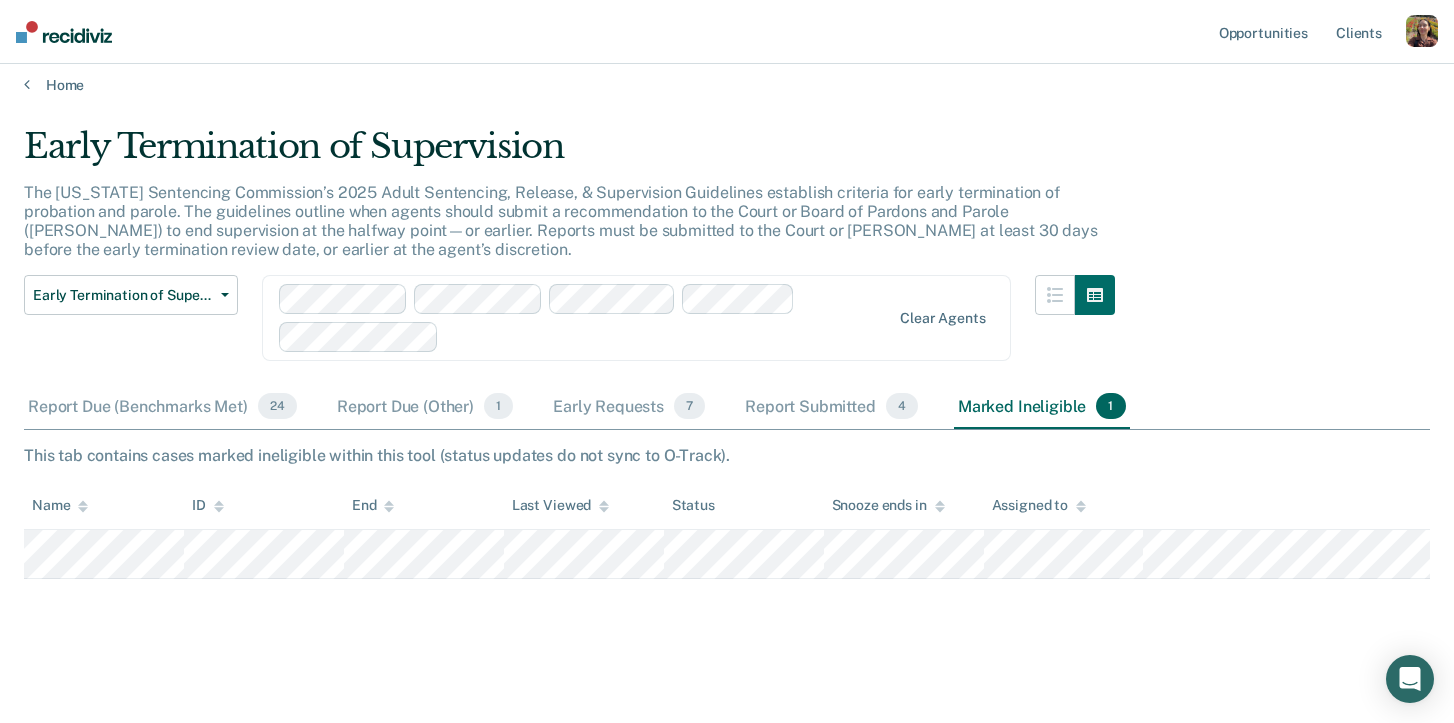scroll, scrollTop: 11, scrollLeft: 0, axis: vertical 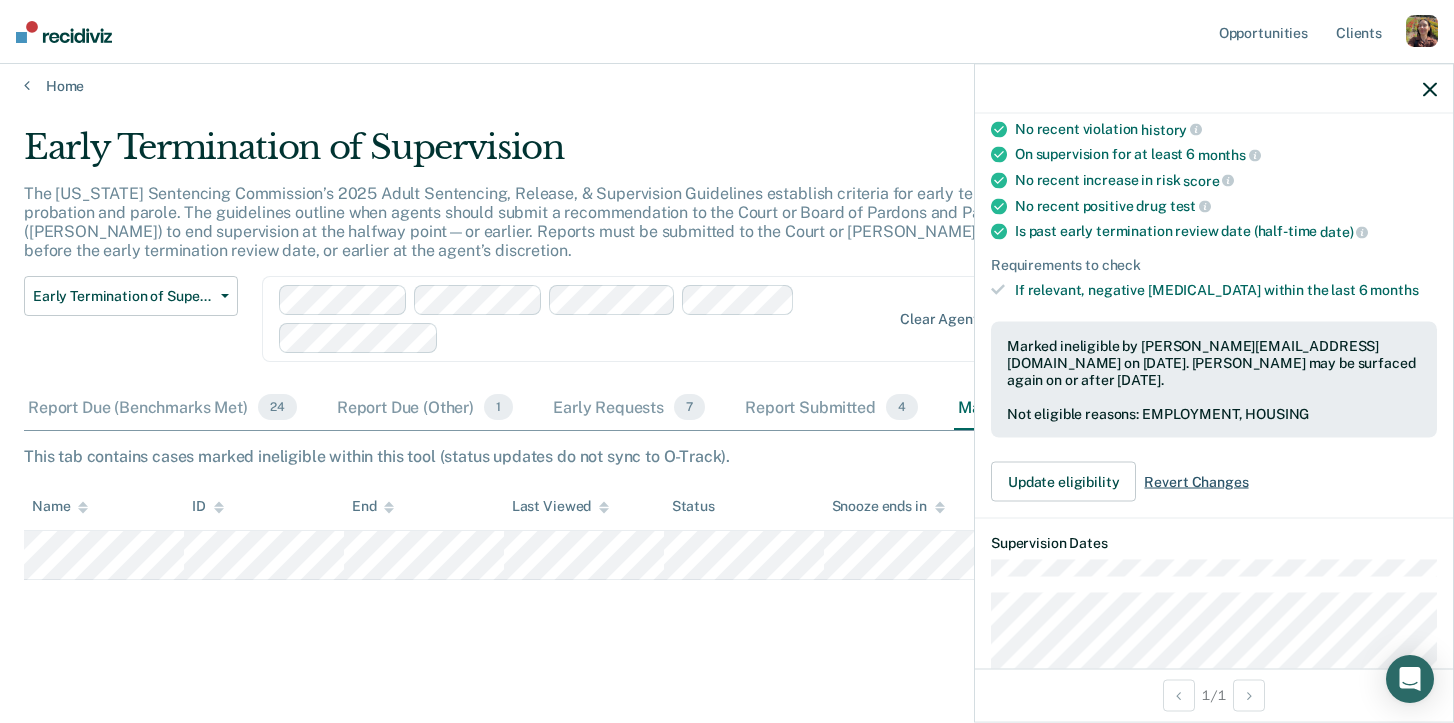 click on "Revert Changes" at bounding box center [1196, 482] 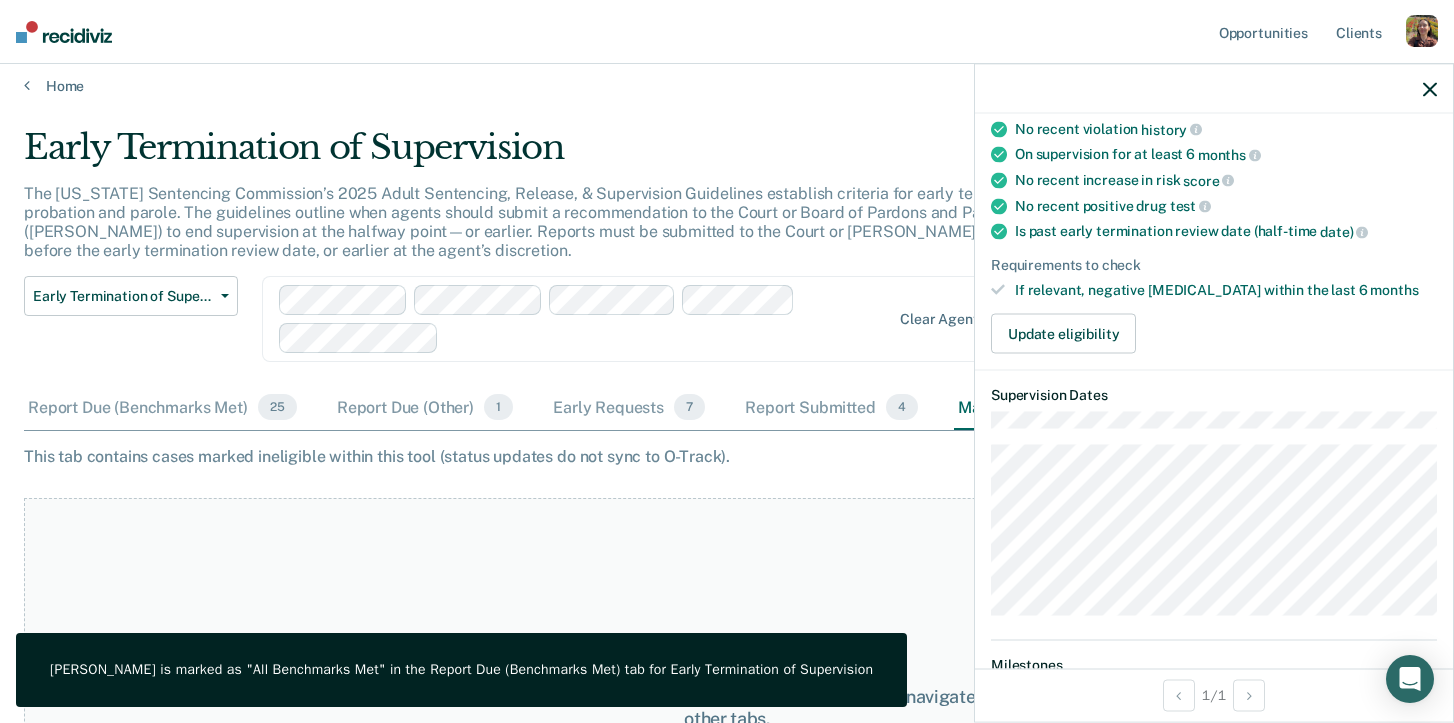 click at bounding box center (1214, 89) 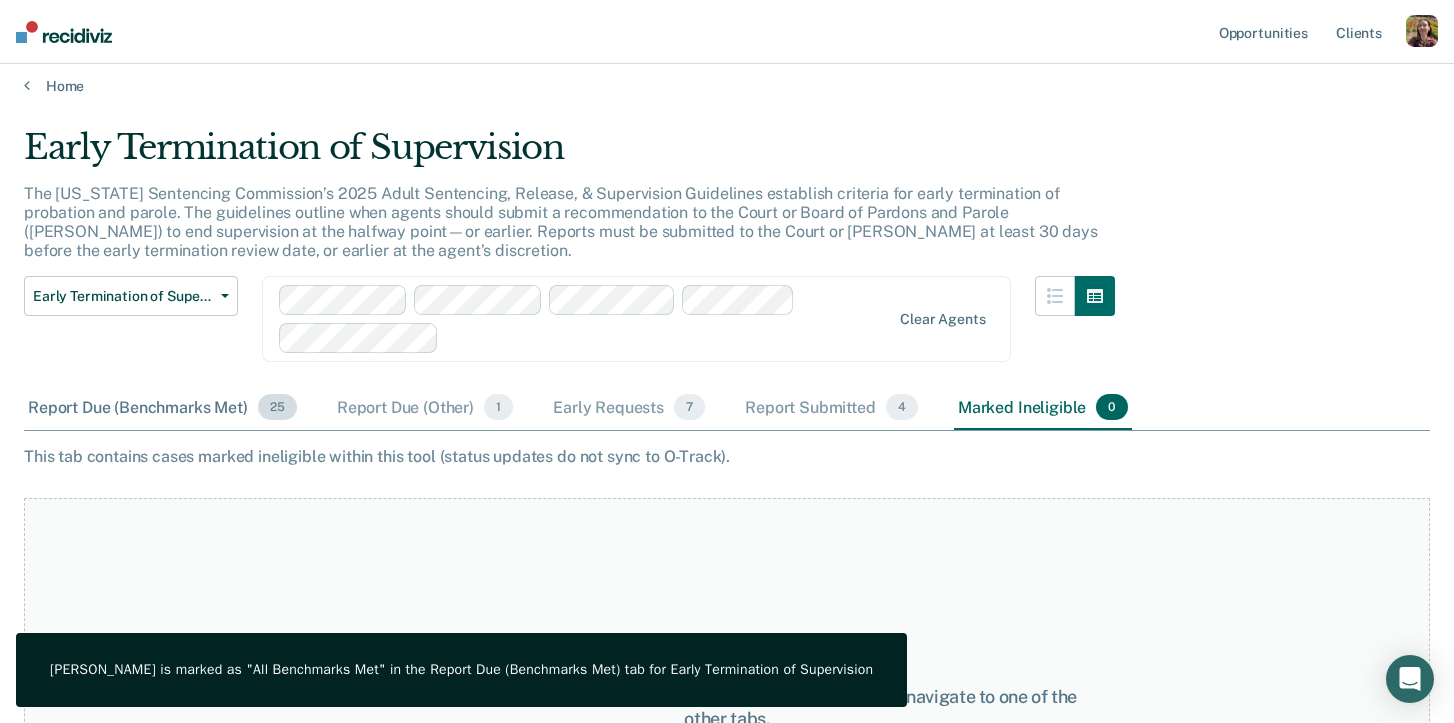 click on "Report Due (Benchmarks Met) 25" at bounding box center [162, 408] 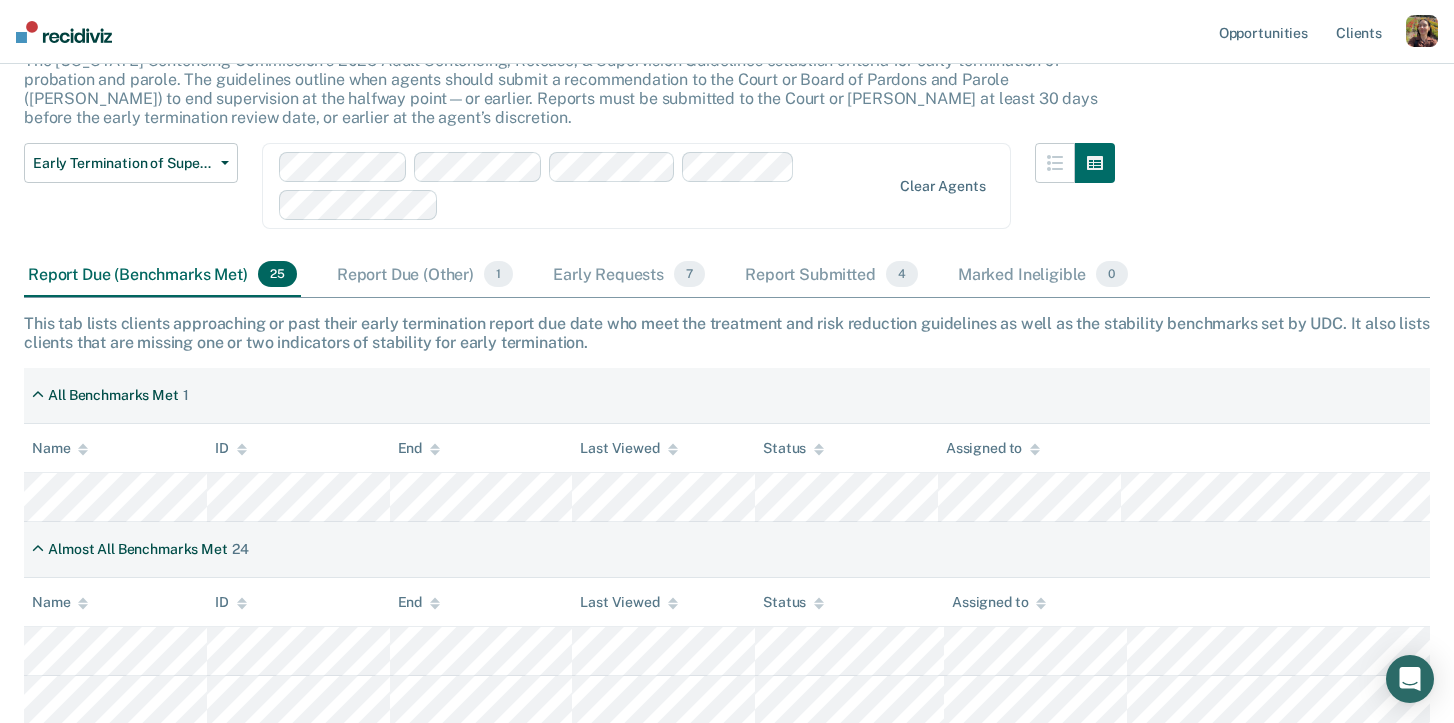 scroll, scrollTop: 139, scrollLeft: 0, axis: vertical 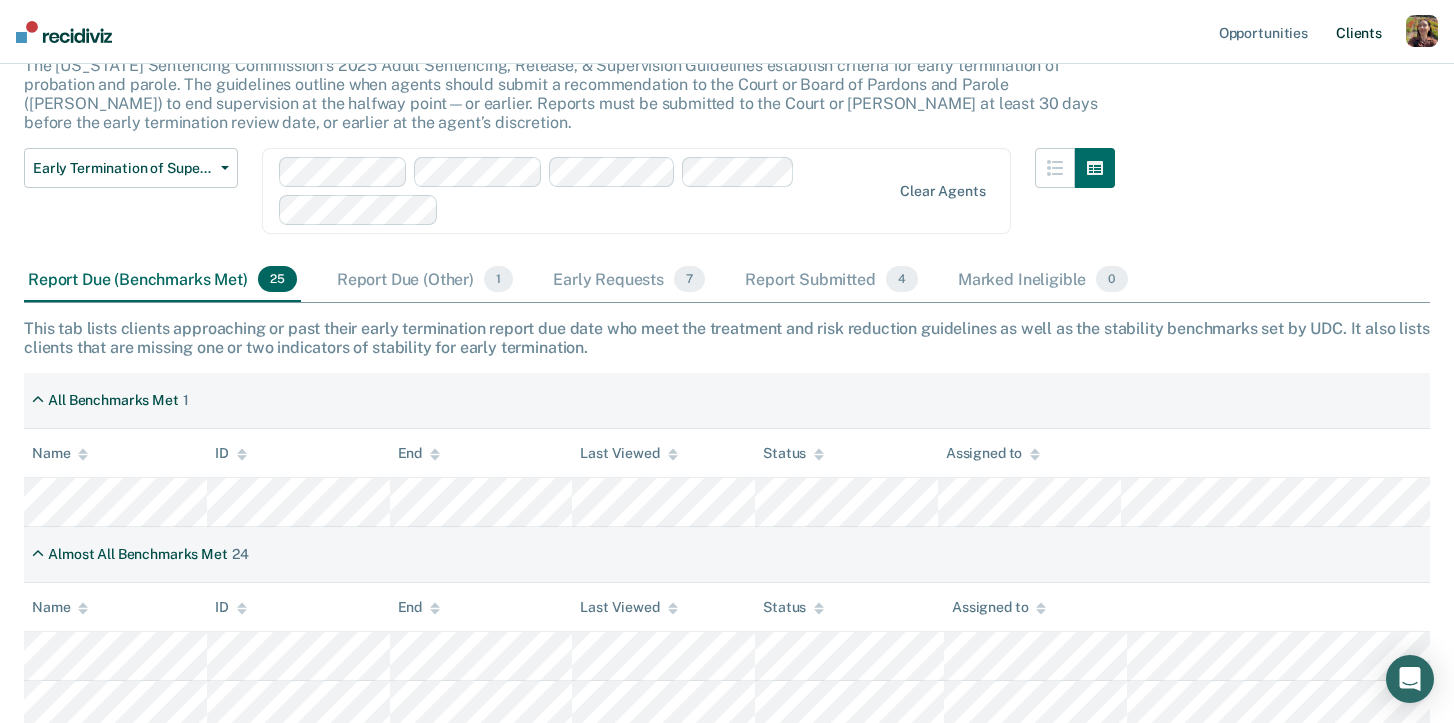 click on "Client s" at bounding box center (1359, 32) 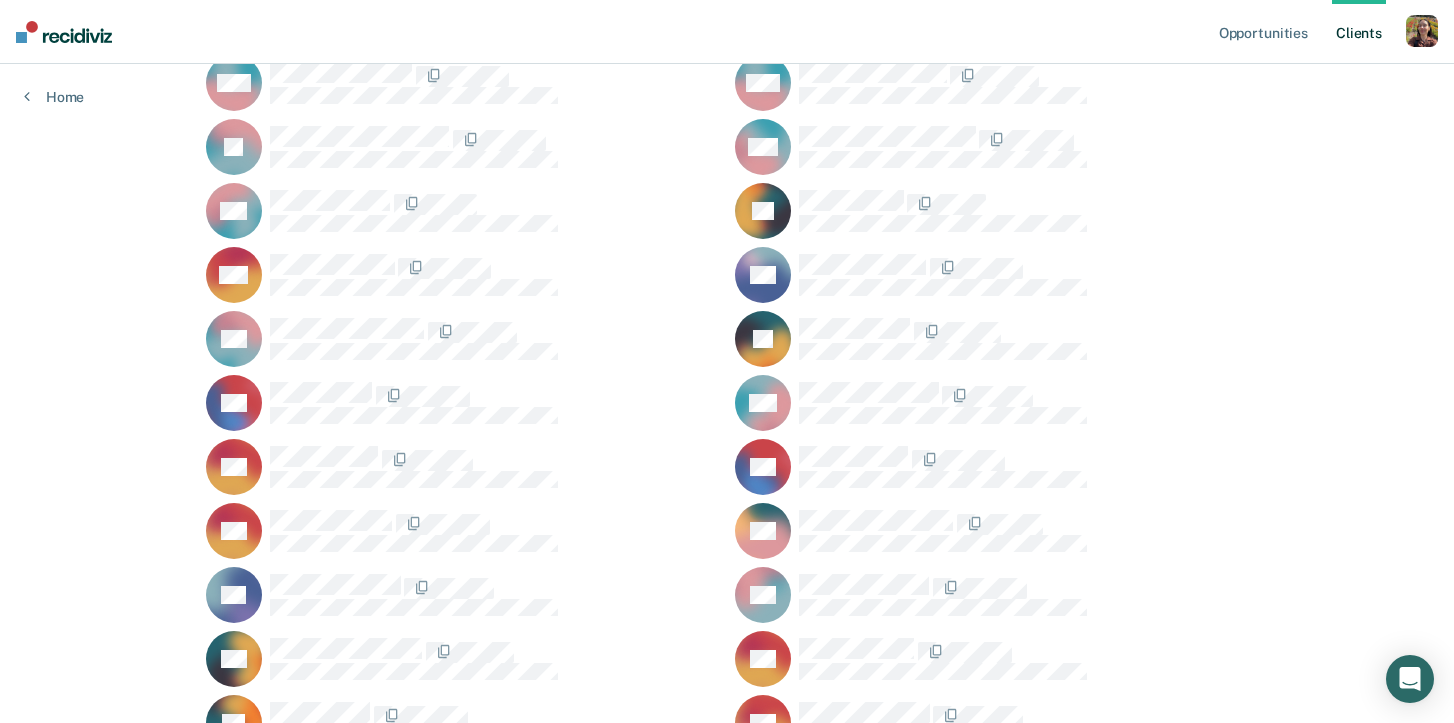 scroll, scrollTop: 1010, scrollLeft: 0, axis: vertical 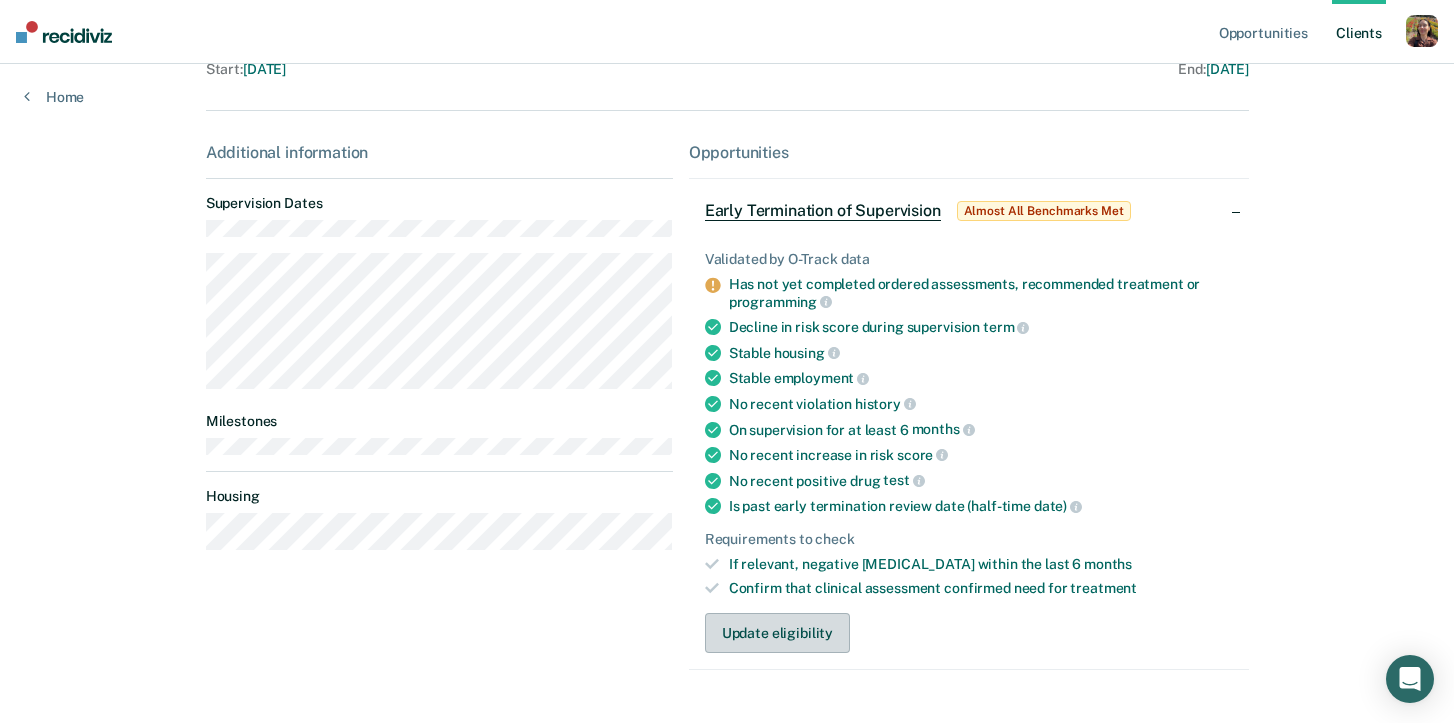 click on "Update eligibility" at bounding box center (777, 633) 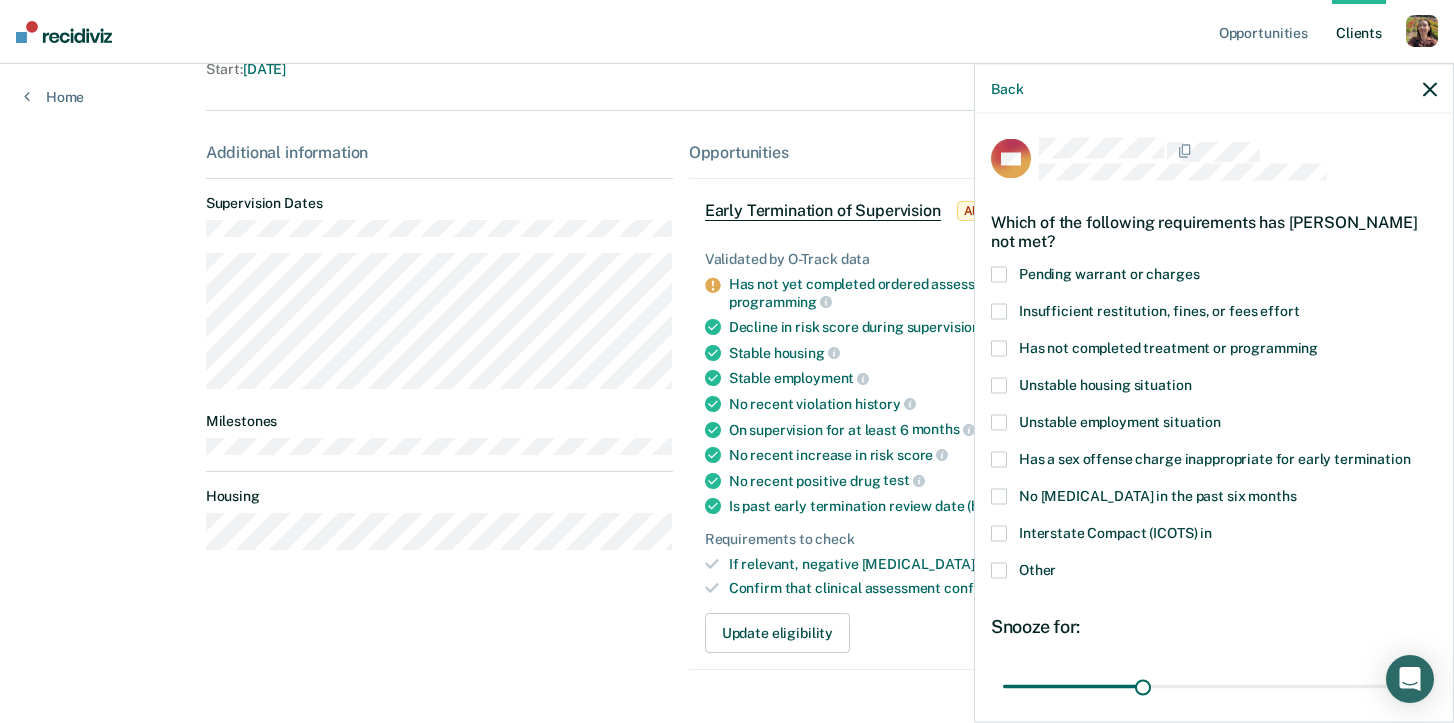 click 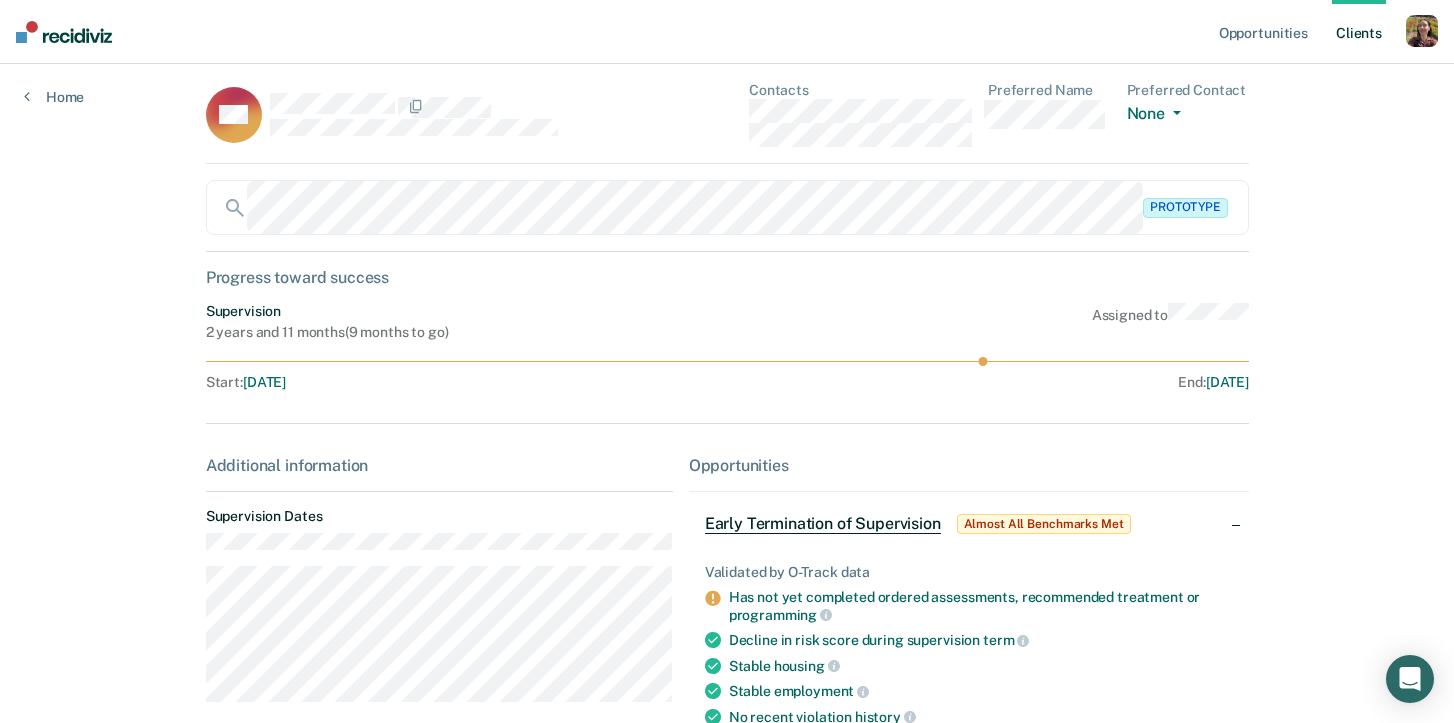scroll, scrollTop: 0, scrollLeft: 0, axis: both 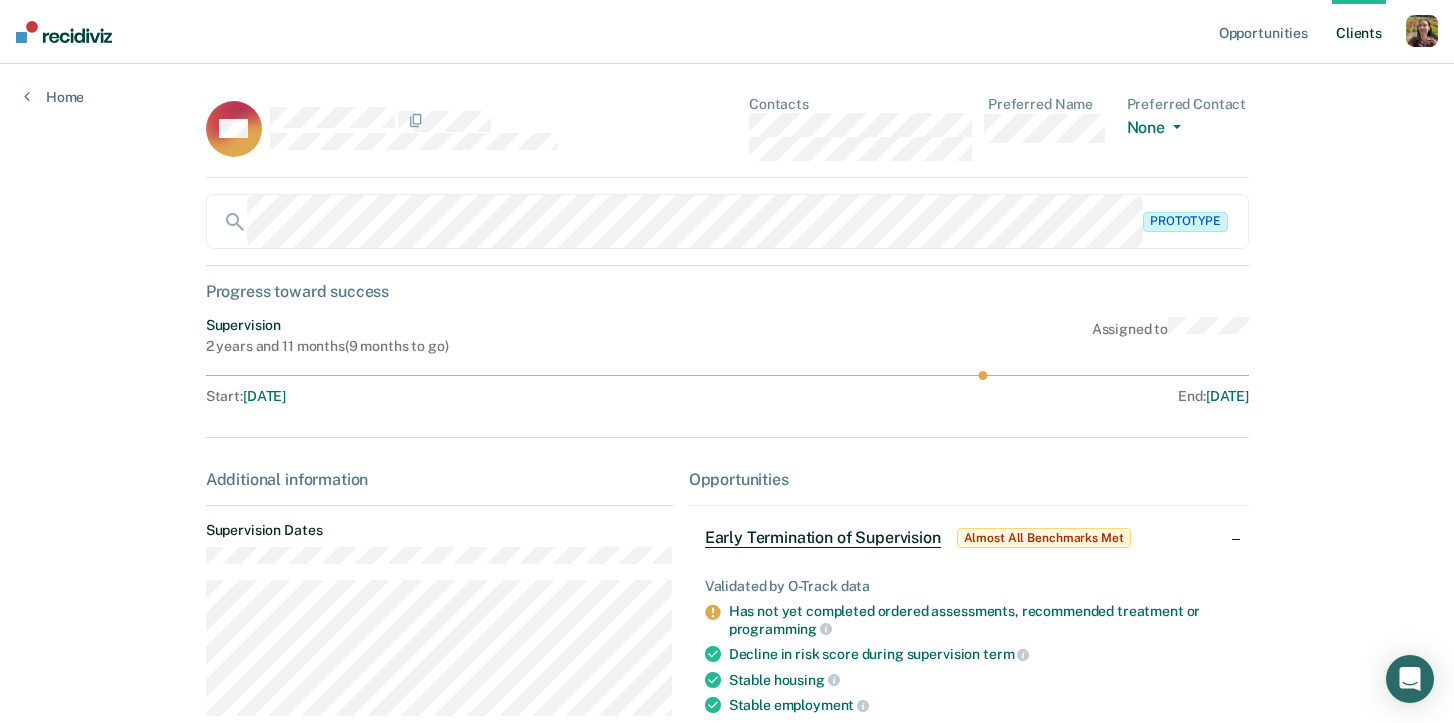 click at bounding box center (1422, 31) 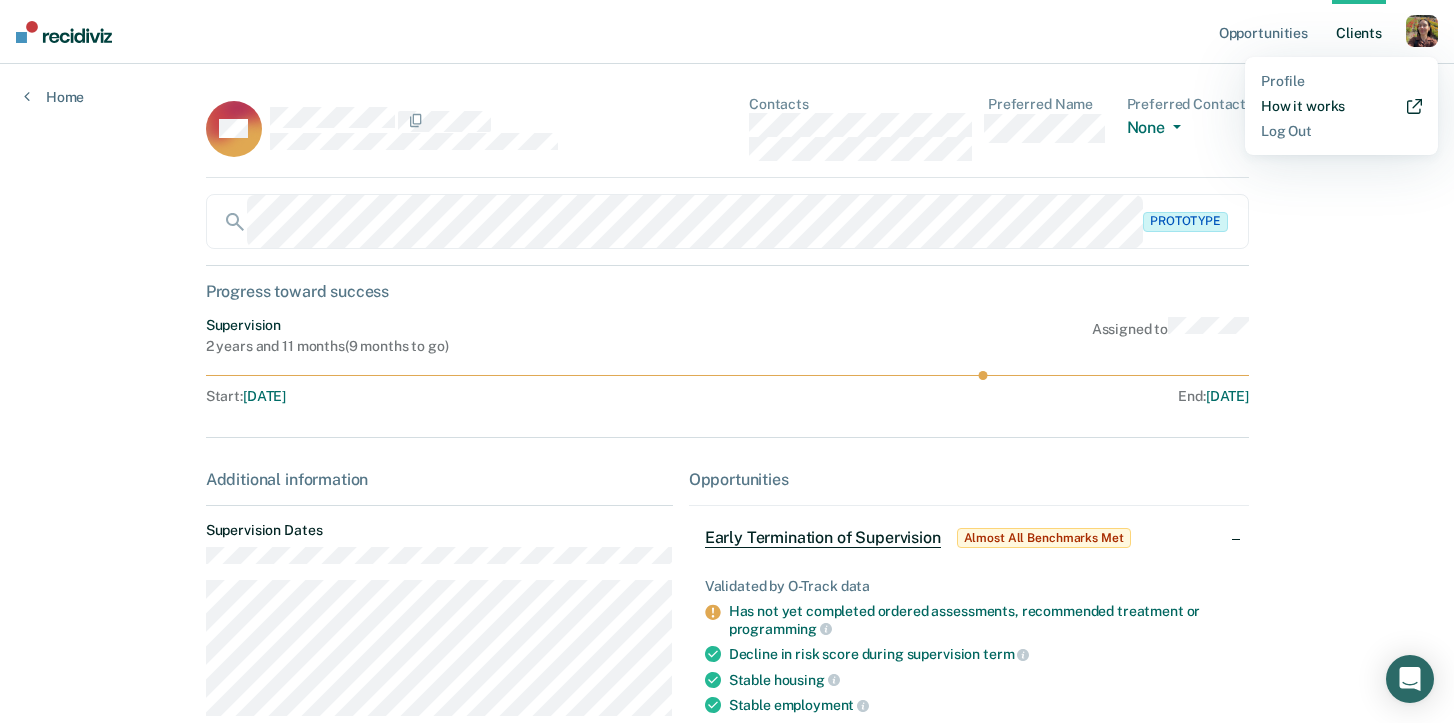 click on "How it works" at bounding box center (1341, 106) 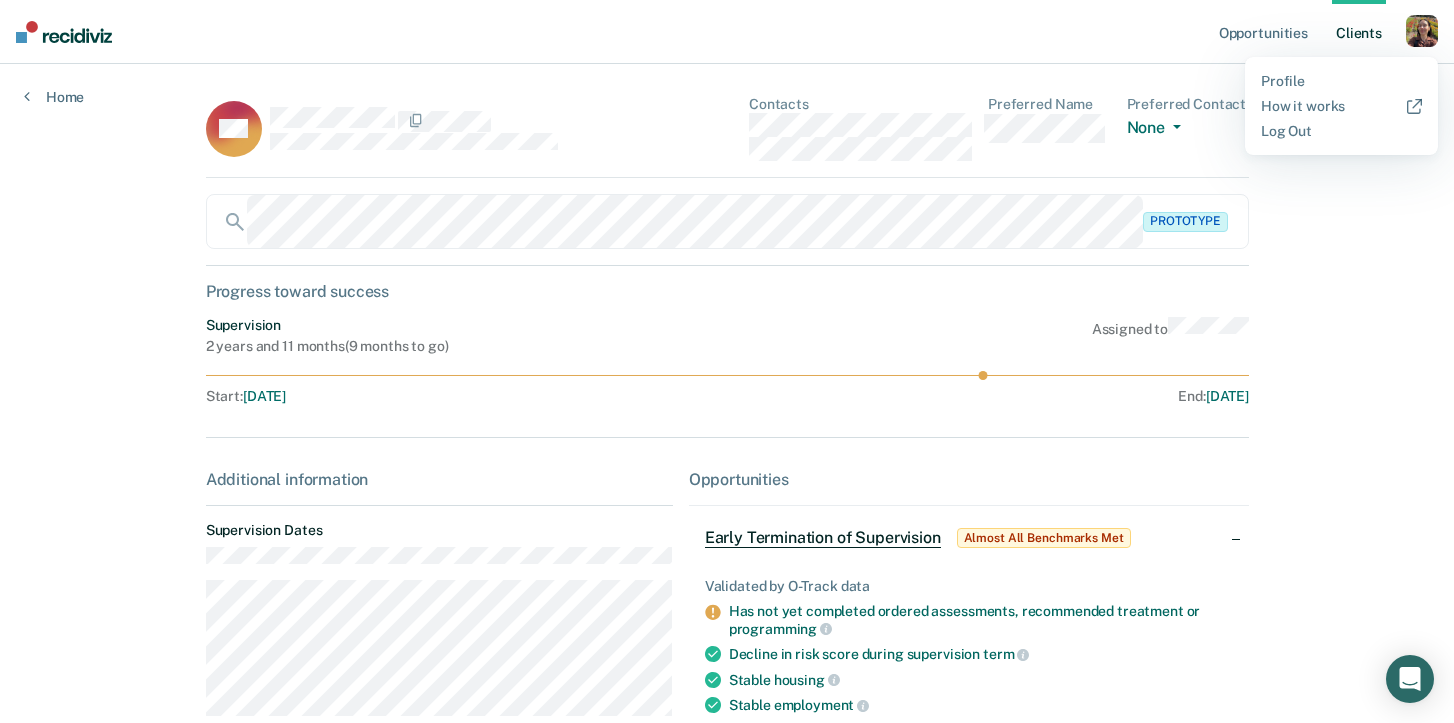click on "Opportunities Client s Profile How it works Log Out Home MP   Contacts Preferred Name Preferred Contact None Call Text Email None Prototype Progress toward success Supervision 2 years and 11 months  ( 9 months to go ) Assigned to  Start :  [DATE] End :  [DATE] Additional information Supervision Dates Milestones Housing   Opportunities Early Termination of Supervision Almost All Benchmarks Met Validated by O-Track data Has not yet completed ordered assessments, recommended treatment or programming    Decline in risk score during supervision   term   Stable   housing   Stable   employment   No recent violation   history   On supervision for at least 6   months   No recent increase in risk   score   No recent positive [MEDICAL_DATA]   Is past early termination review date (half-time   date)   Requirements to check If relevant, negative [MEDICAL_DATA] within the last 6   months Confirm that clinical assessment confirmed need for   treatment Update eligibility" at bounding box center [727, 550] 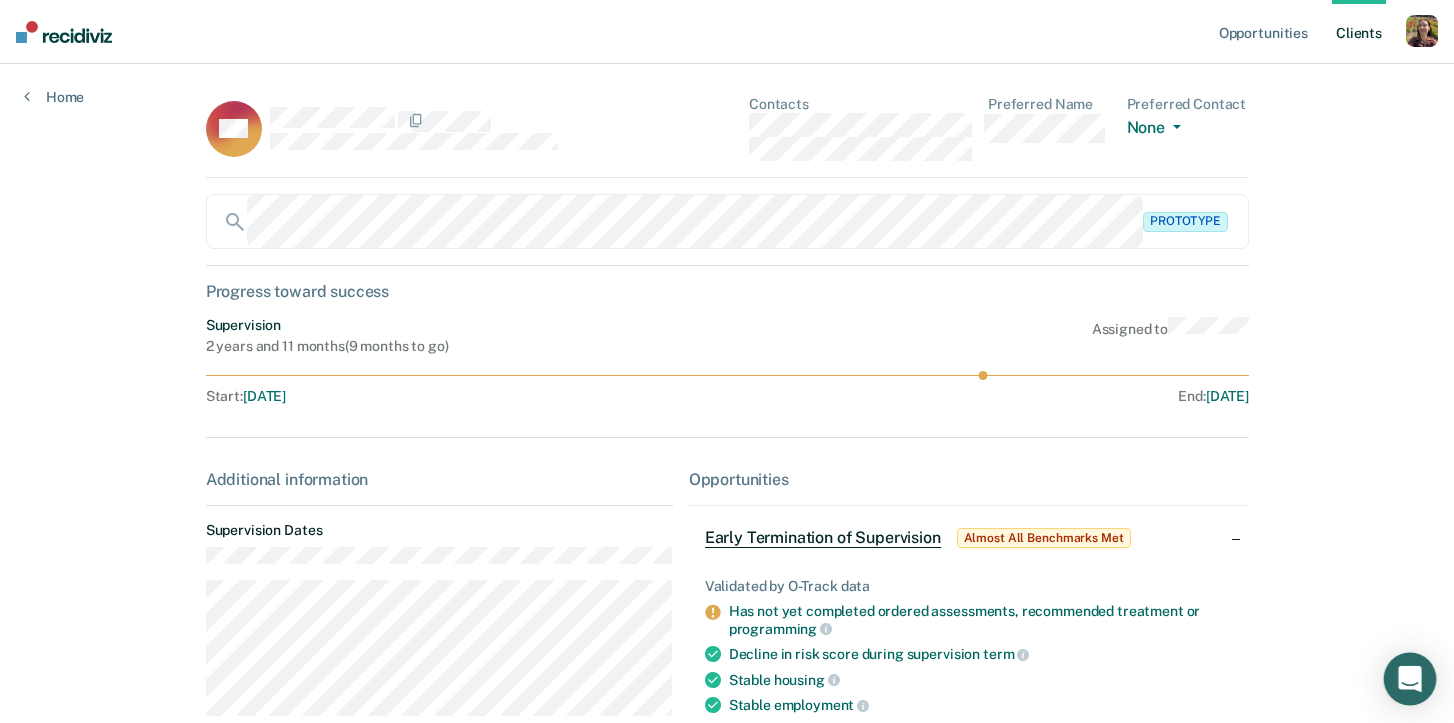 click 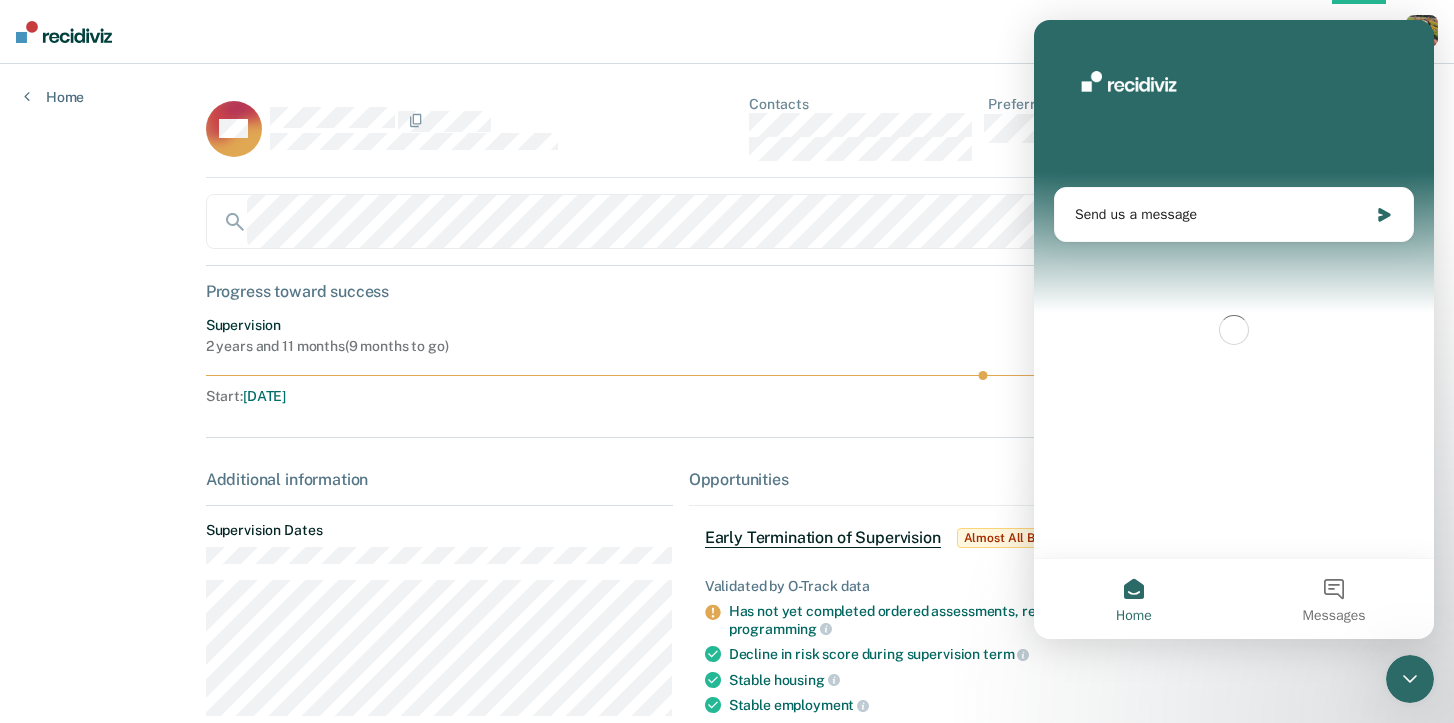 scroll, scrollTop: 0, scrollLeft: 0, axis: both 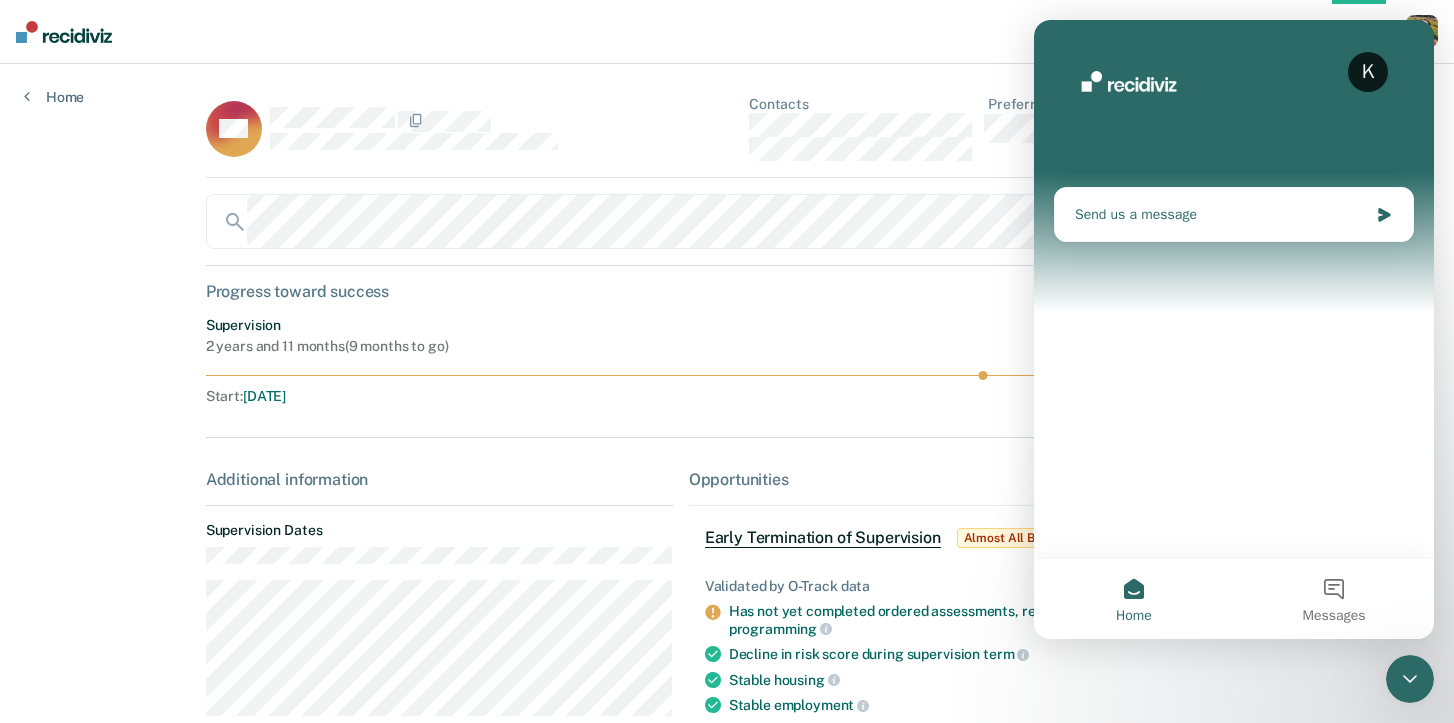 click on "Send us a message" at bounding box center (1221, 214) 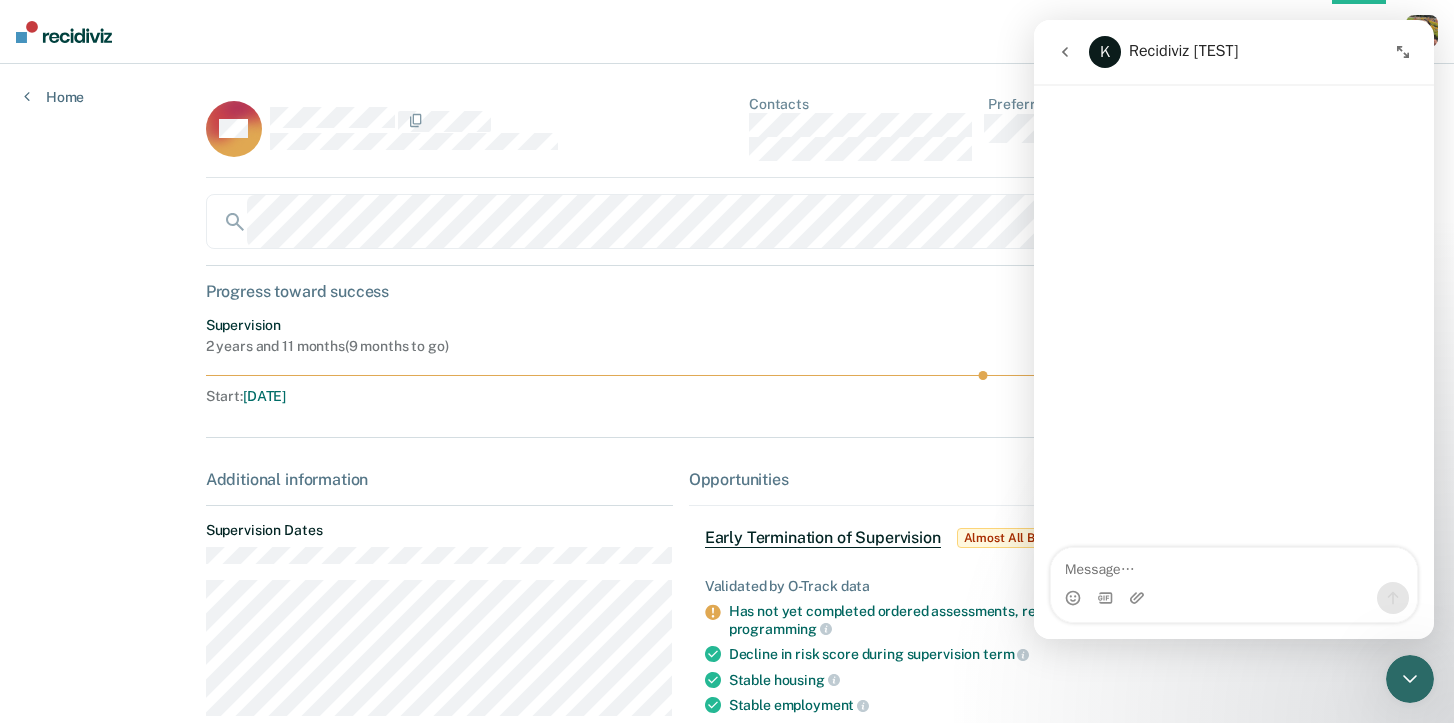 click at bounding box center (1234, 565) 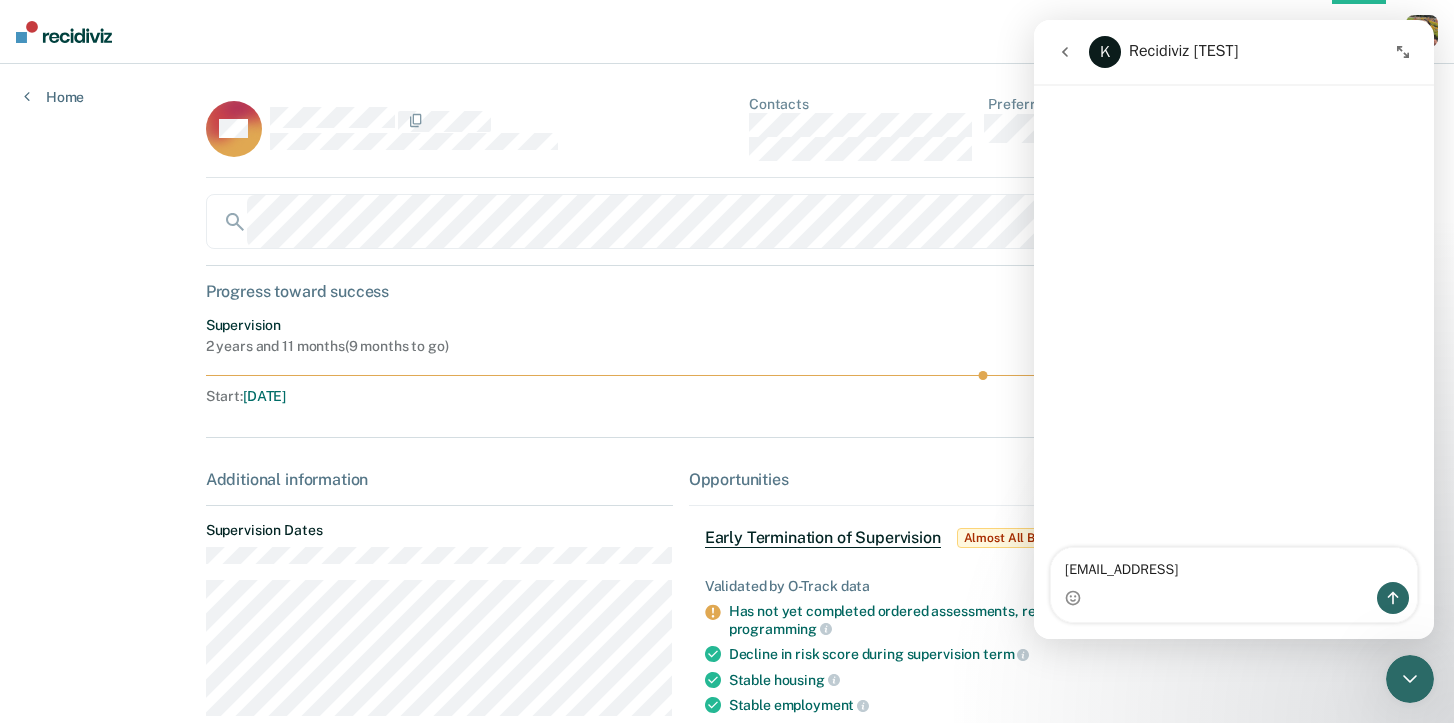 type on "[EMAIL_ADDRESS][DOMAIN_NAME]" 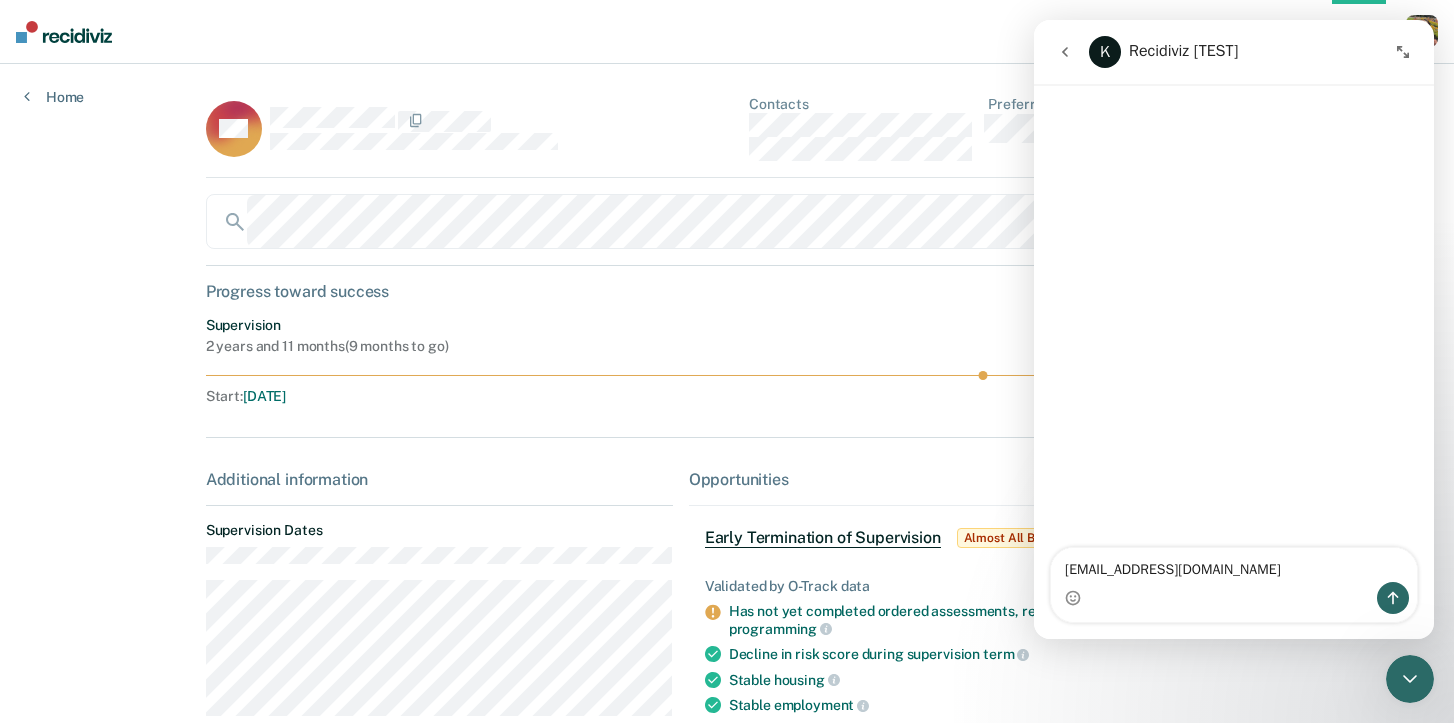 drag, startPoint x: 1316, startPoint y: 576, endPoint x: 1015, endPoint y: 566, distance: 301.16608 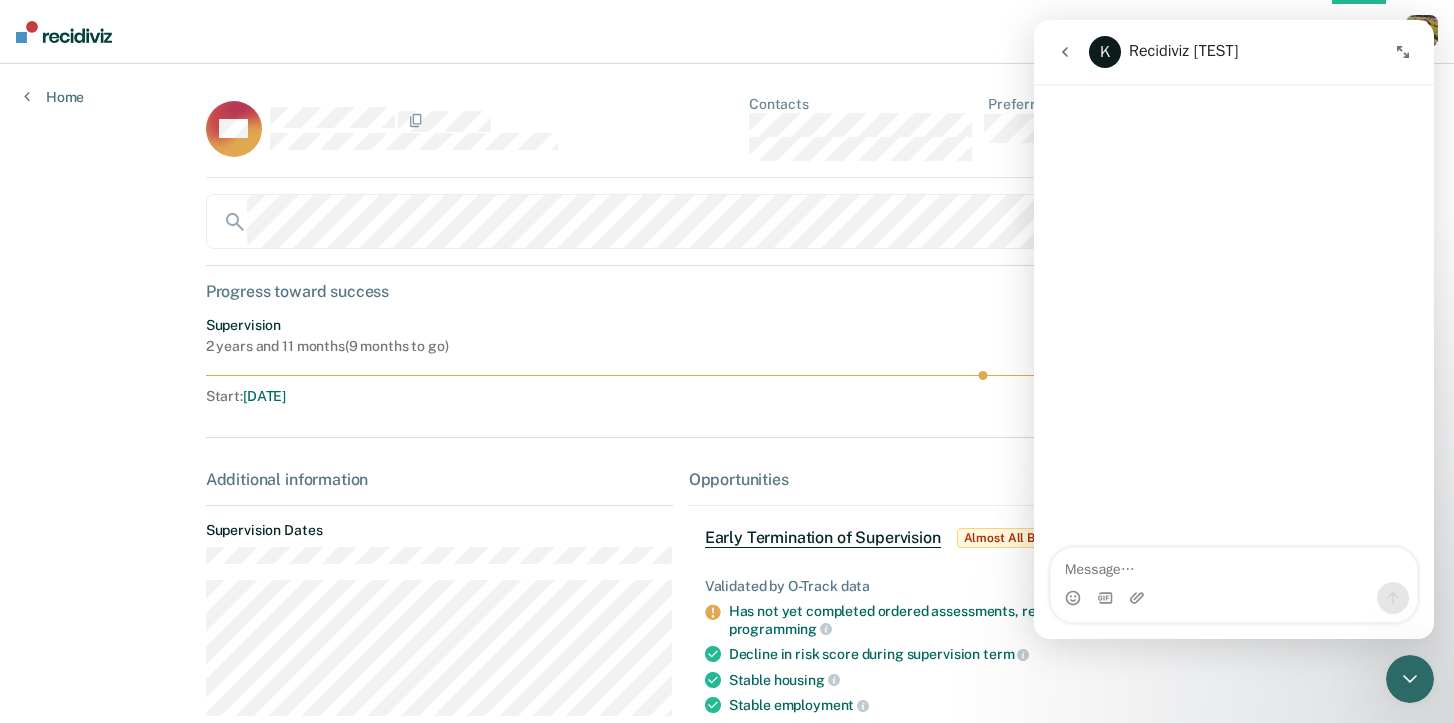click at bounding box center (1403, 52) 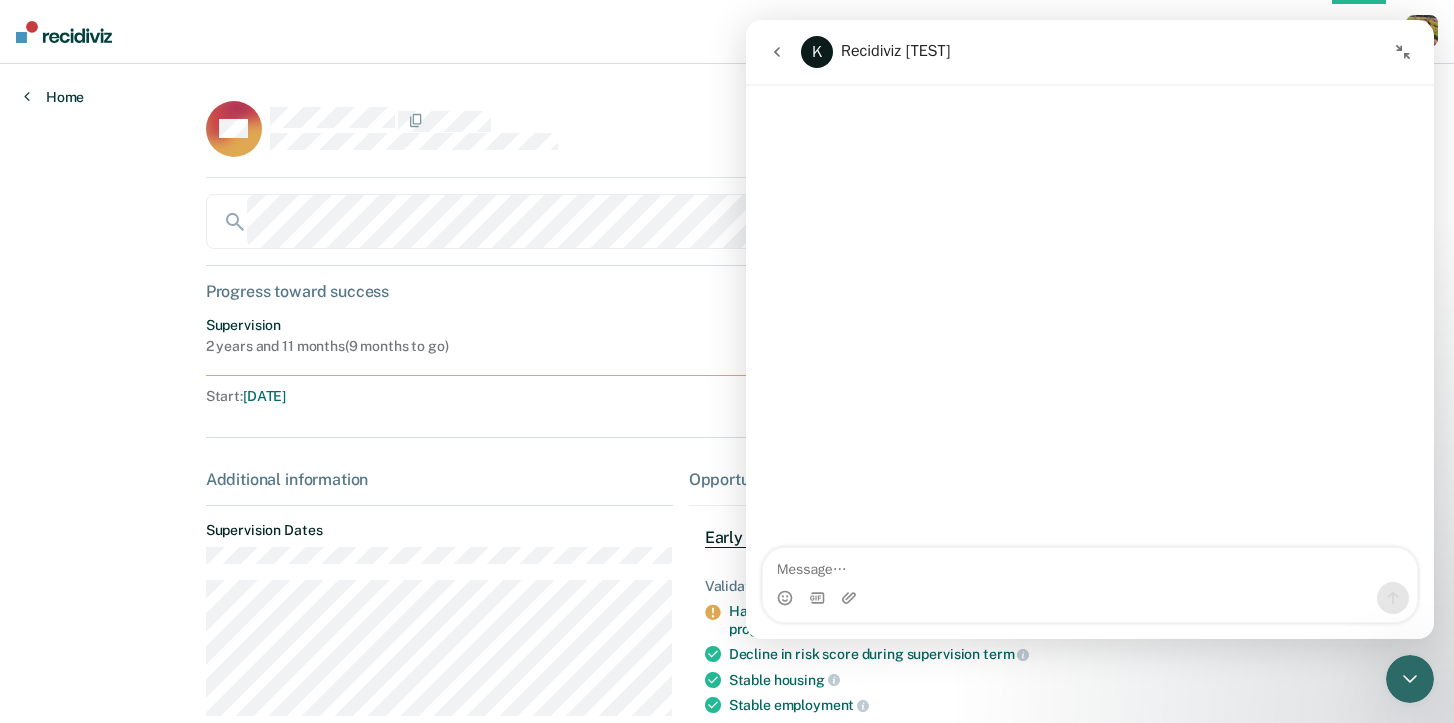 click on "Home" at bounding box center [54, 97] 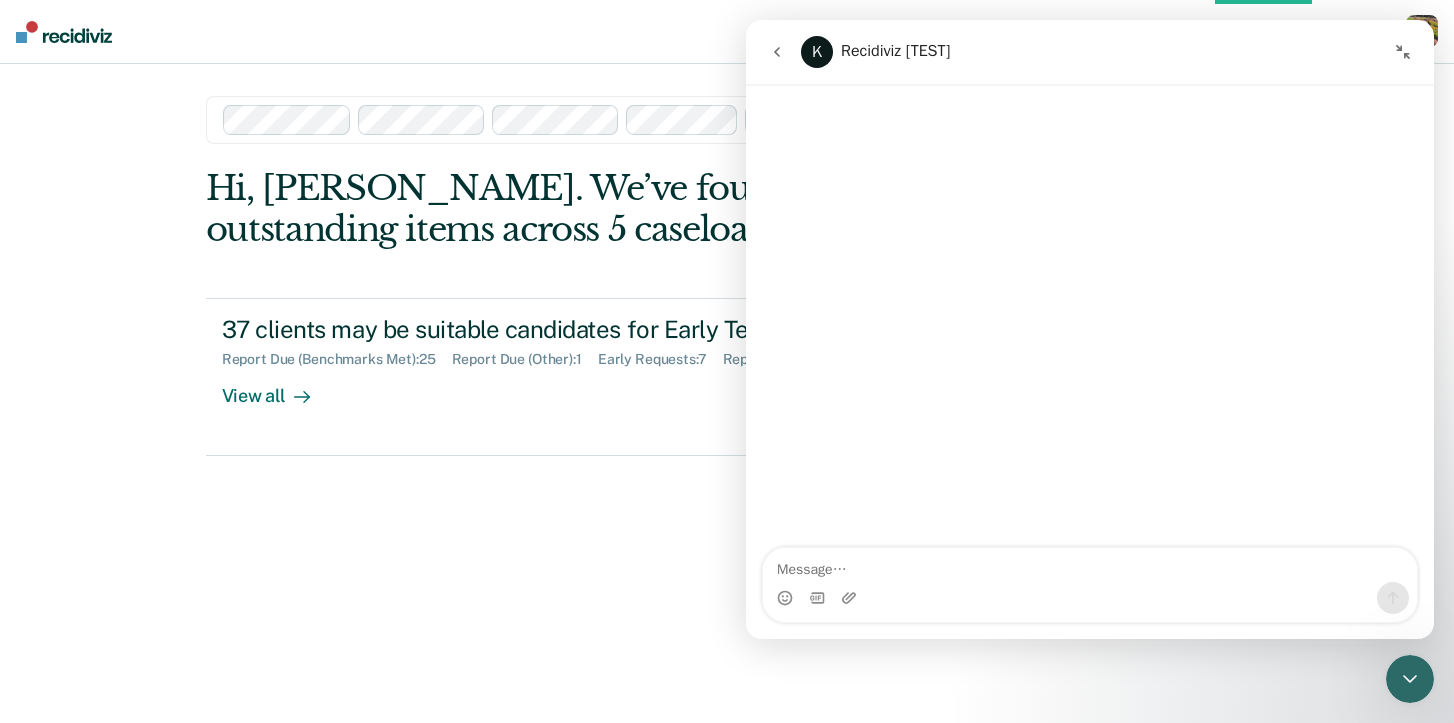 click 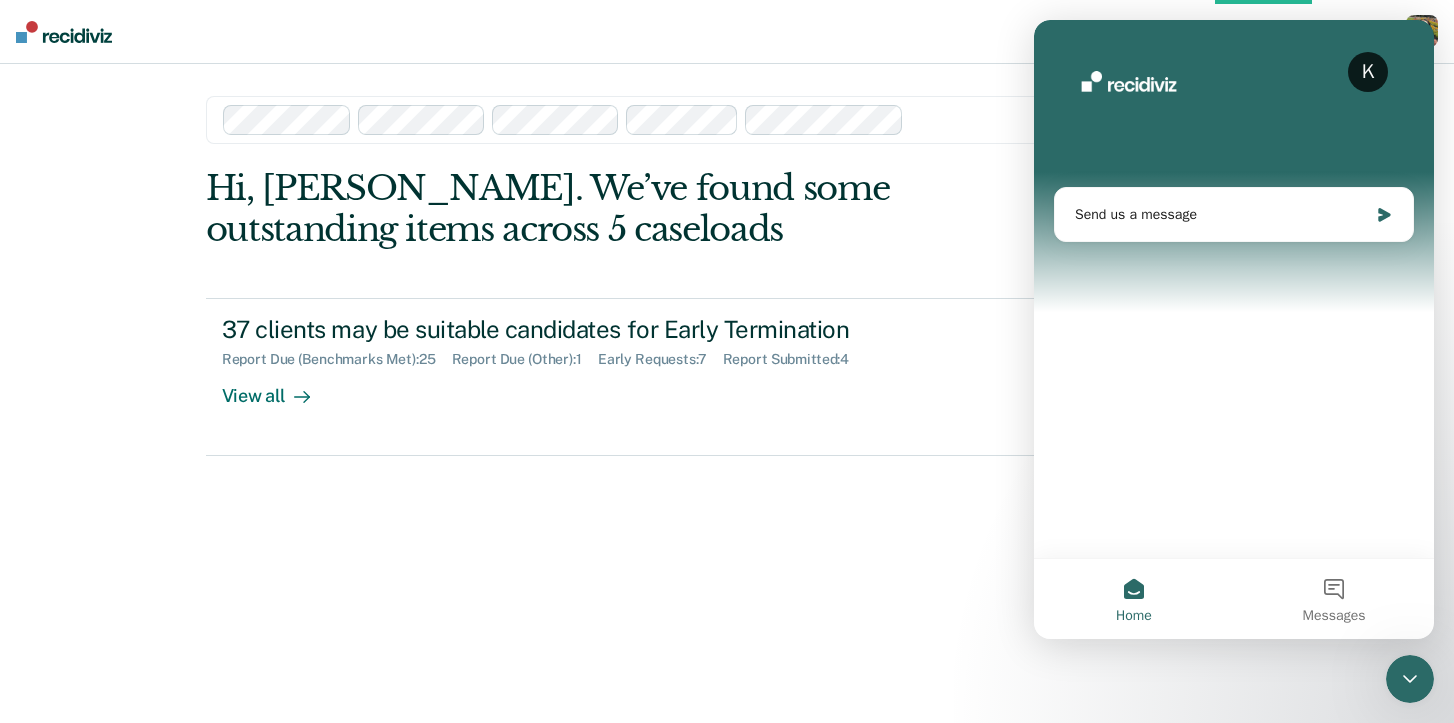 click 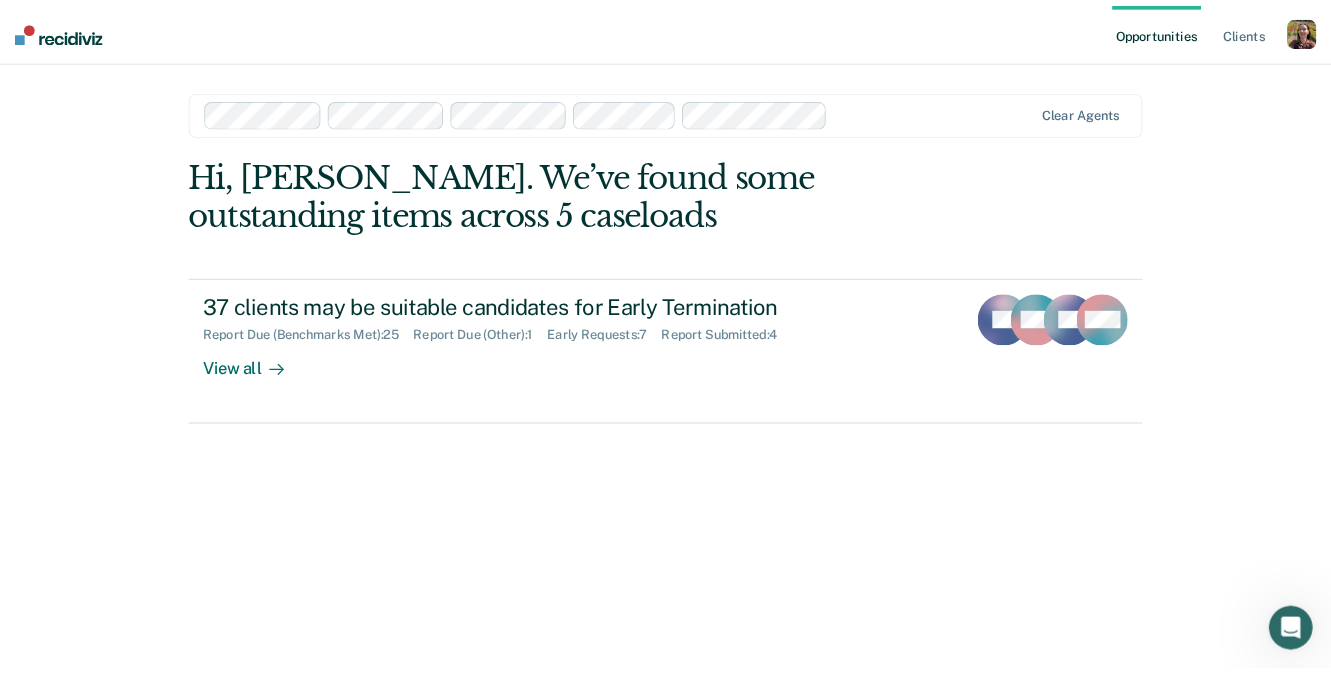 scroll, scrollTop: 0, scrollLeft: 0, axis: both 